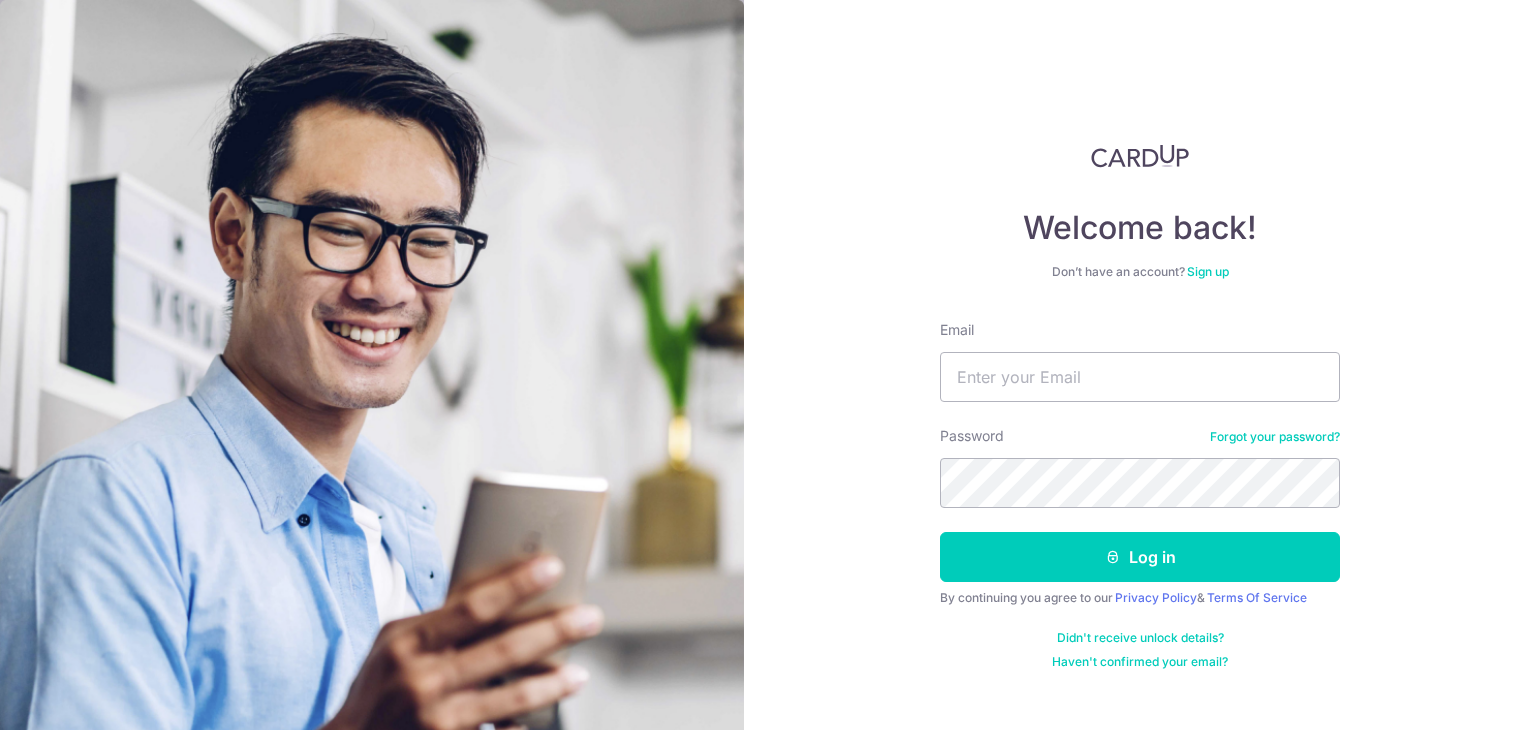 scroll, scrollTop: 0, scrollLeft: 0, axis: both 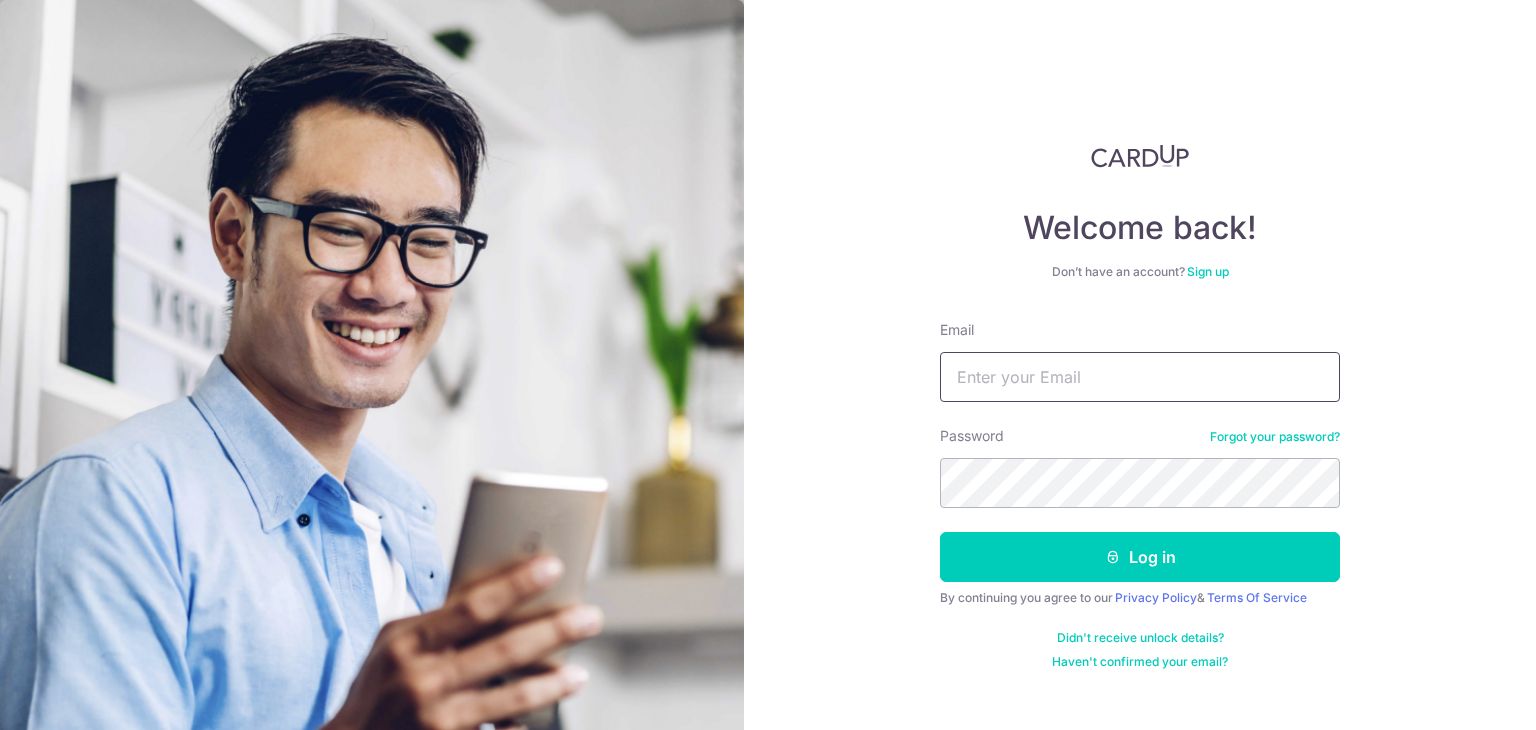 click on "Email" at bounding box center (1140, 377) 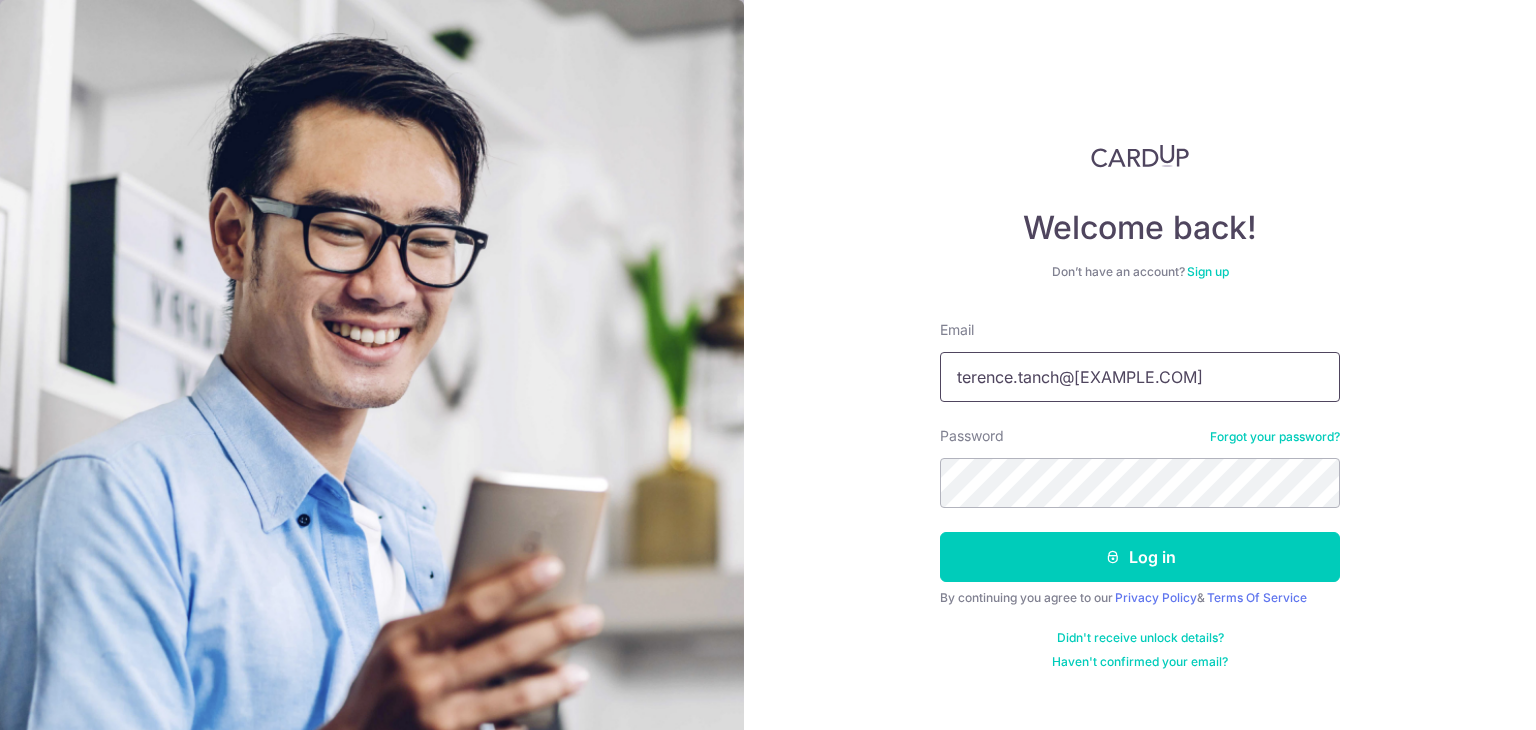 type on "terence.tanch@[EXAMPLE.COM]" 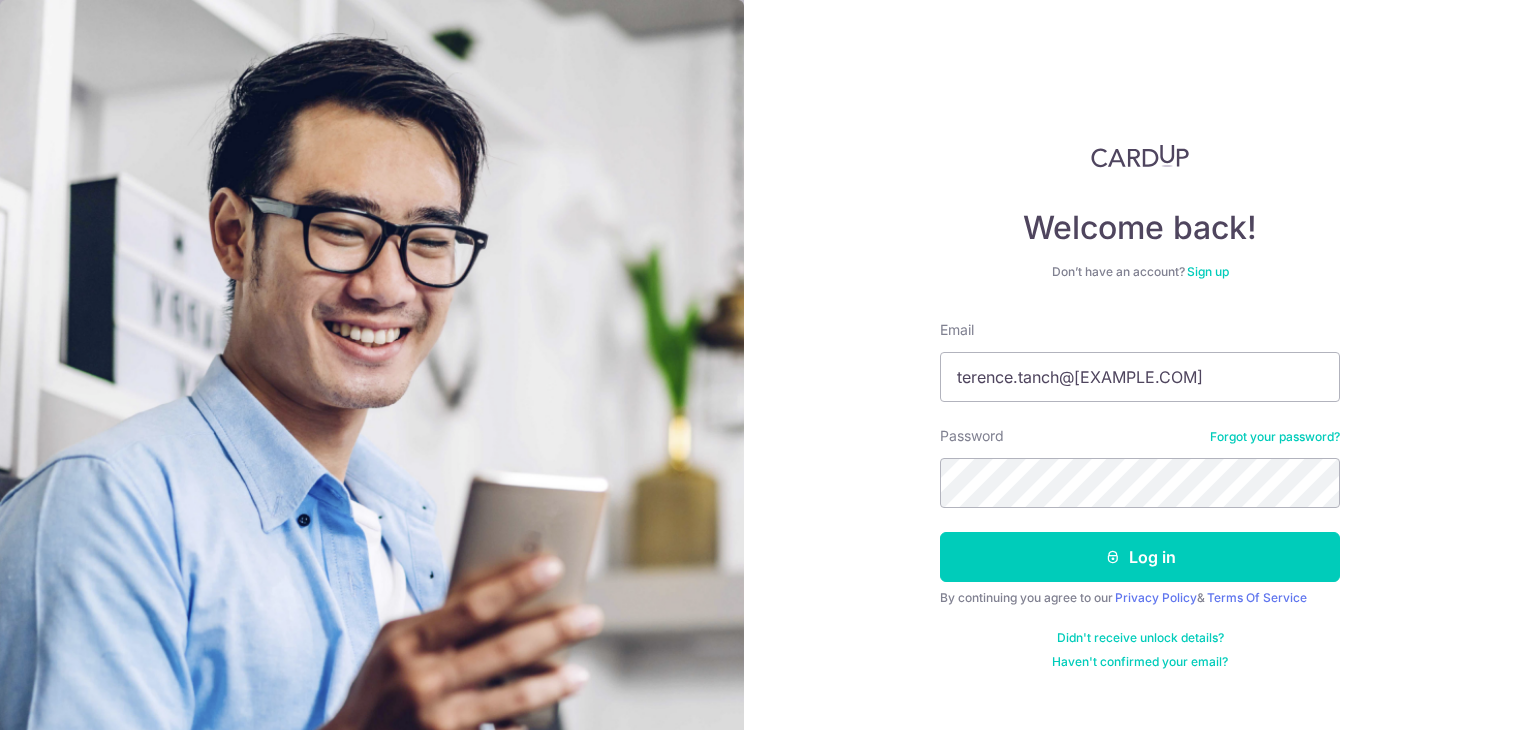 click on "Email
terence.tanch@[EXAMPLE.COM]
Password
Forgot your password?
Log in
By continuing you agree to our
Privacy Policy
&  Terms Of Service
Didn't receive unlock details?
Haven't confirmed your email?" at bounding box center [1140, 495] 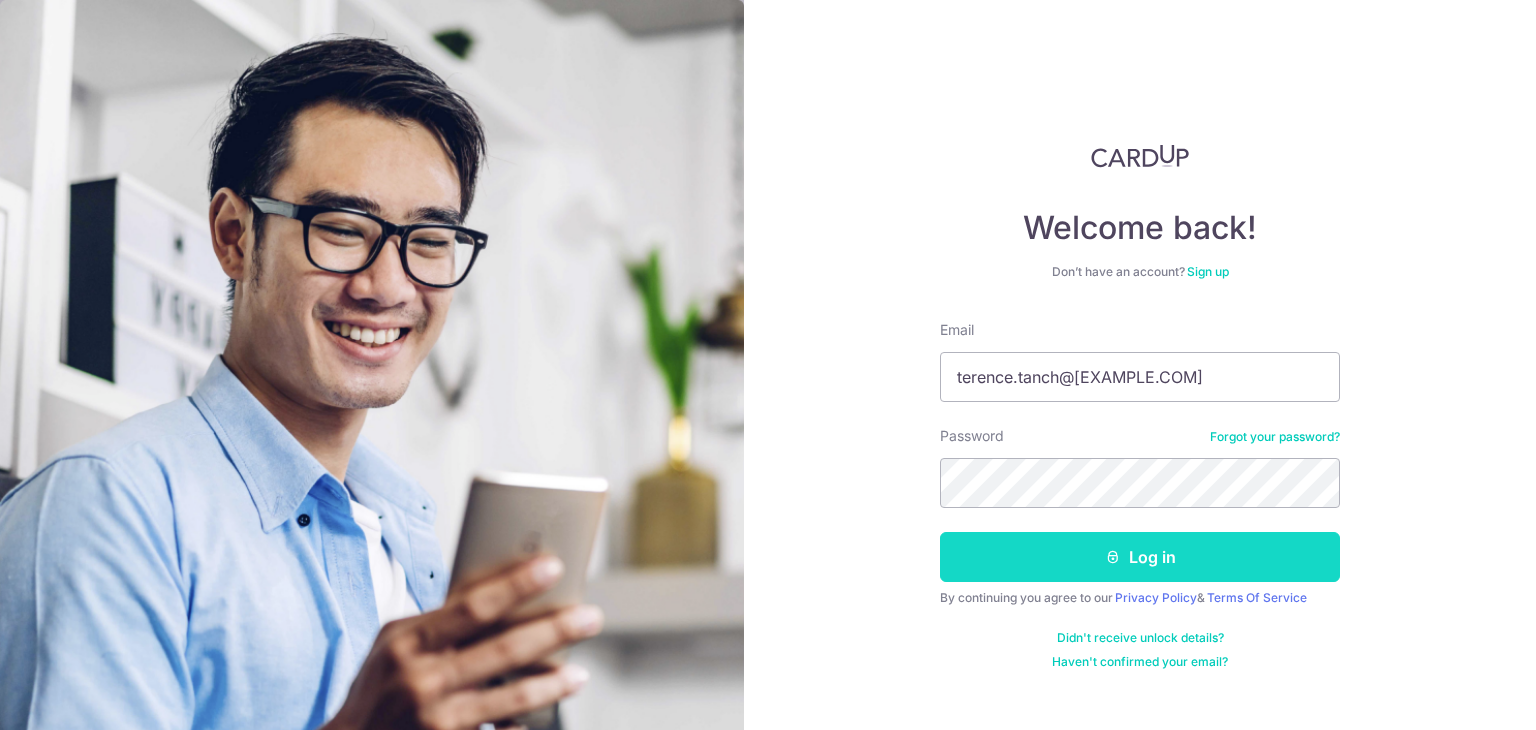 click on "Log in" at bounding box center [1140, 557] 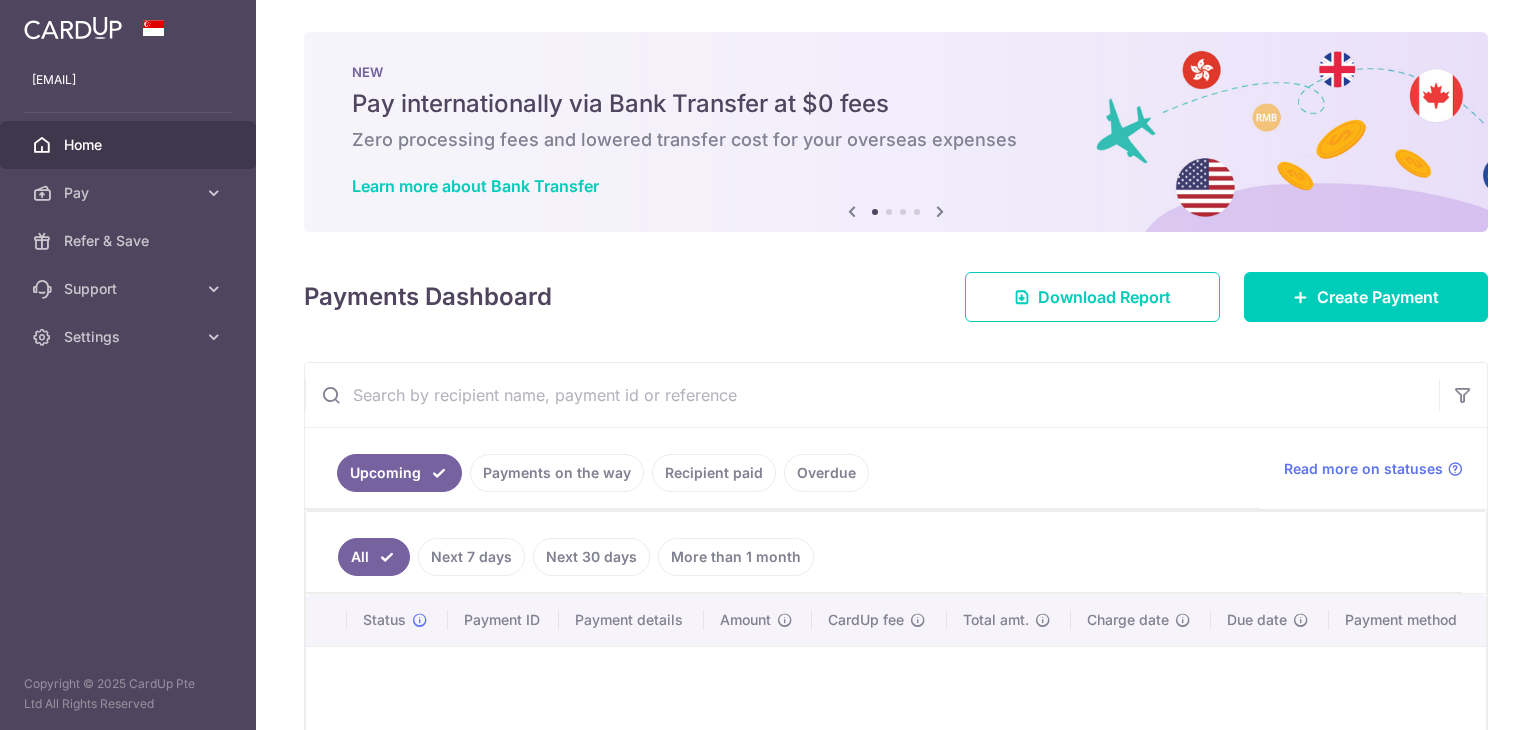 scroll, scrollTop: 0, scrollLeft: 0, axis: both 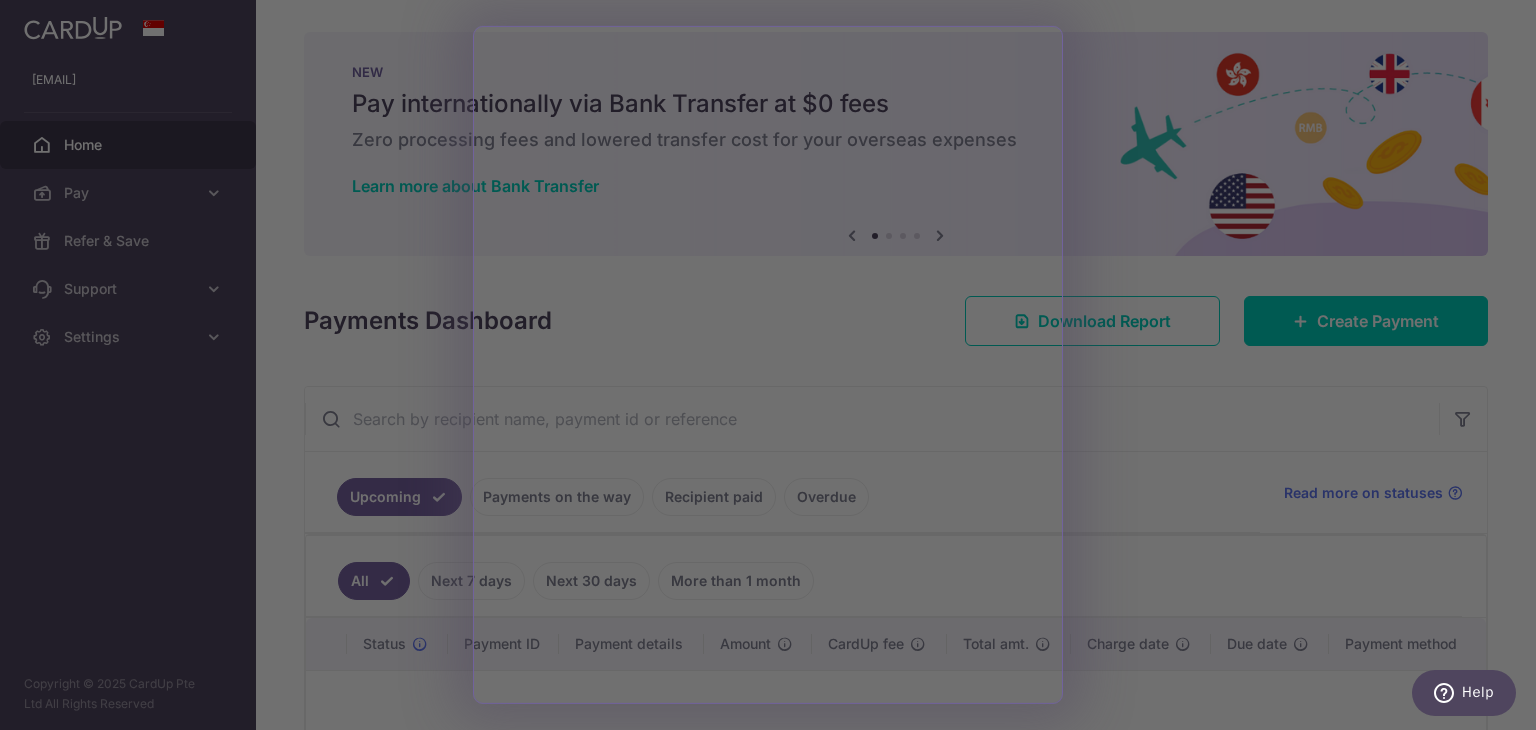 click at bounding box center [775, 368] 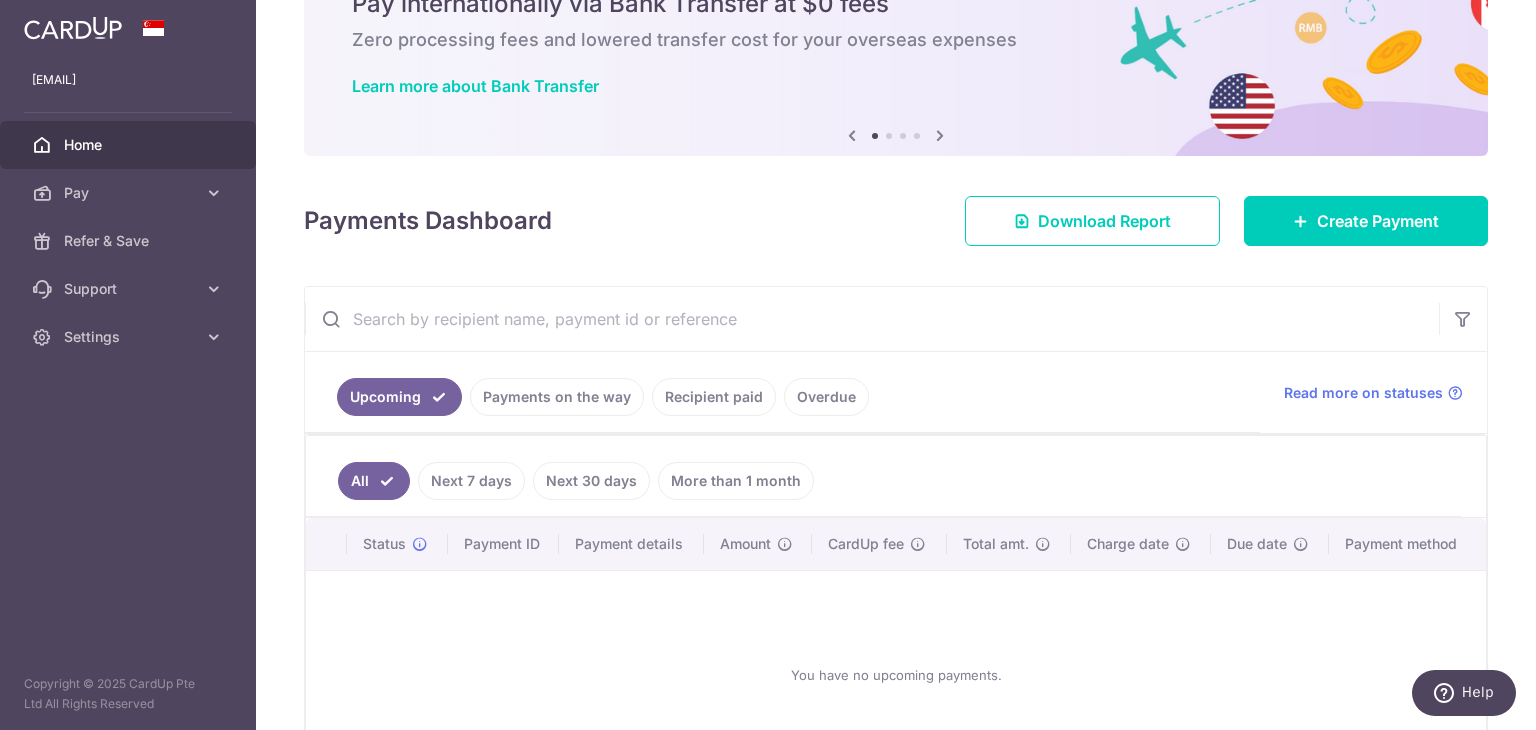 scroll, scrollTop: 200, scrollLeft: 0, axis: vertical 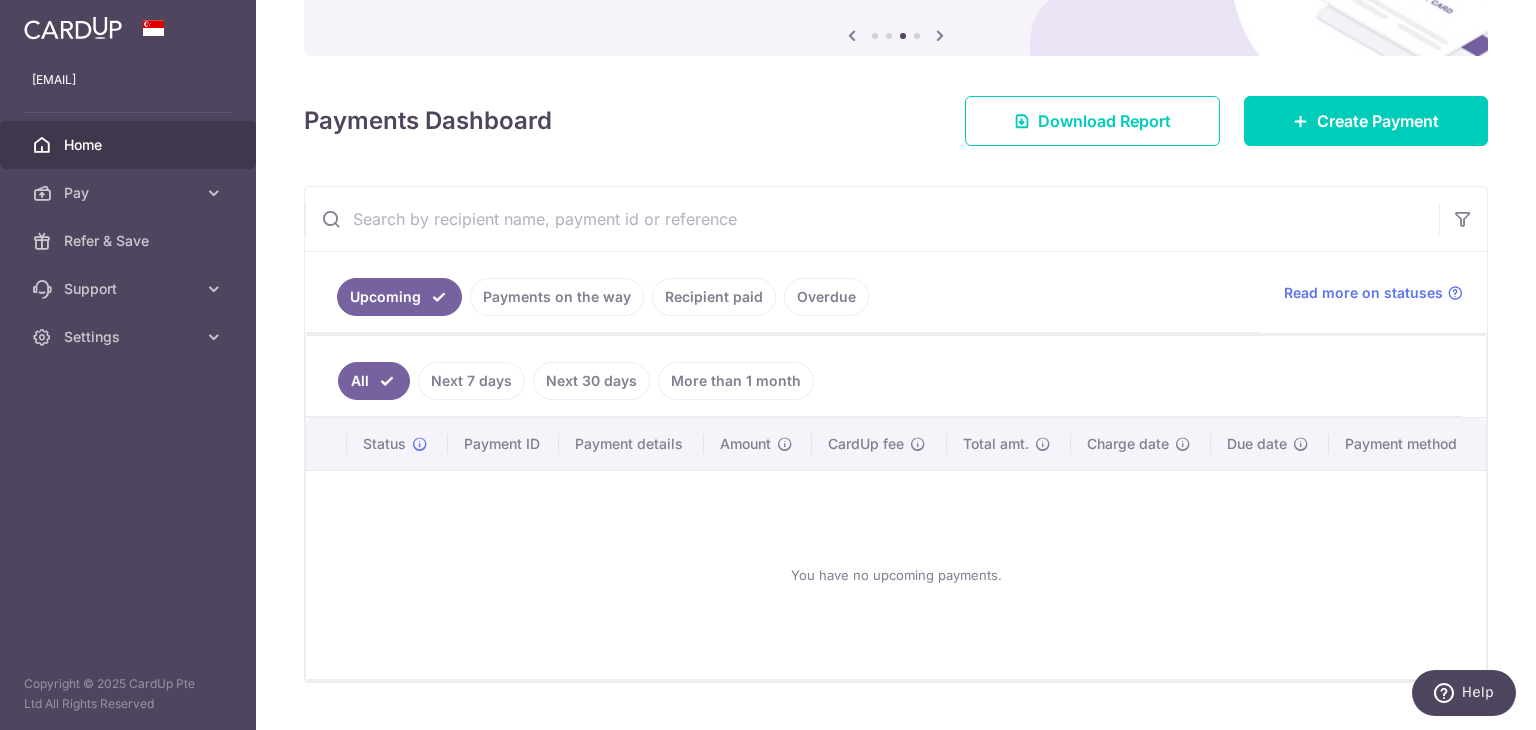 click on "Recipient paid" at bounding box center (714, 297) 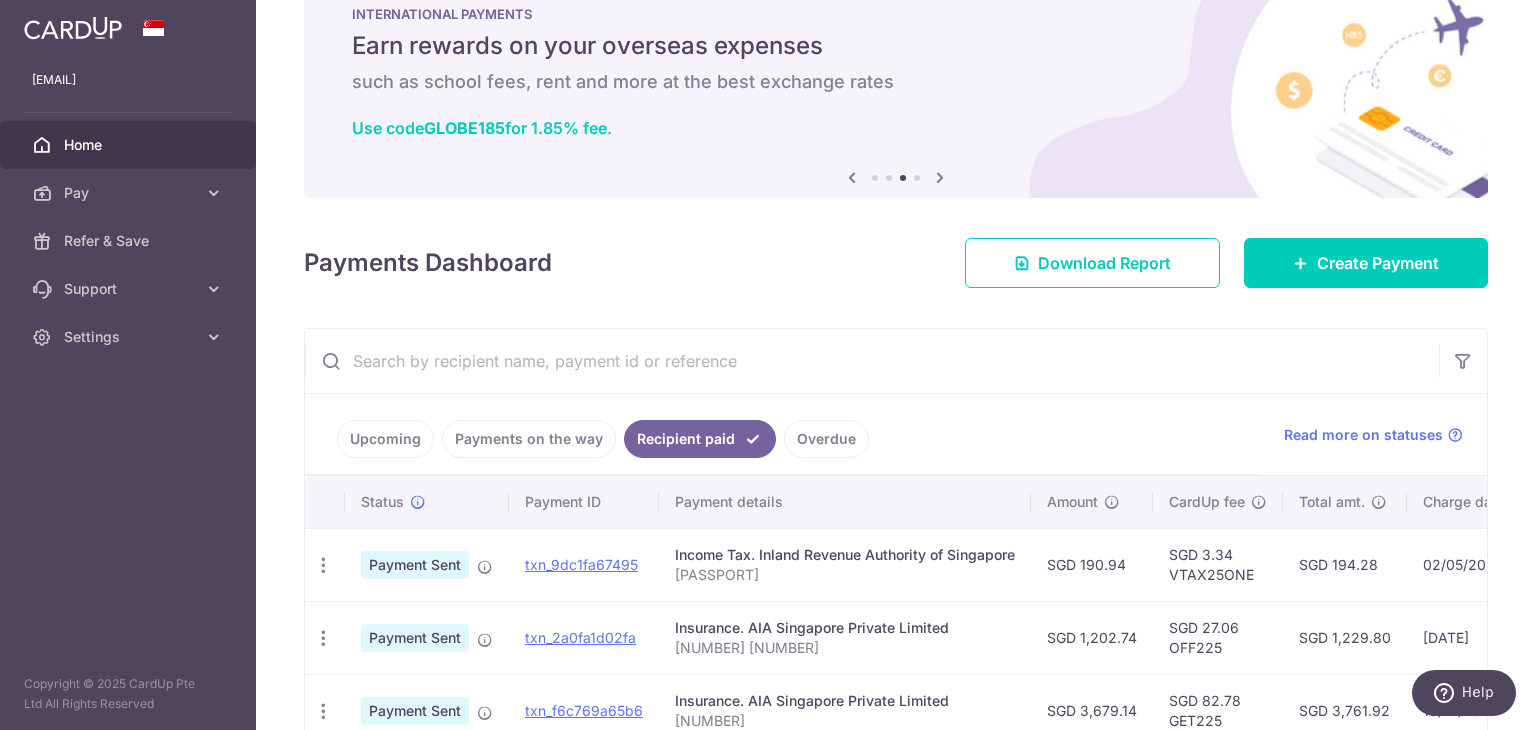 scroll, scrollTop: 0, scrollLeft: 0, axis: both 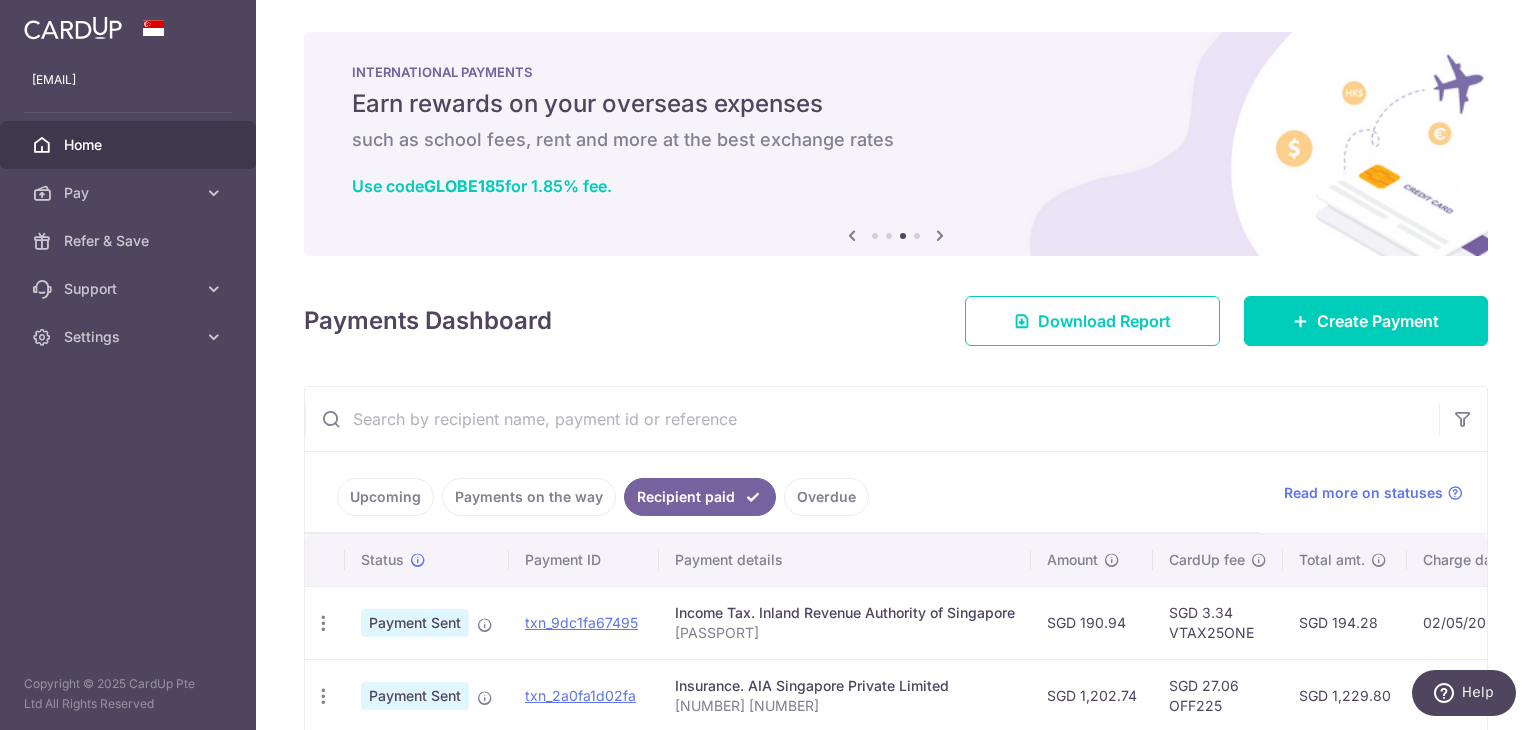 click at bounding box center (875, 236) 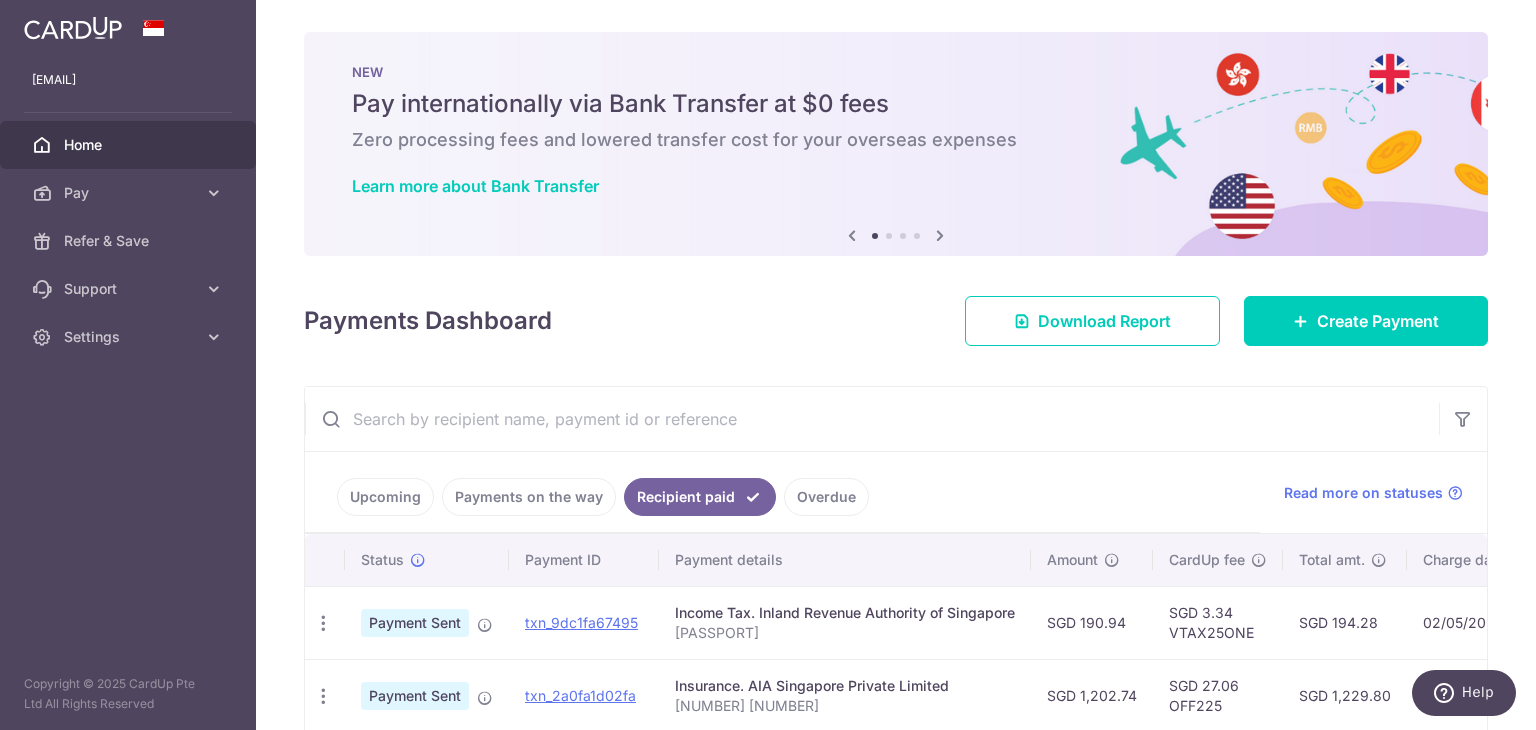 click at bounding box center [940, 235] 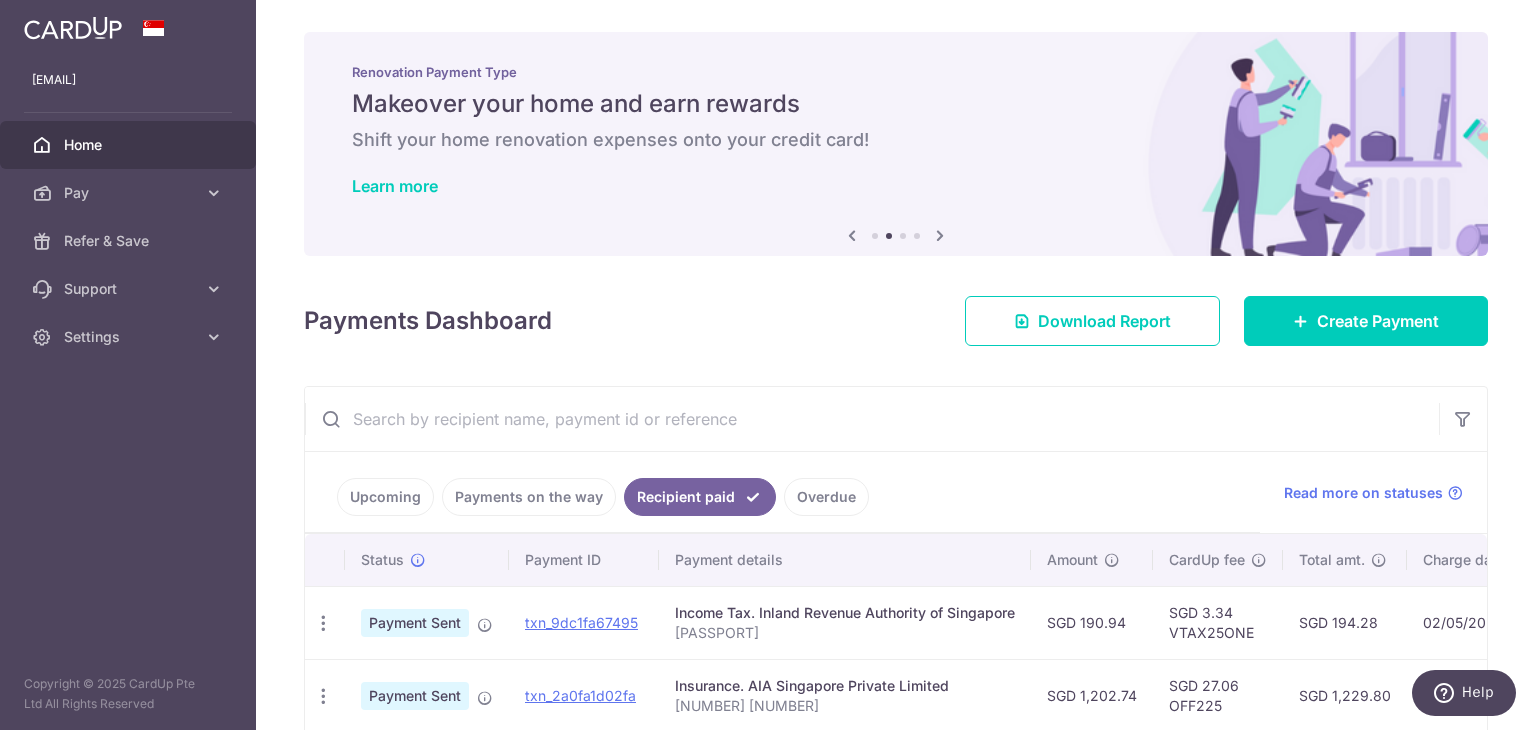 click at bounding box center [940, 235] 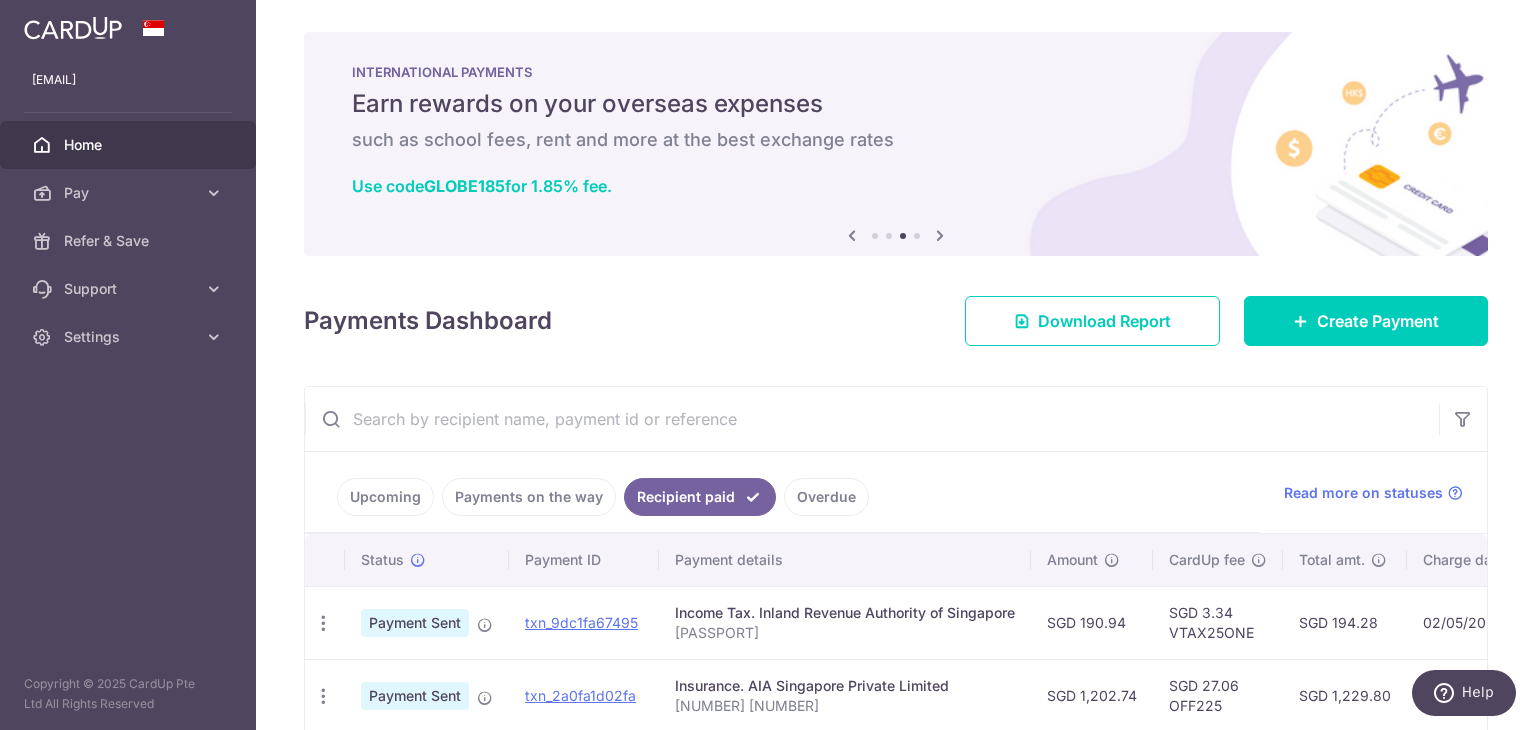 click at bounding box center [940, 235] 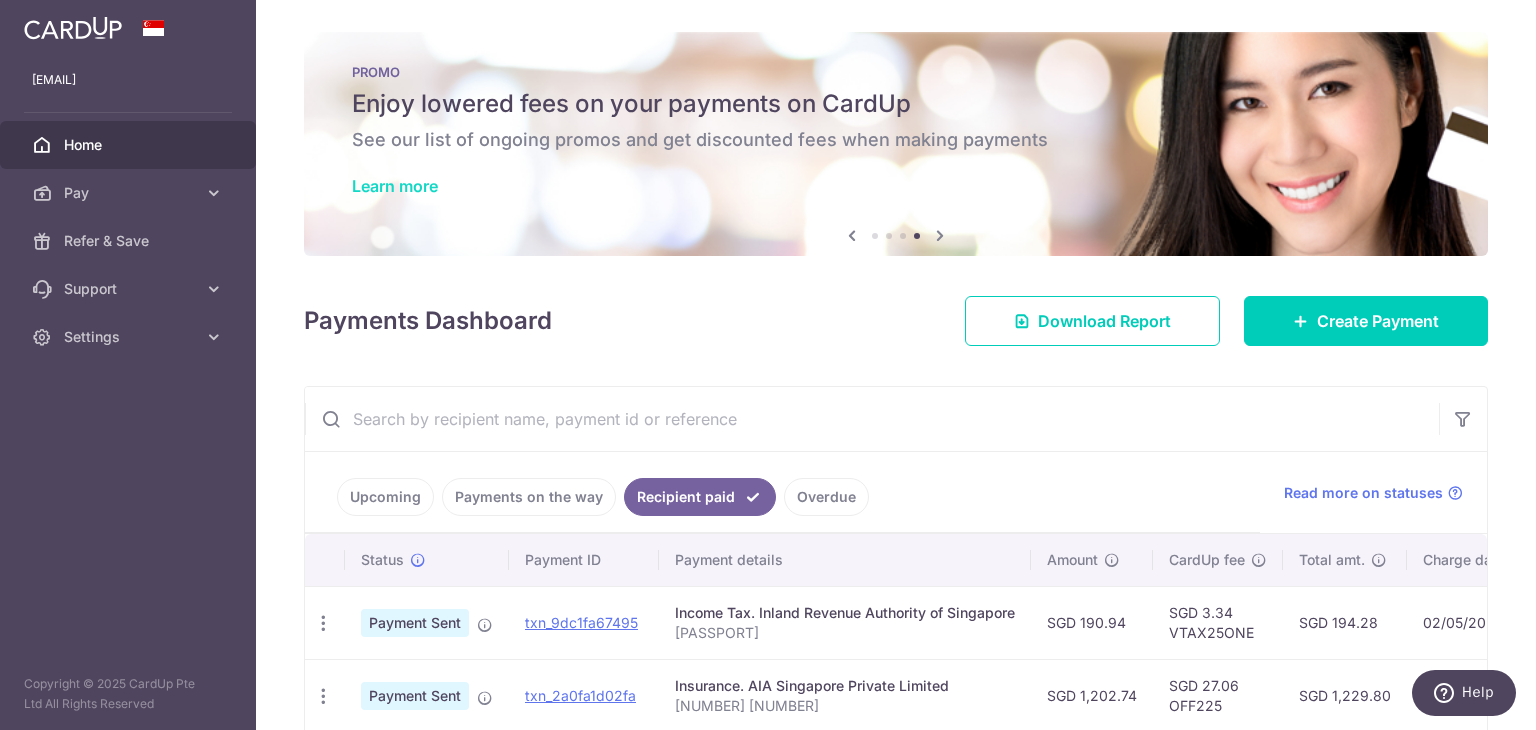 click on "Learn more" at bounding box center (395, 186) 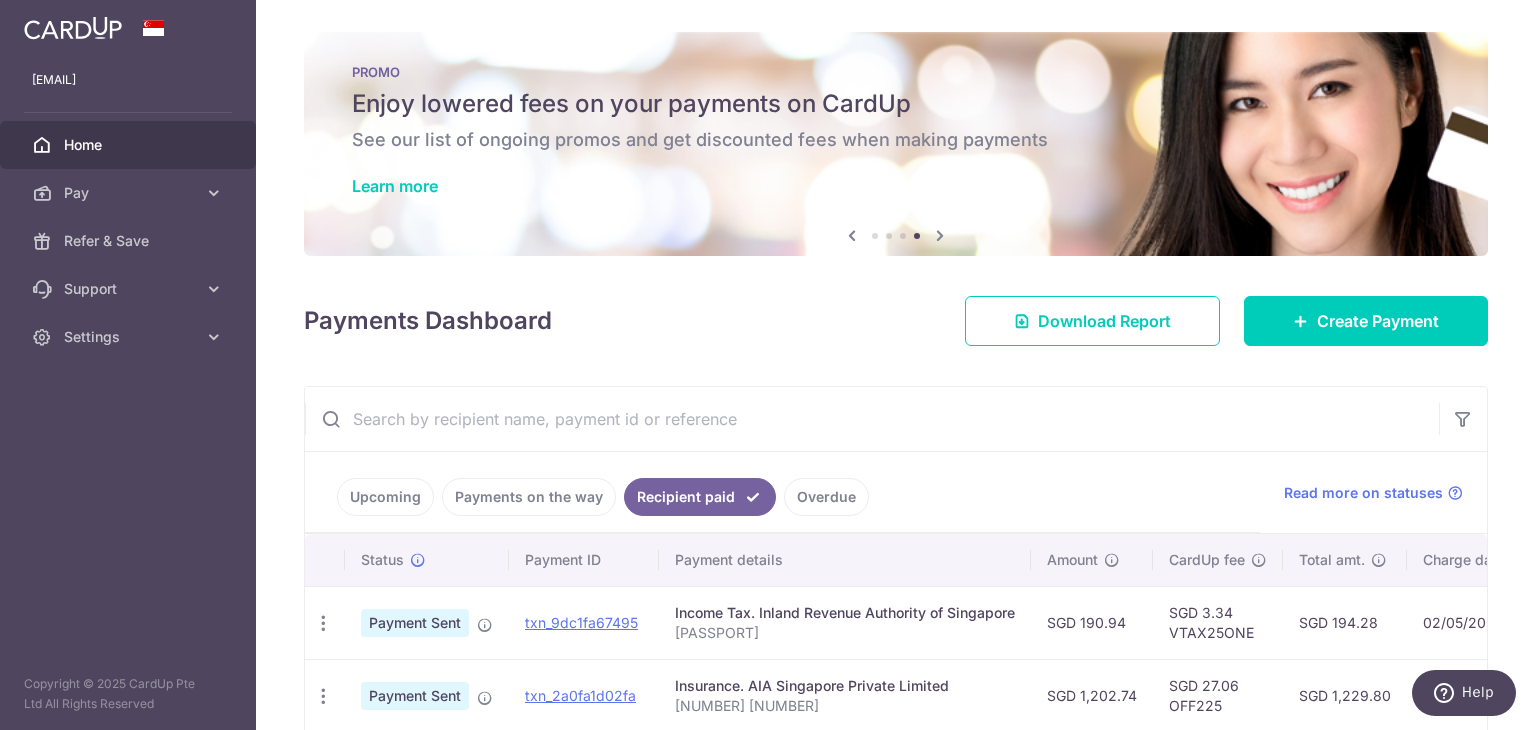 click at bounding box center [940, 235] 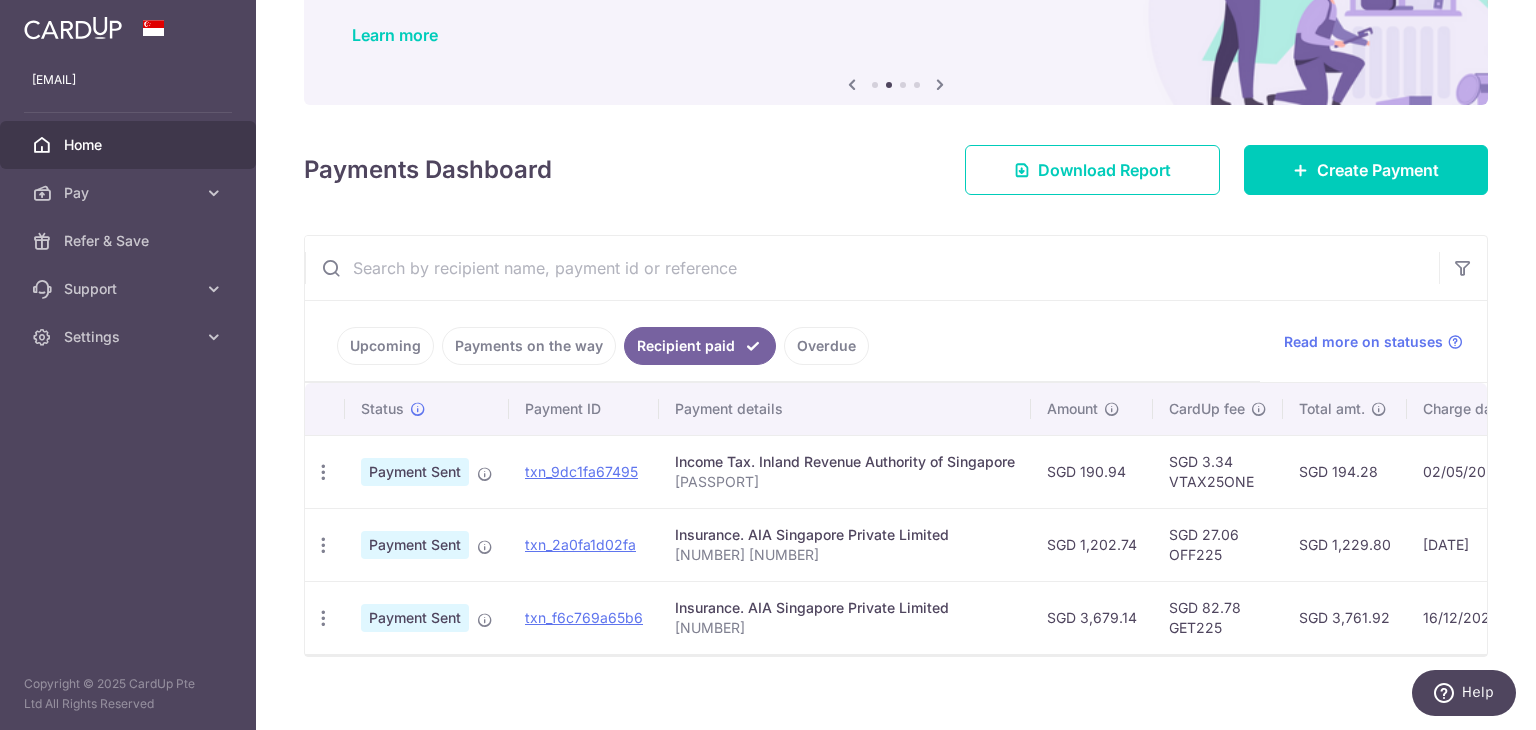 scroll, scrollTop: 180, scrollLeft: 0, axis: vertical 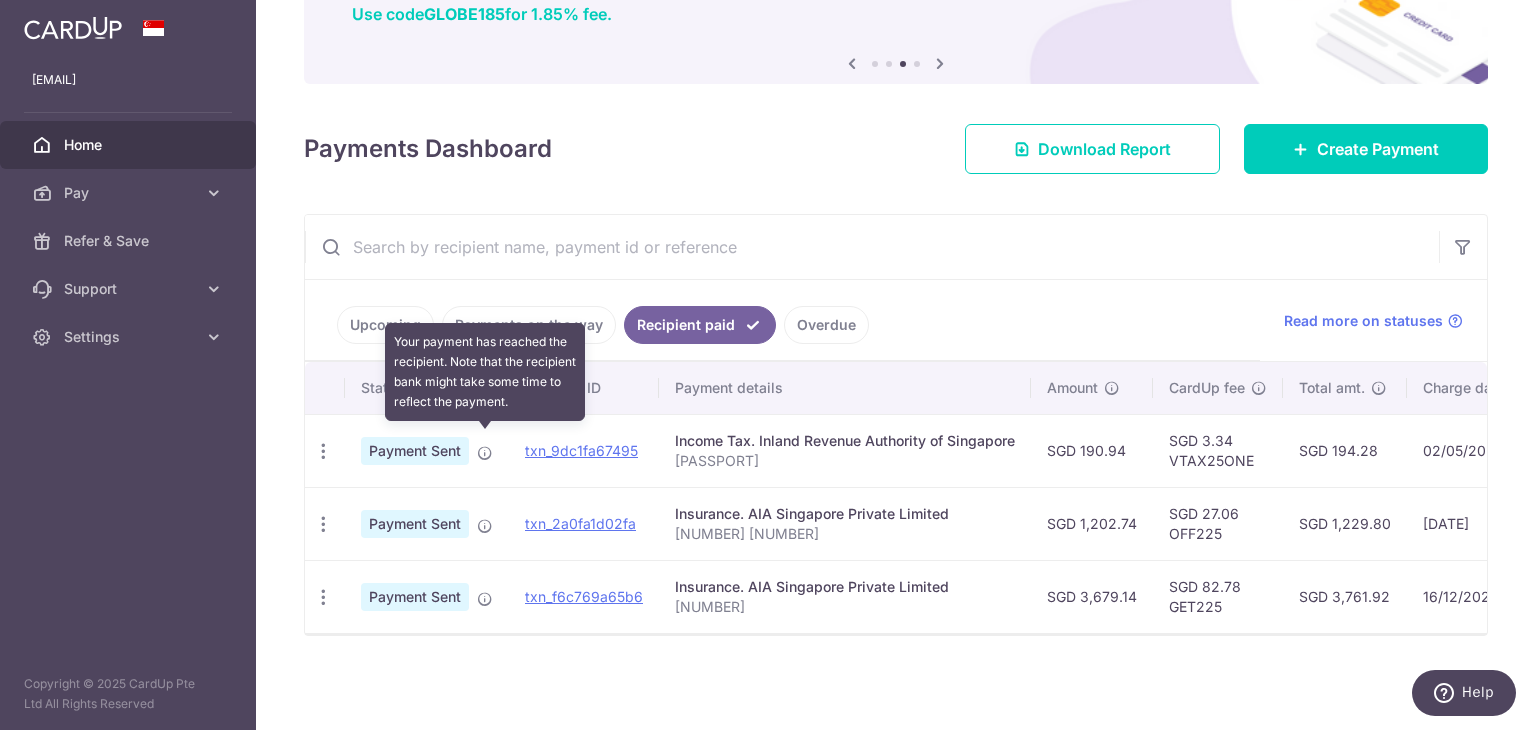 click at bounding box center [485, 453] 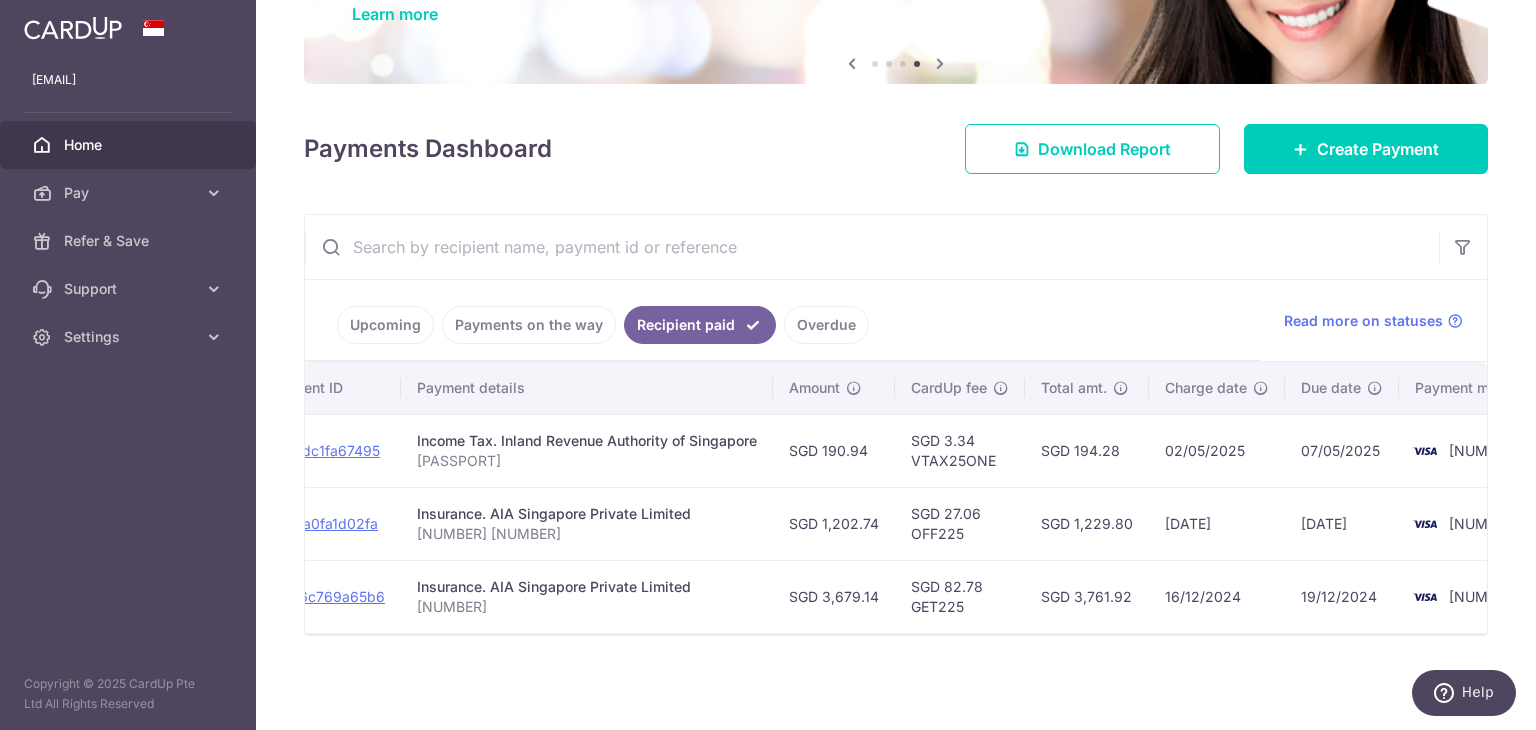 scroll, scrollTop: 0, scrollLeft: 0, axis: both 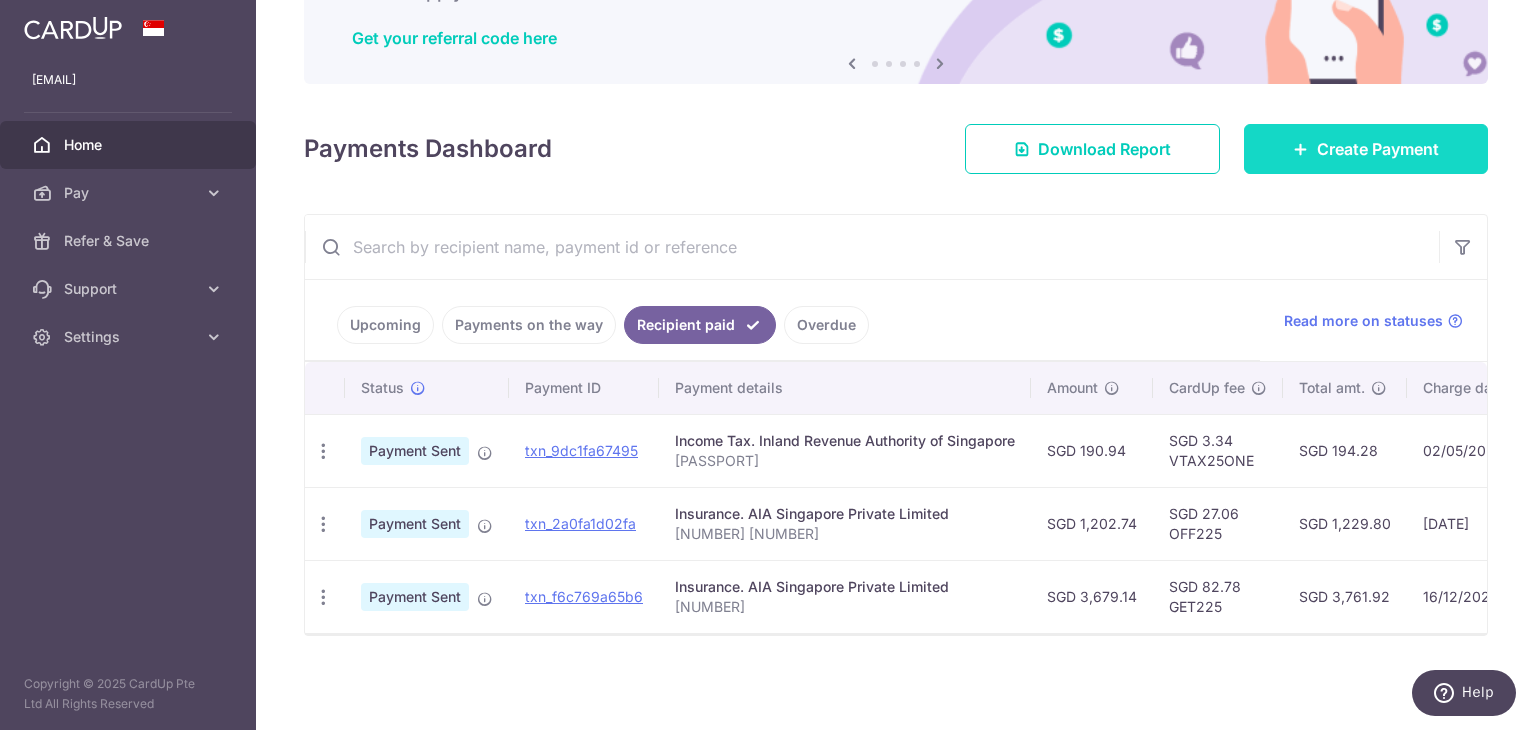 click on "Create Payment" at bounding box center [1366, 149] 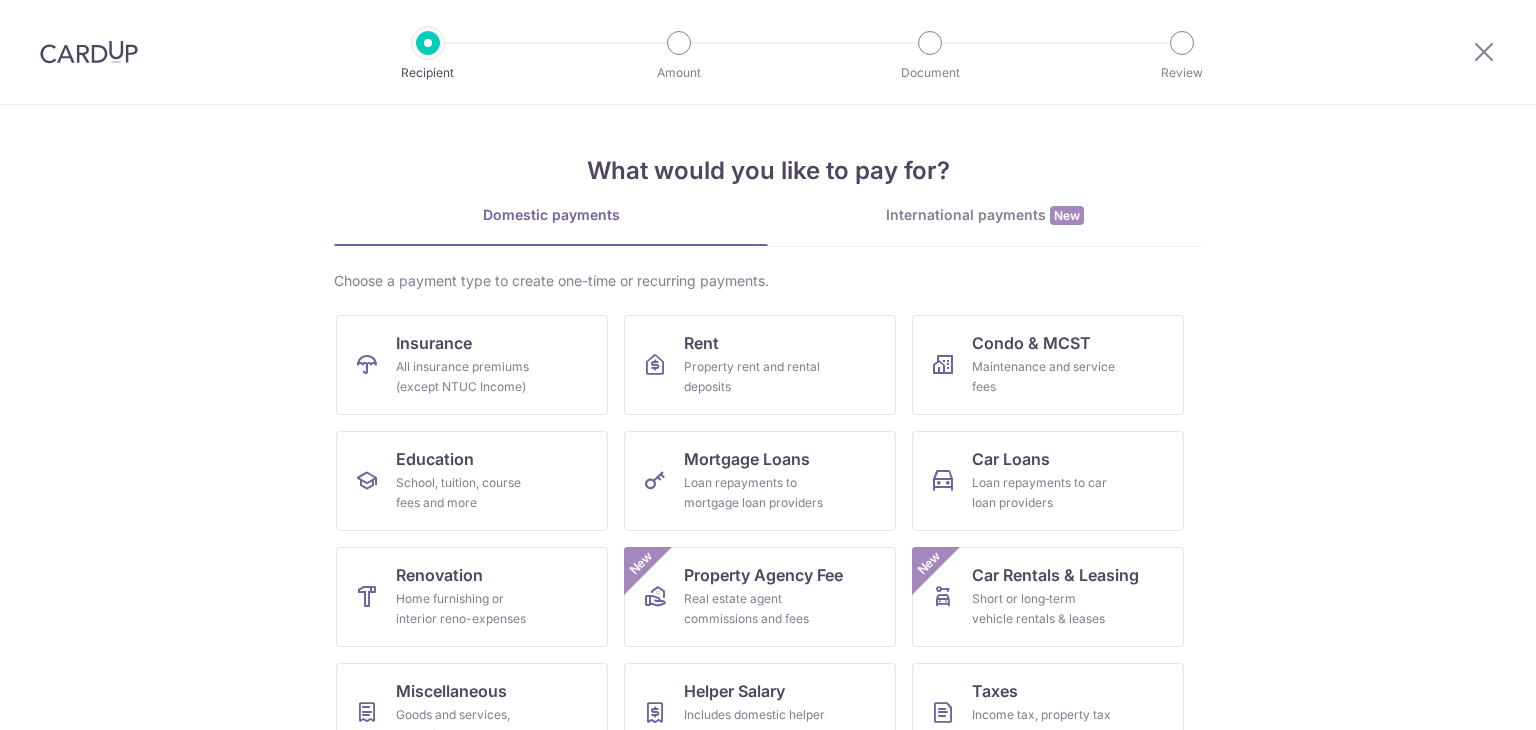 scroll, scrollTop: 0, scrollLeft: 0, axis: both 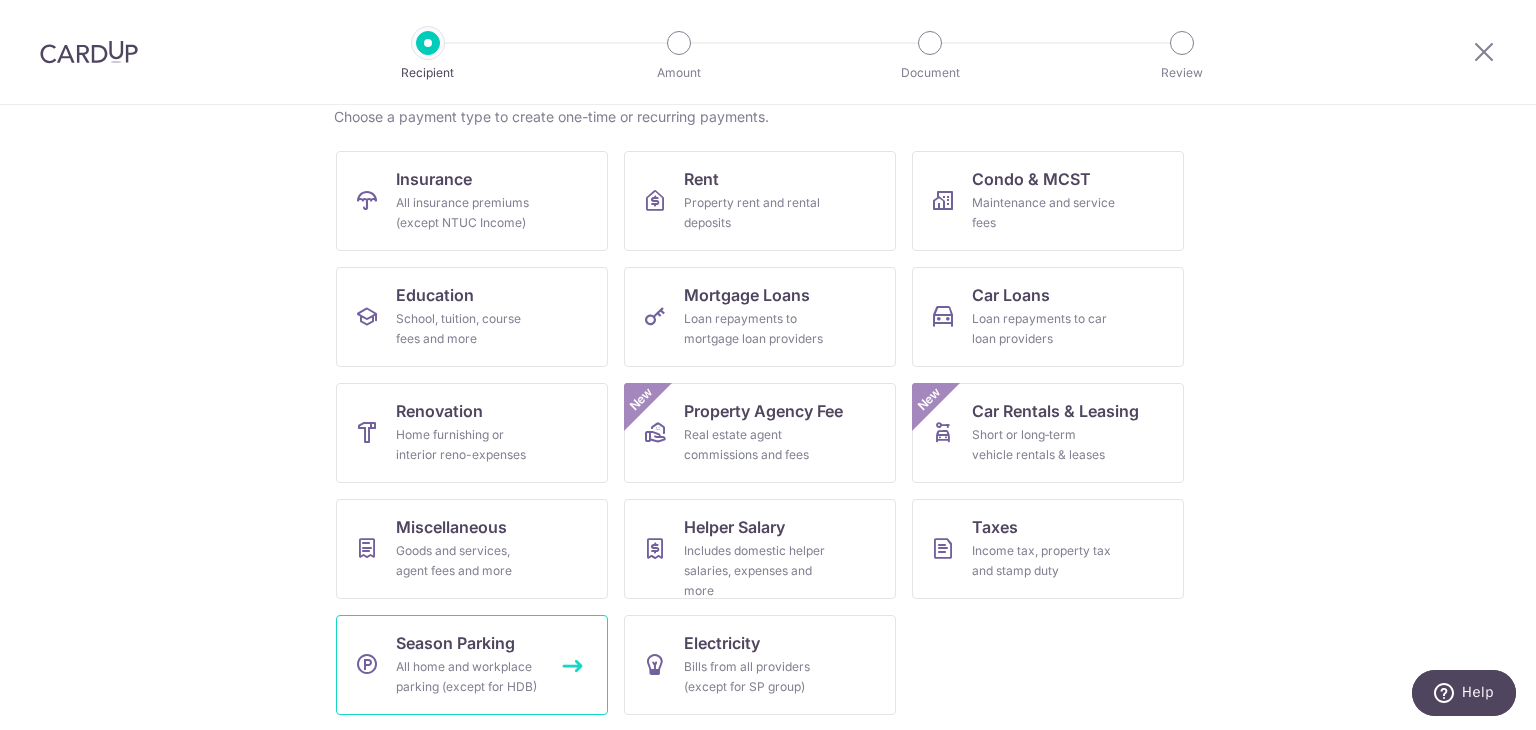 click on "All home and workplace parking (except for HDB)" at bounding box center (468, 677) 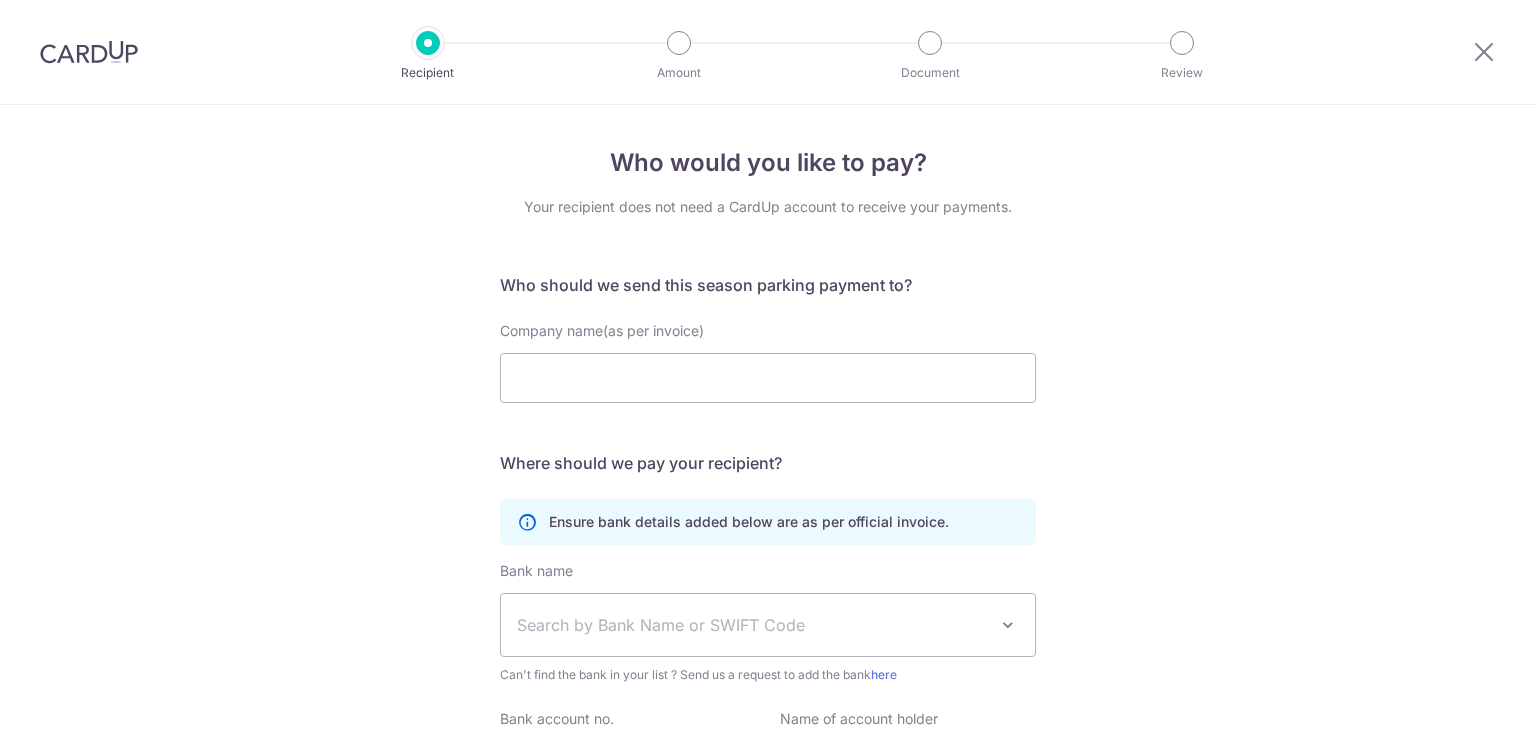 scroll, scrollTop: 0, scrollLeft: 0, axis: both 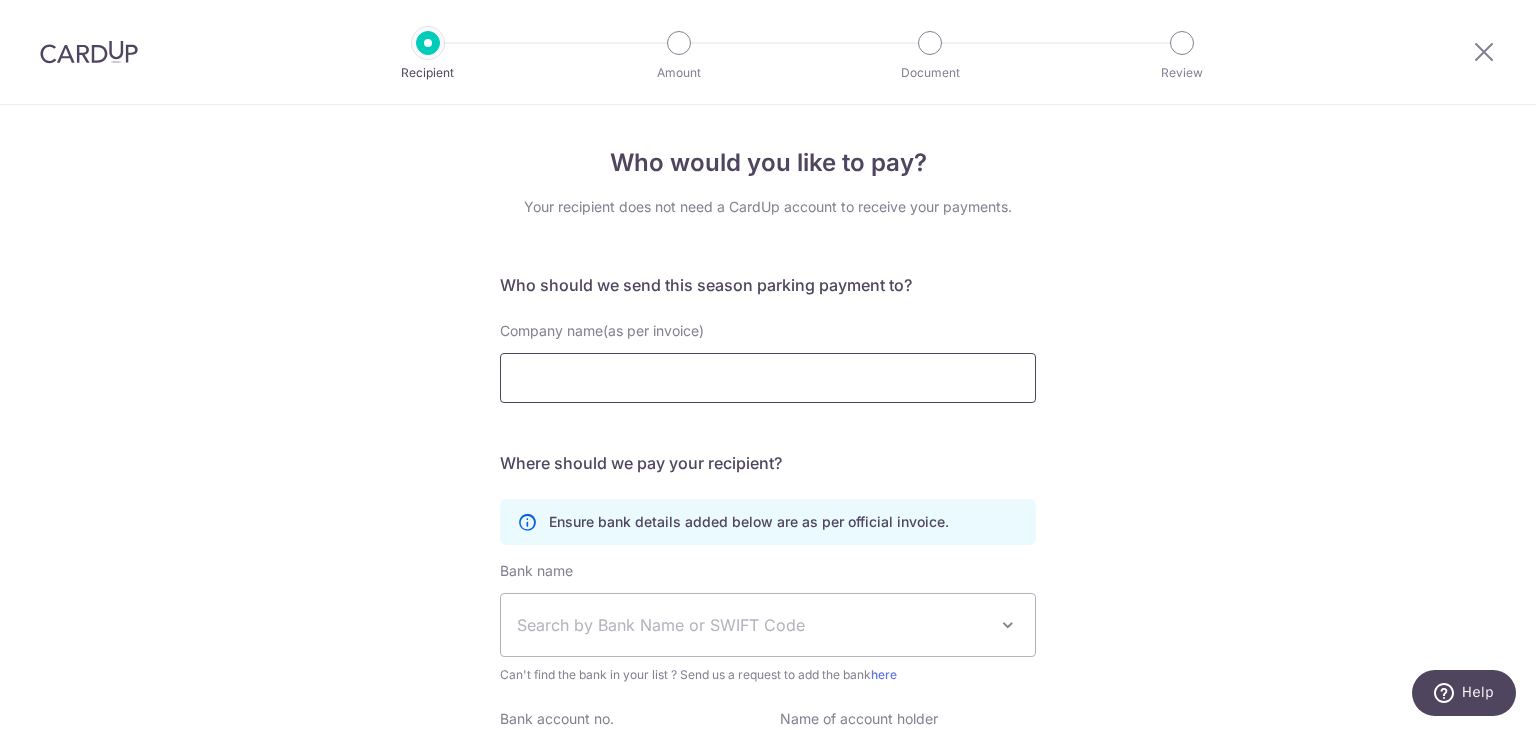 click on "Company name(as per  invoice)" at bounding box center [768, 378] 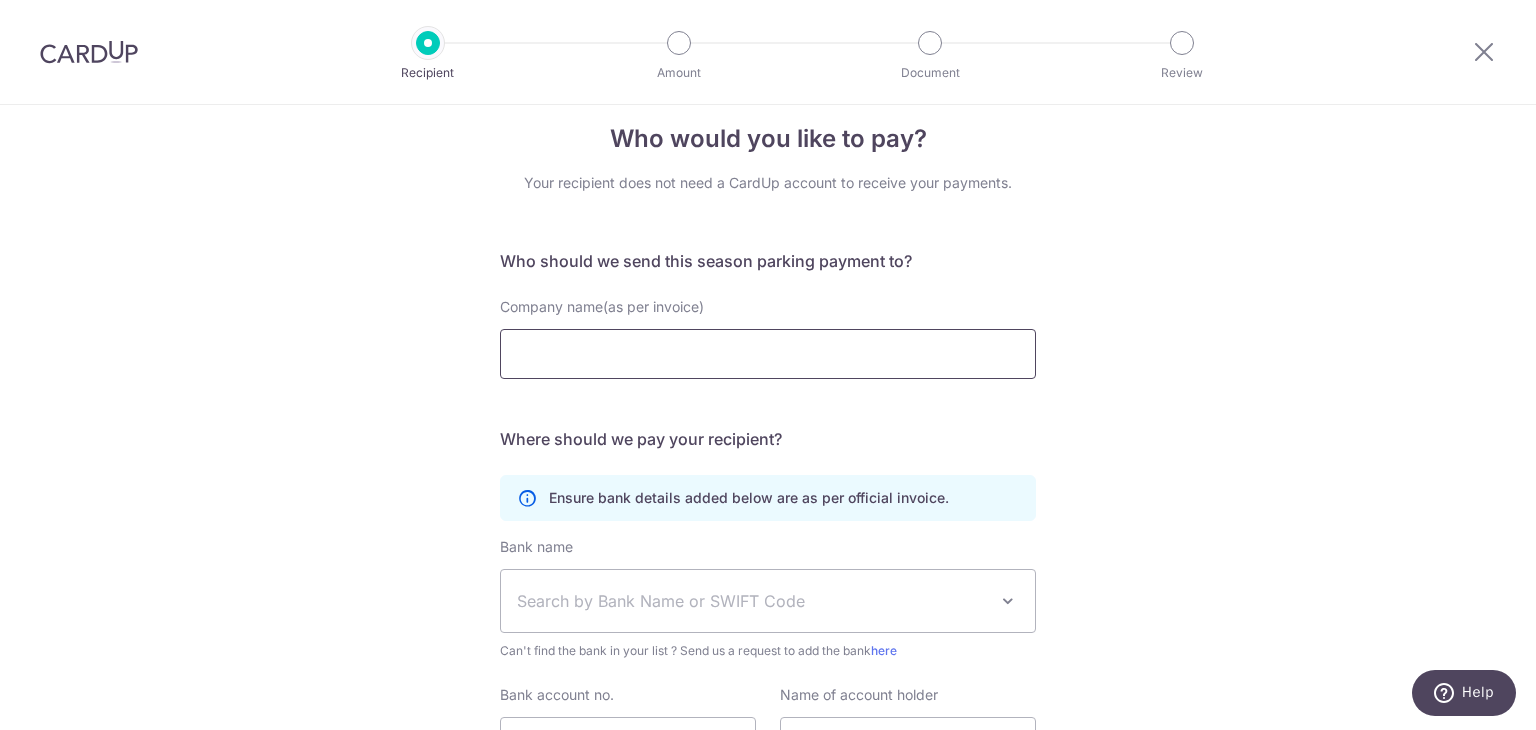 scroll, scrollTop: 0, scrollLeft: 0, axis: both 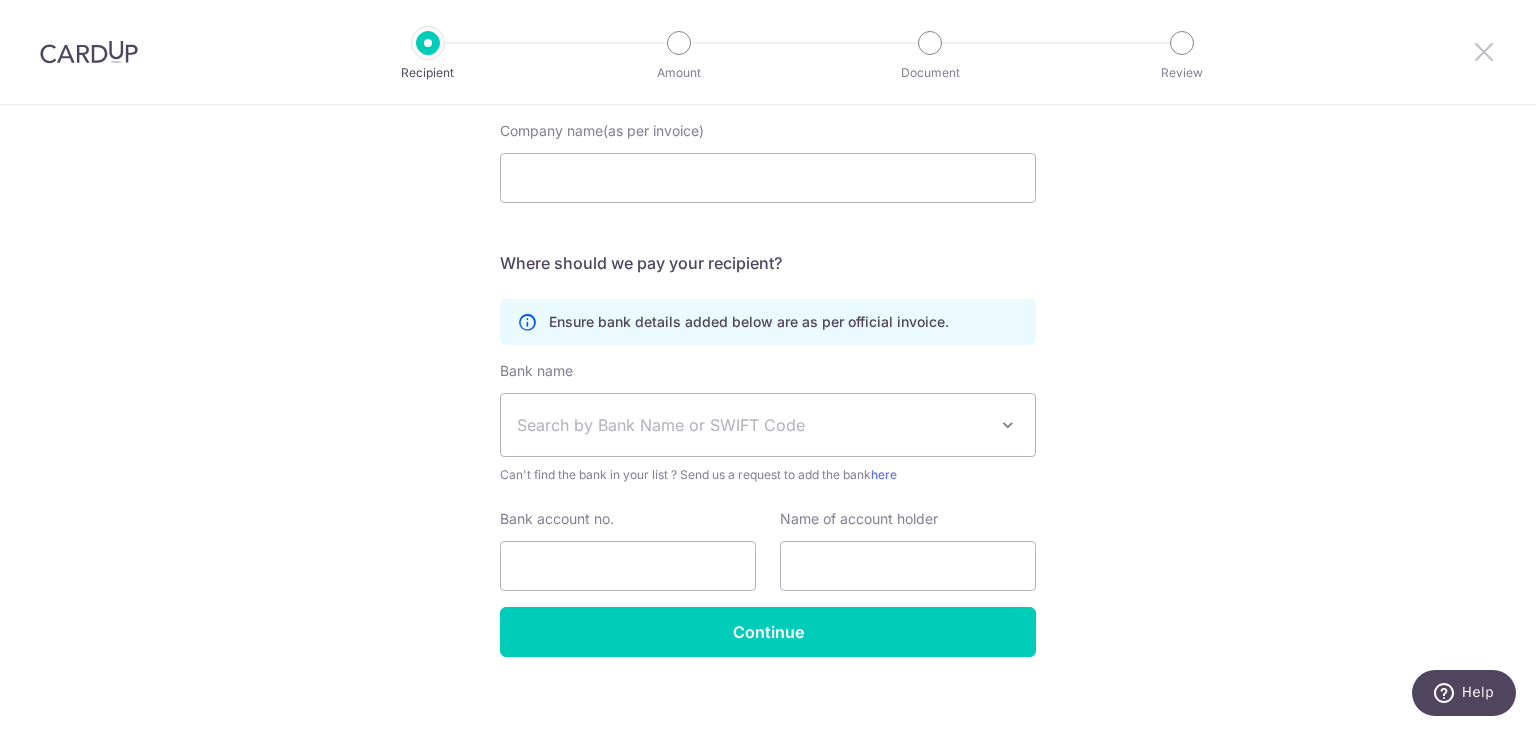 click at bounding box center (1484, 51) 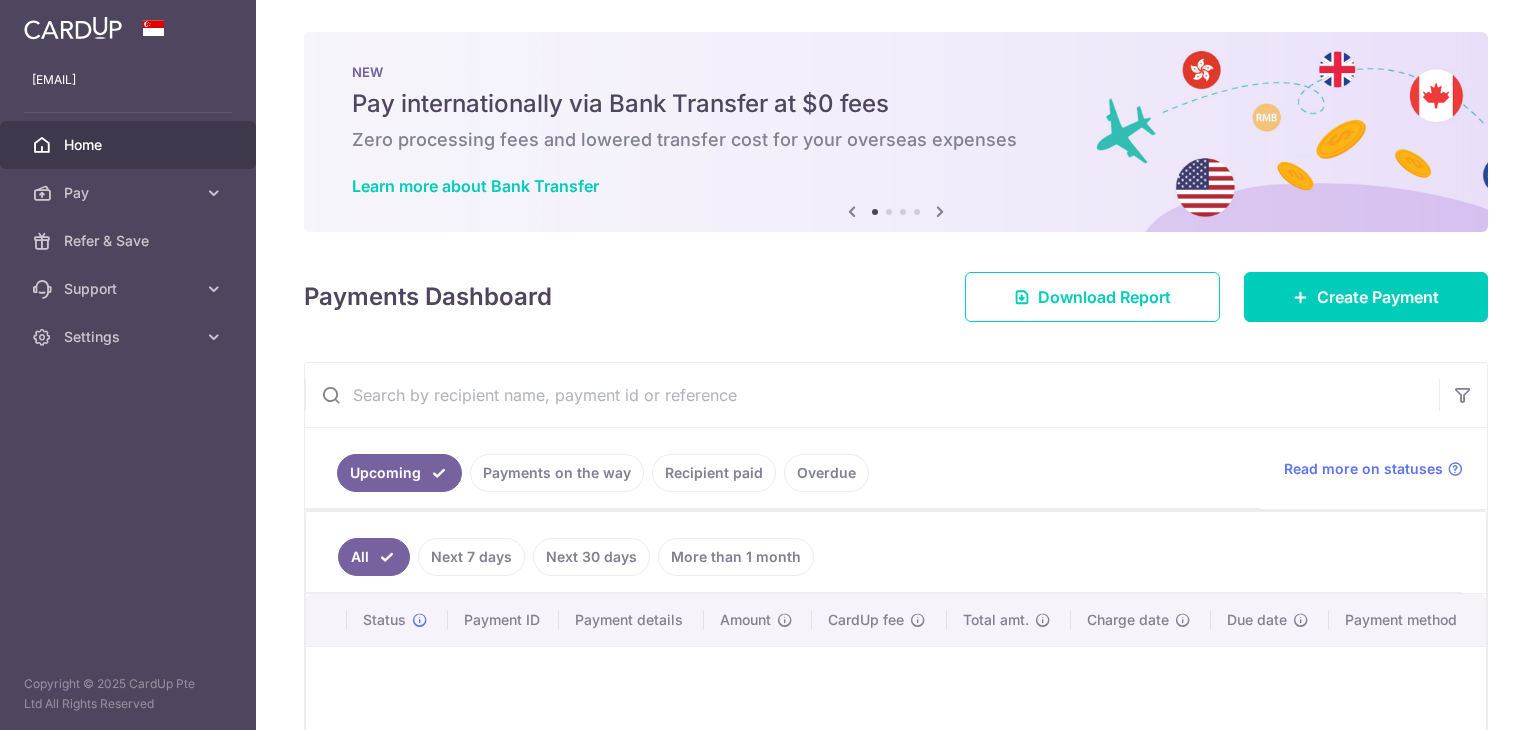 scroll, scrollTop: 0, scrollLeft: 0, axis: both 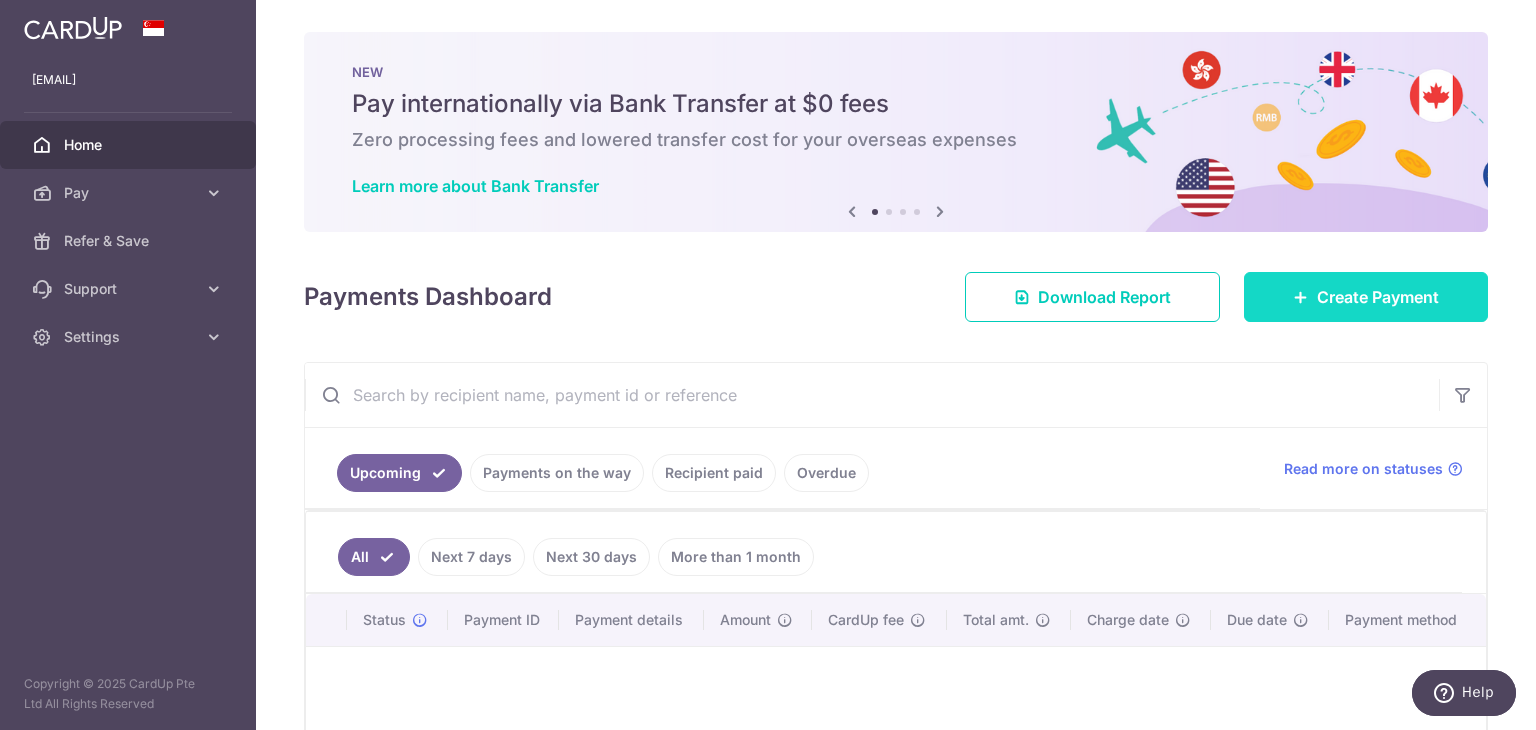 click on "Create Payment" at bounding box center [1378, 297] 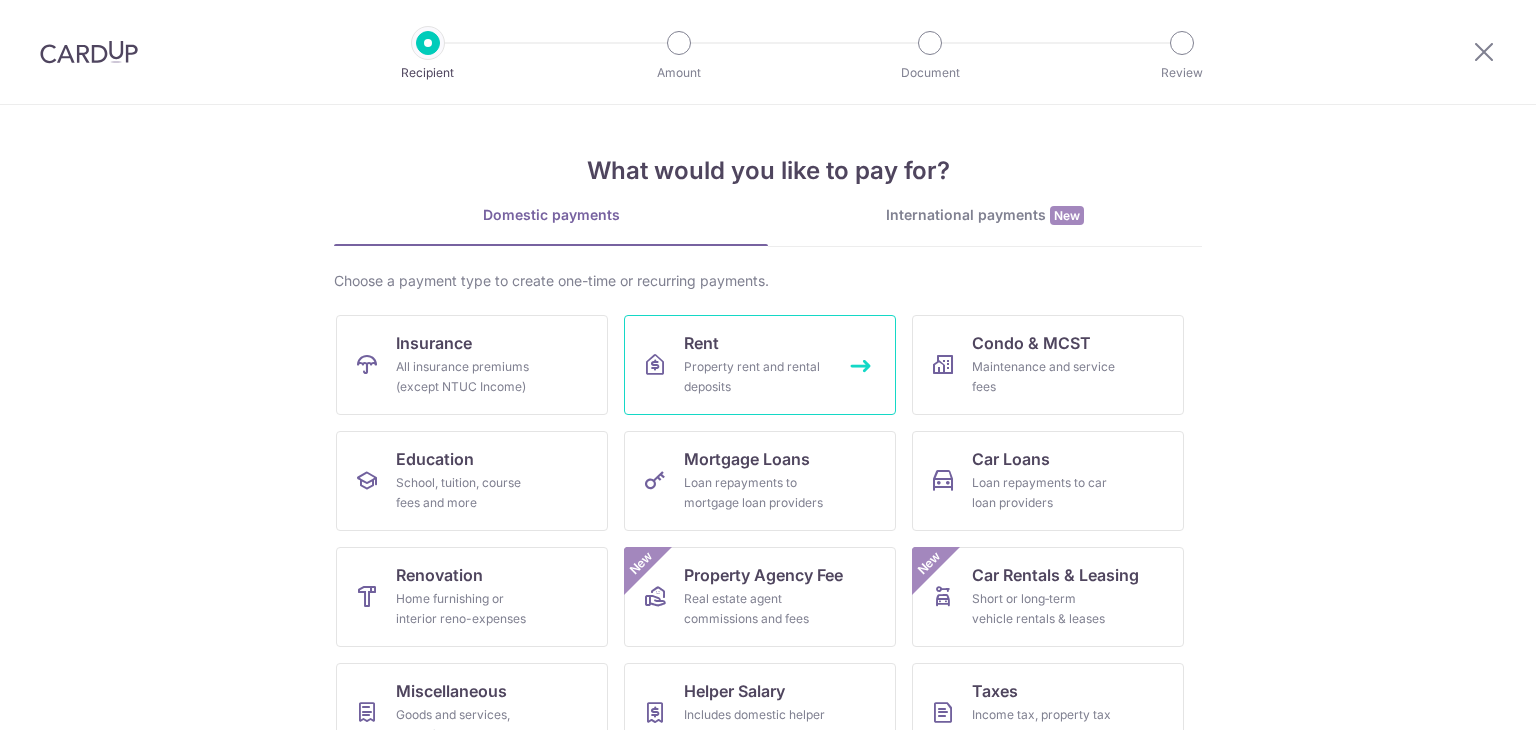 scroll, scrollTop: 0, scrollLeft: 0, axis: both 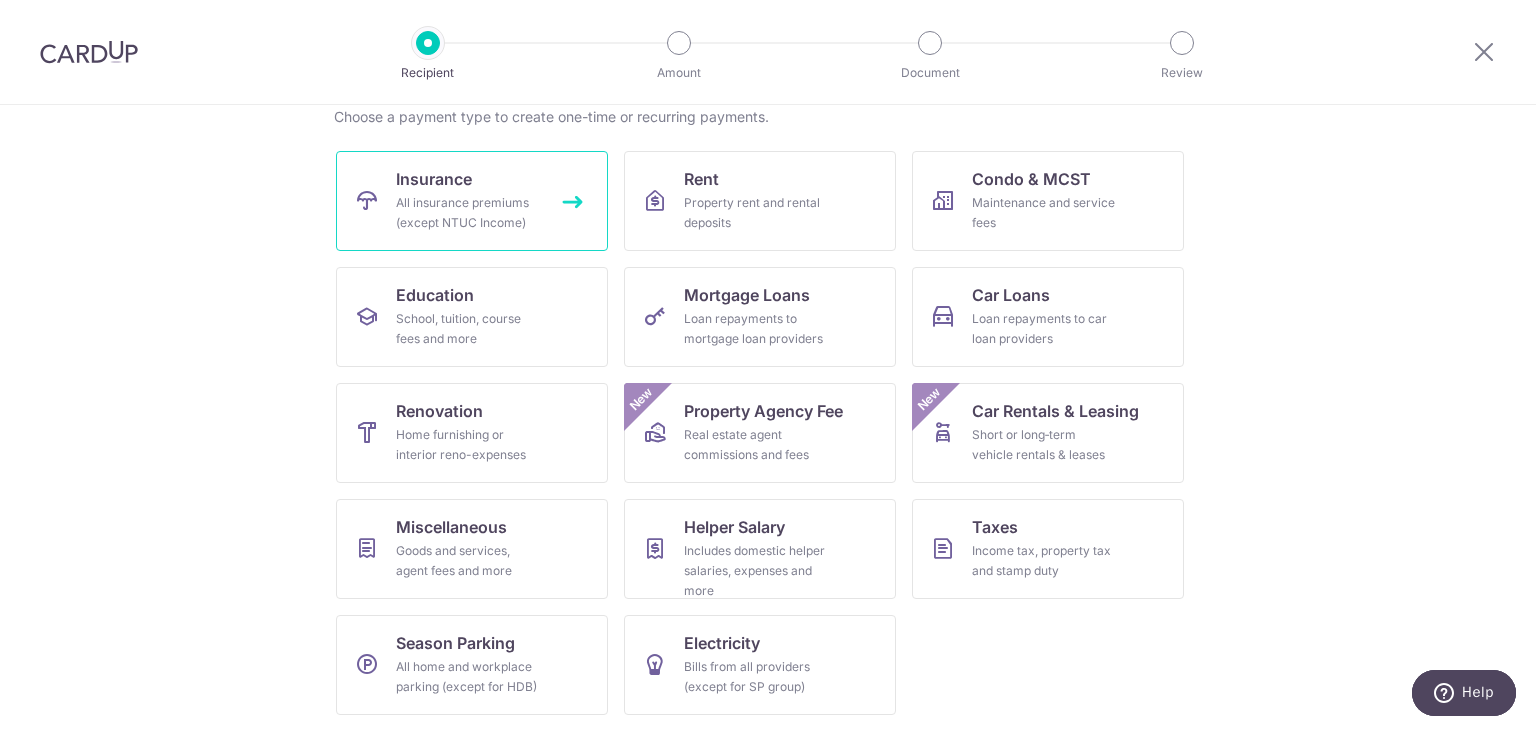 click on "All insurance premiums (except NTUC Income)" at bounding box center (468, 213) 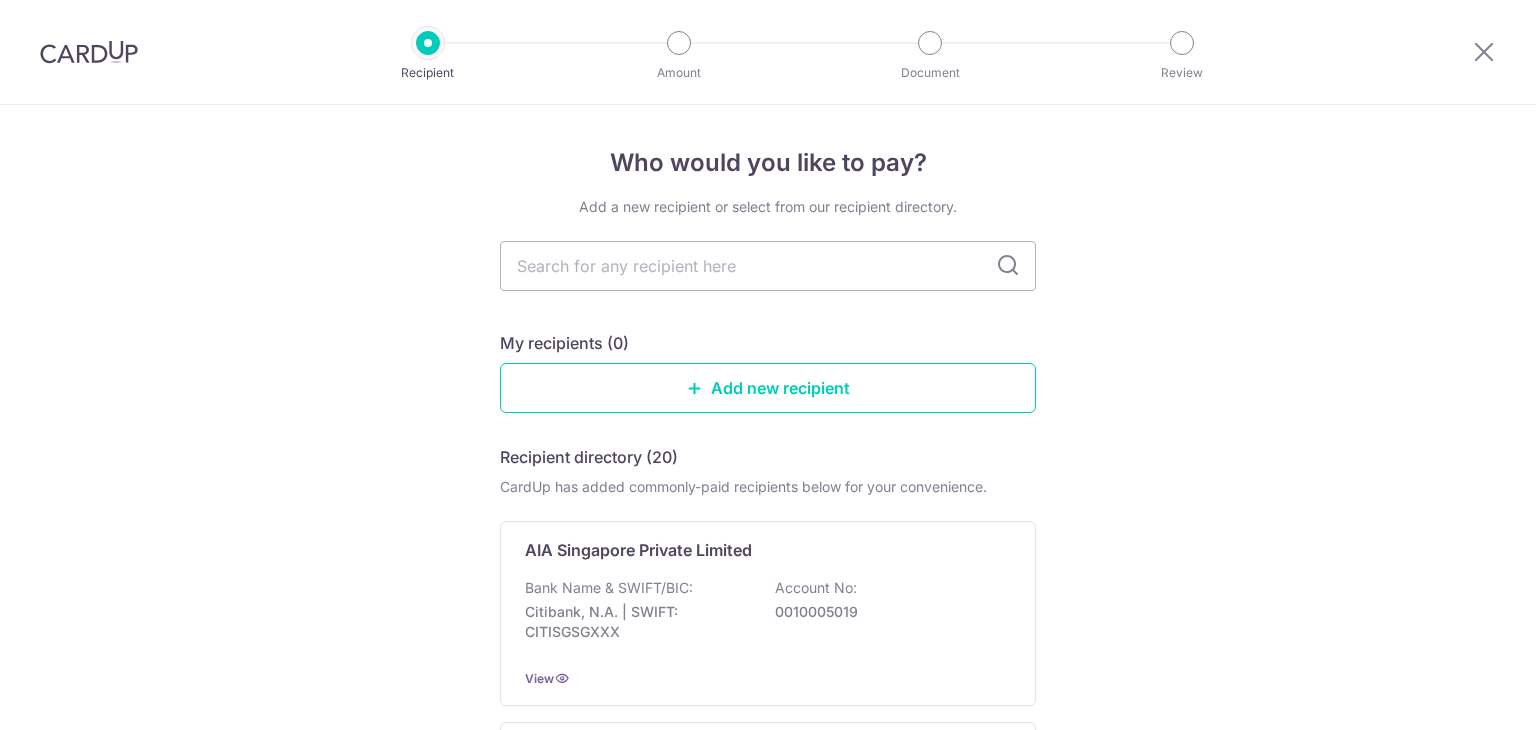 scroll, scrollTop: 0, scrollLeft: 0, axis: both 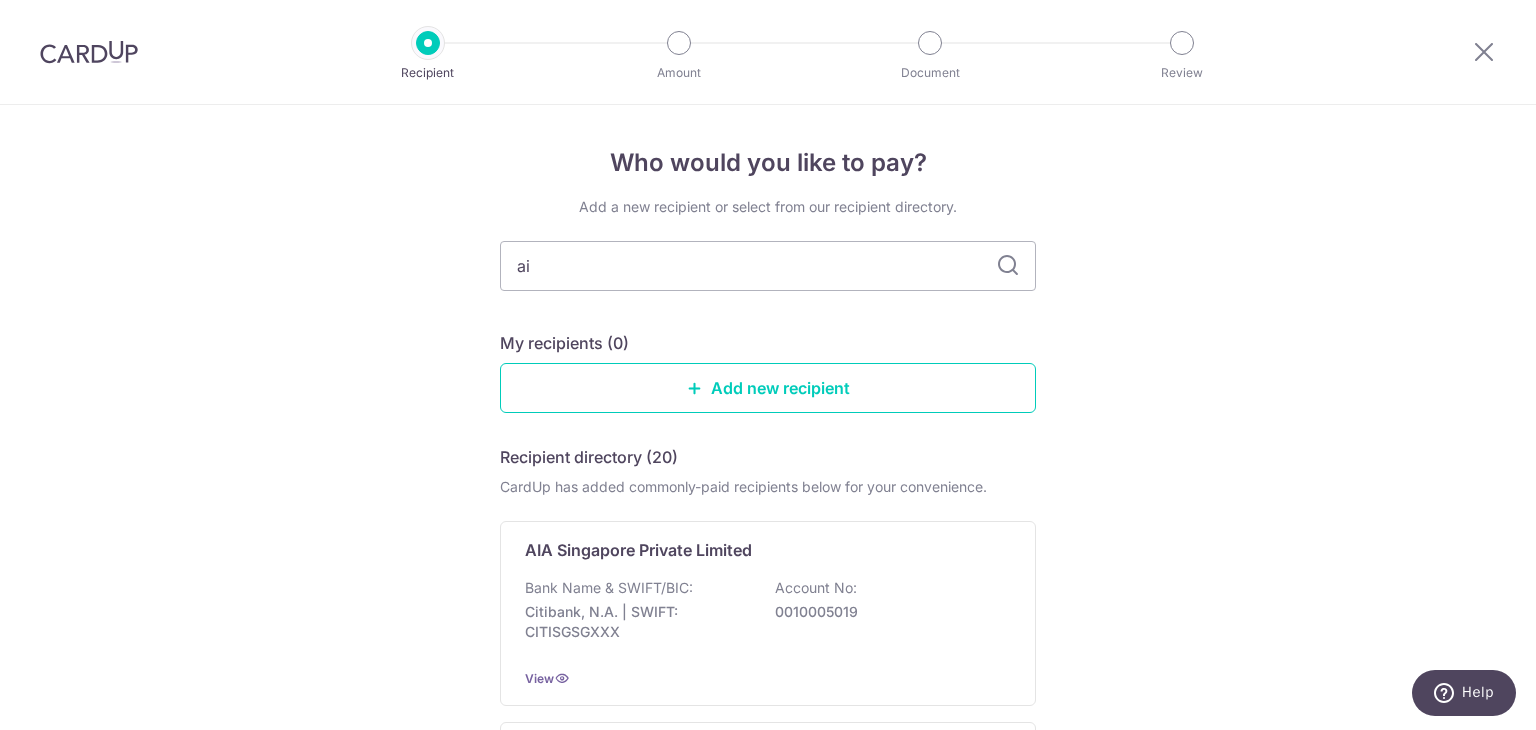 type on "aia" 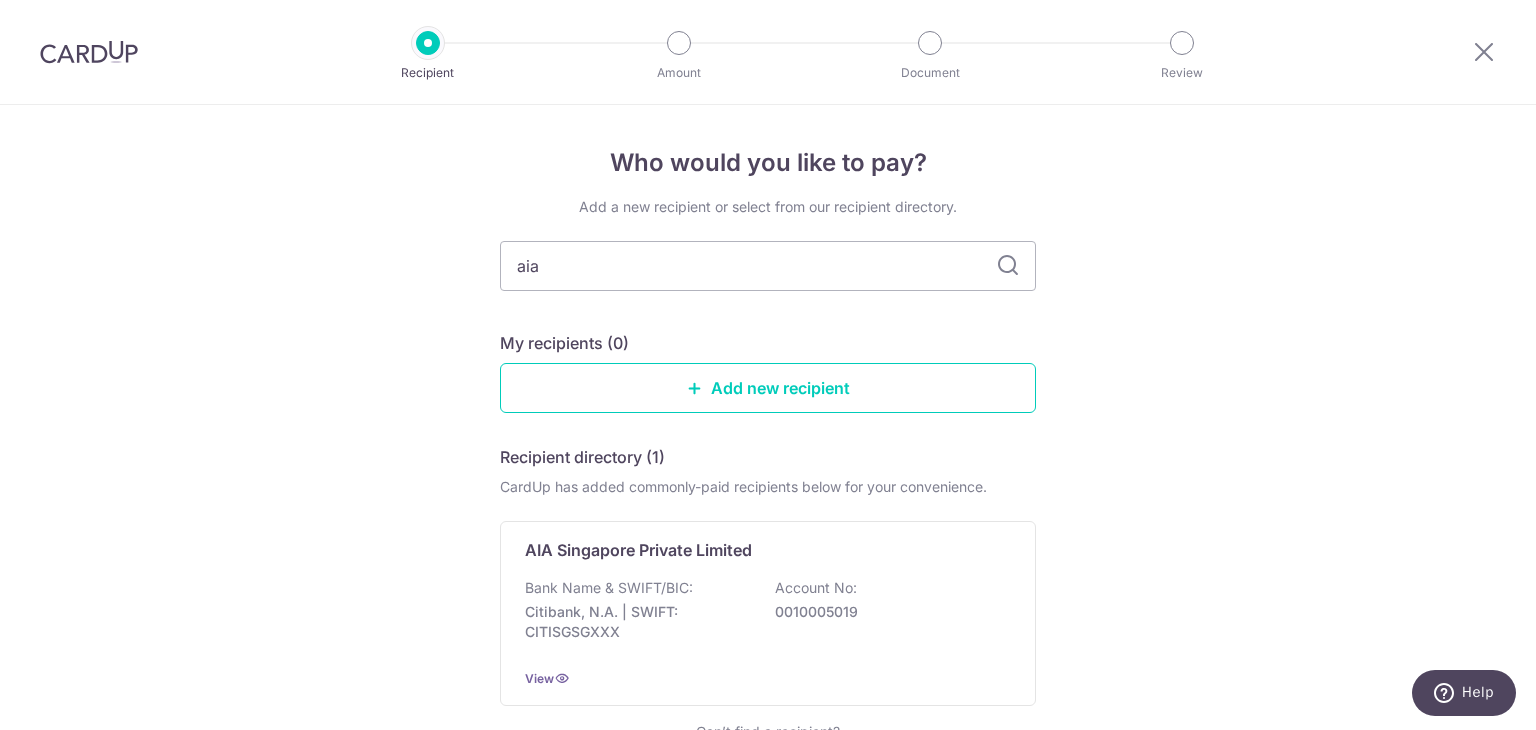 click at bounding box center (1008, 266) 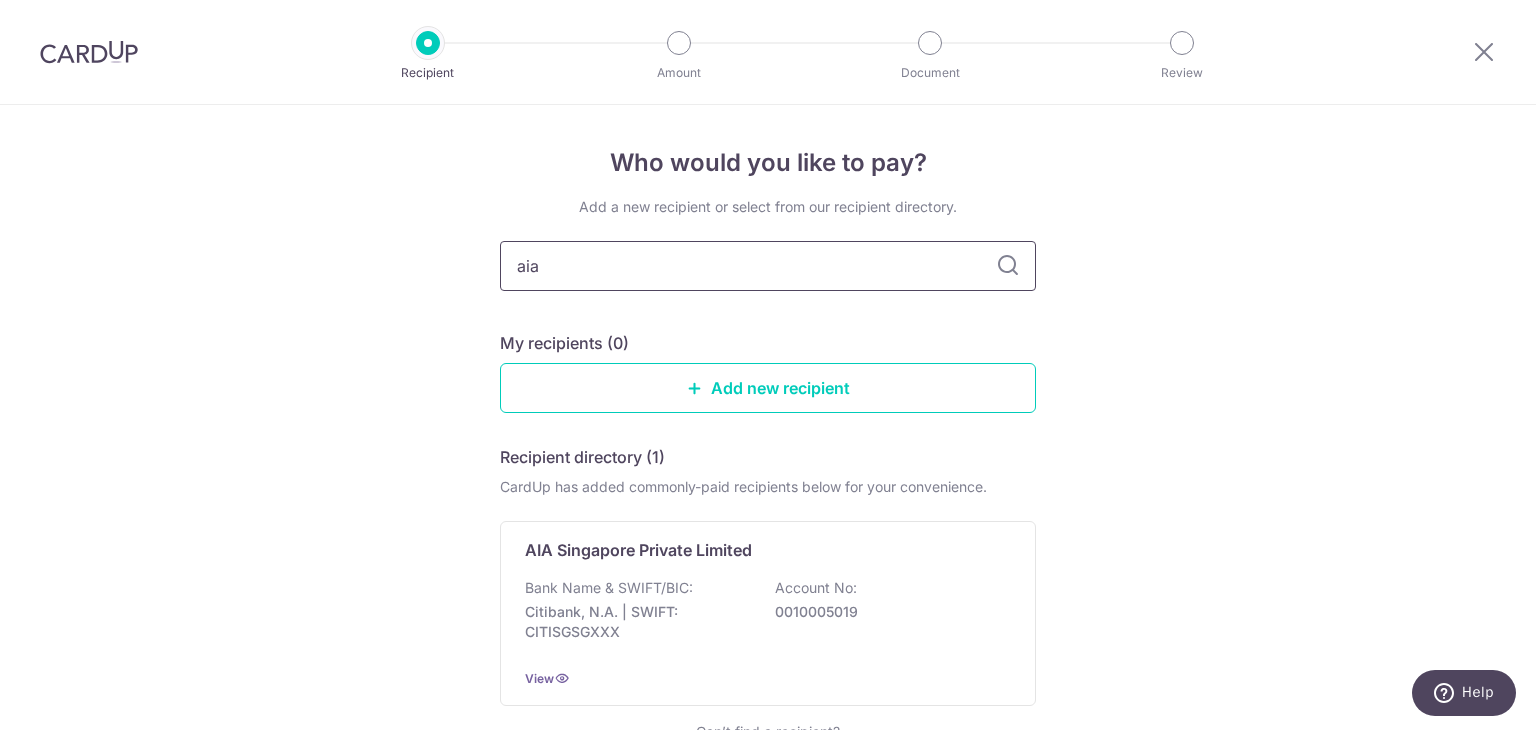 click on "aia" at bounding box center (768, 266) 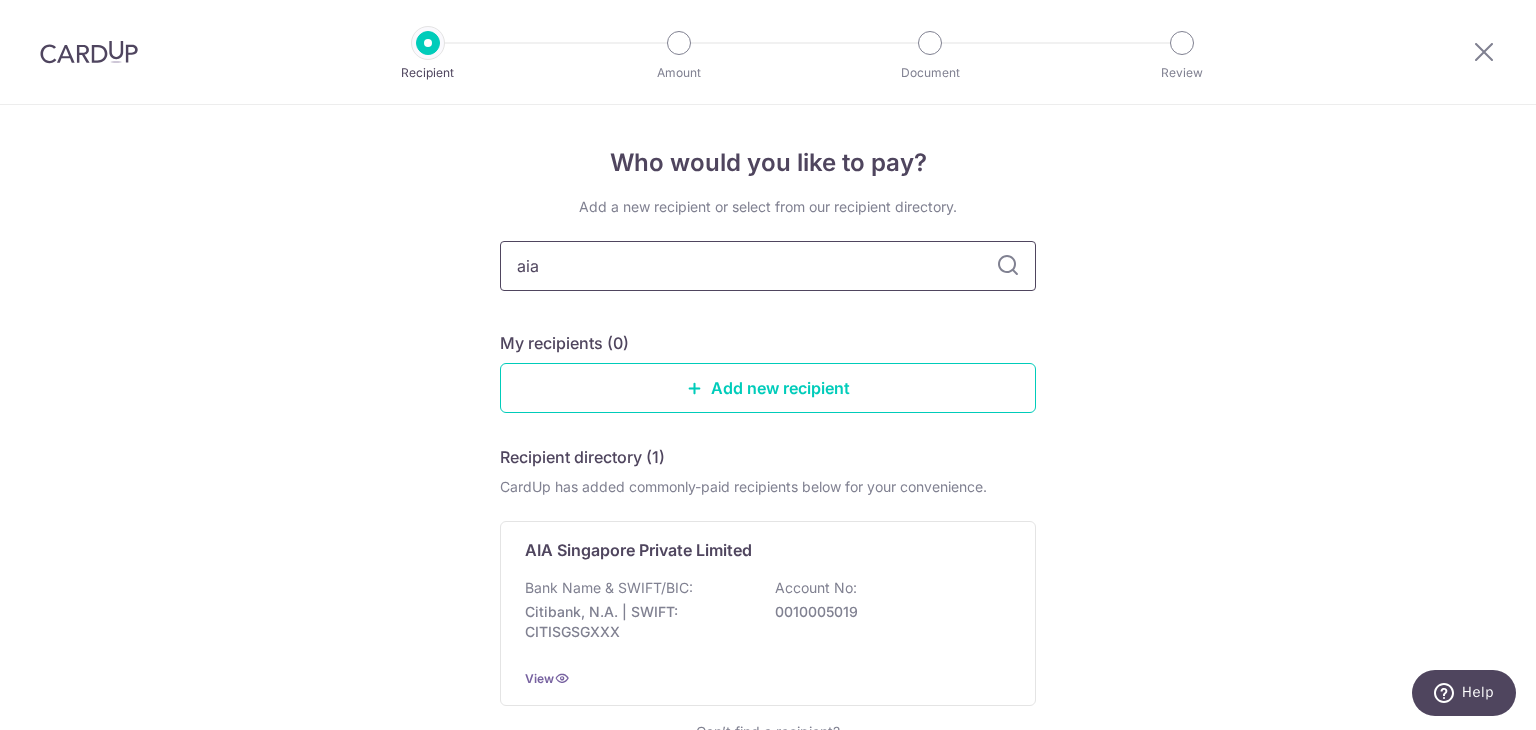 click on "aia" at bounding box center [768, 266] 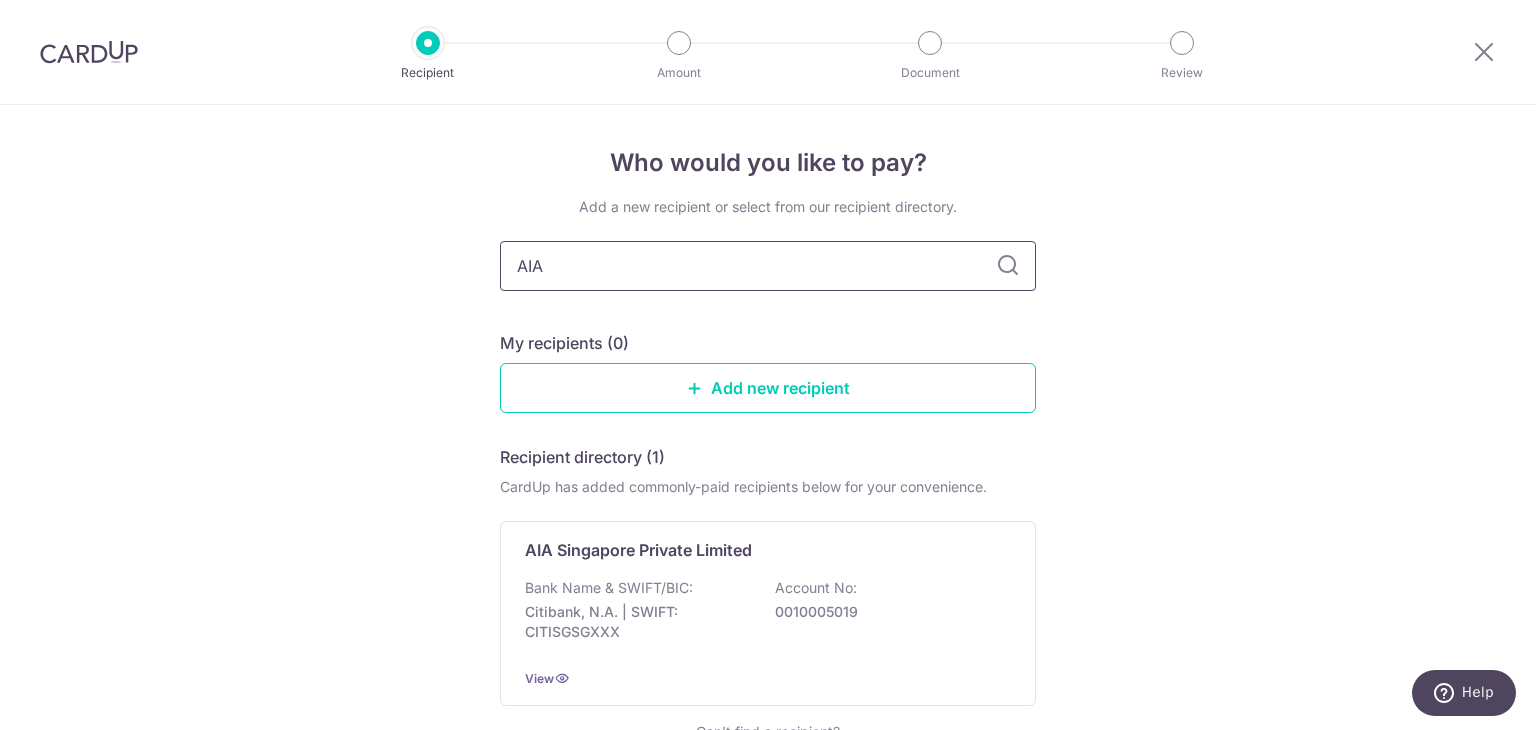 type on "AIA" 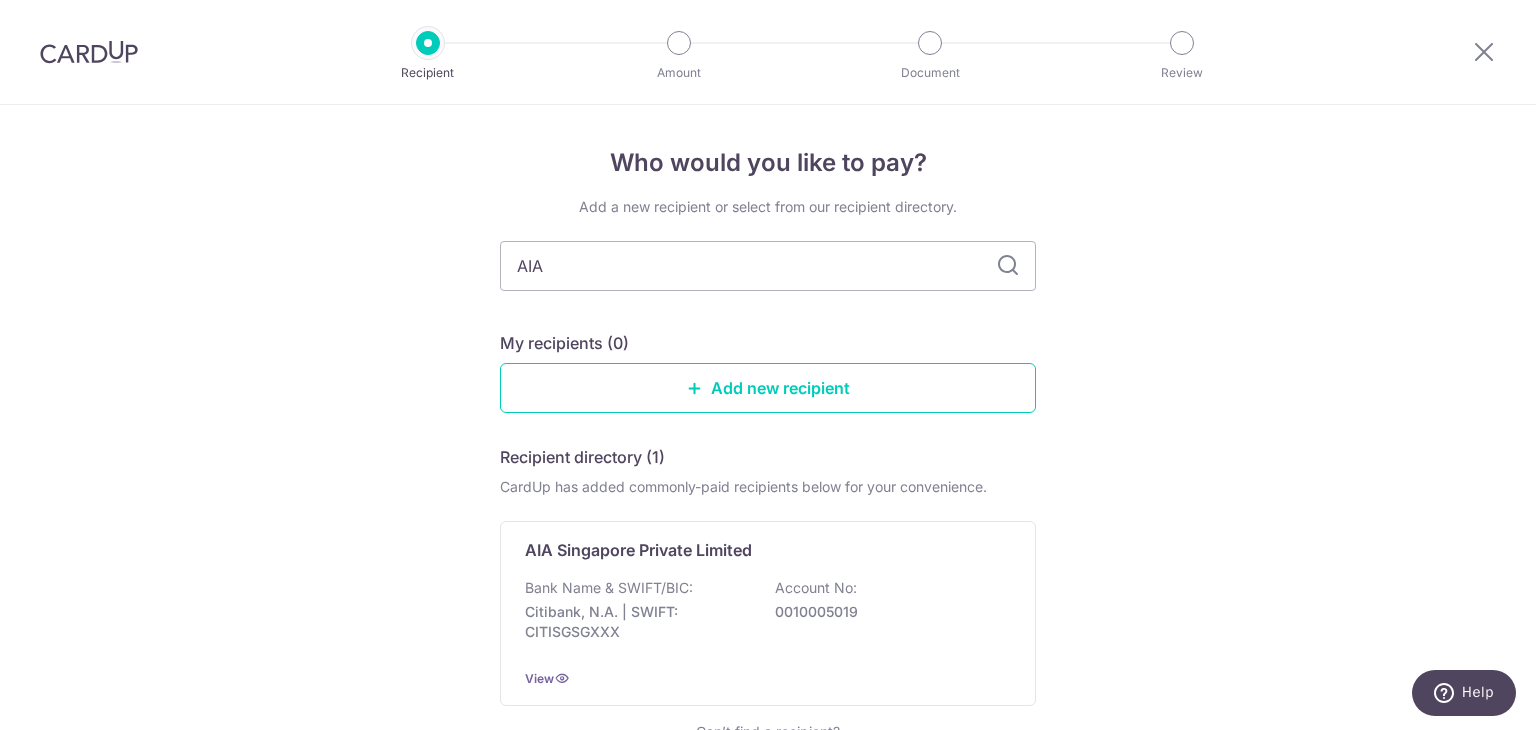 click at bounding box center [1008, 266] 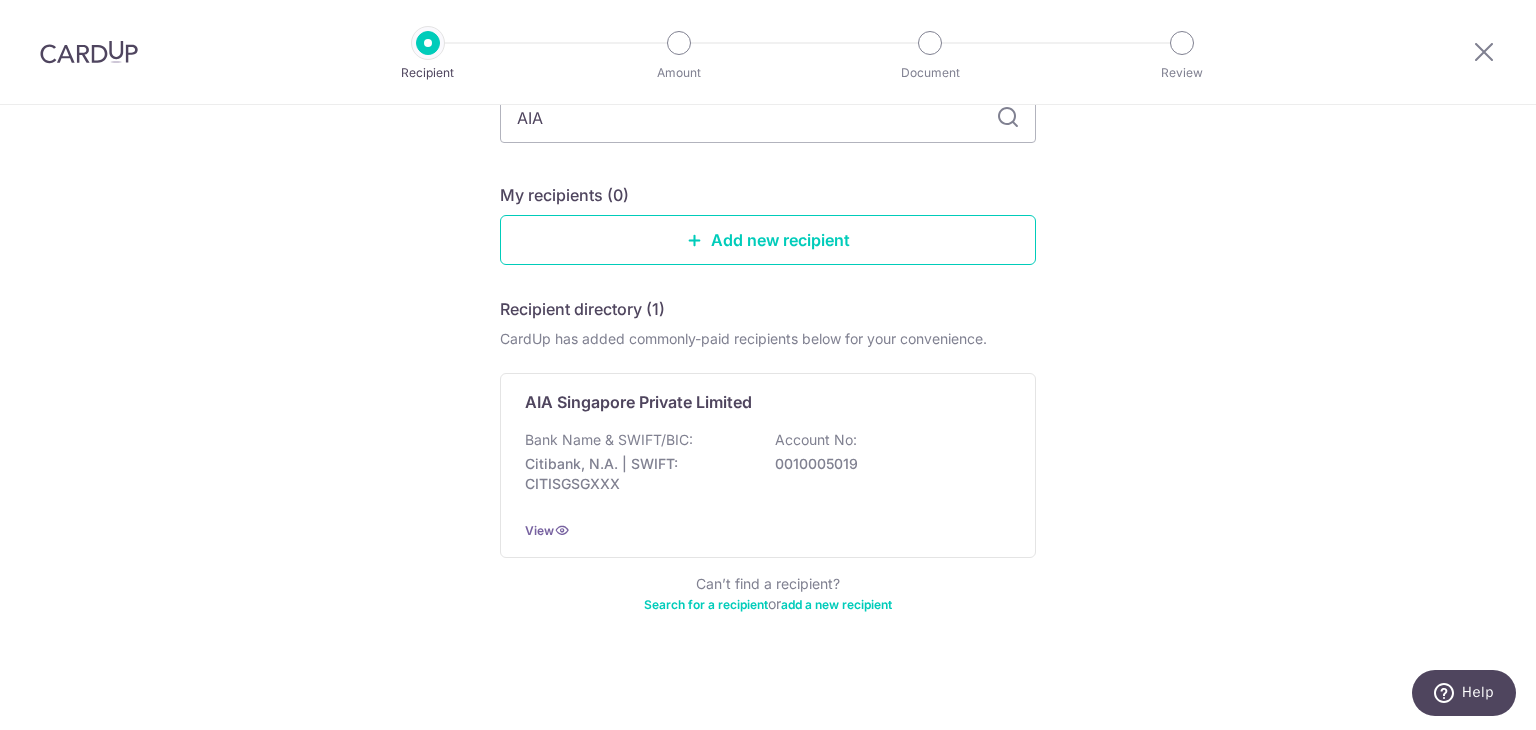 scroll, scrollTop: 149, scrollLeft: 0, axis: vertical 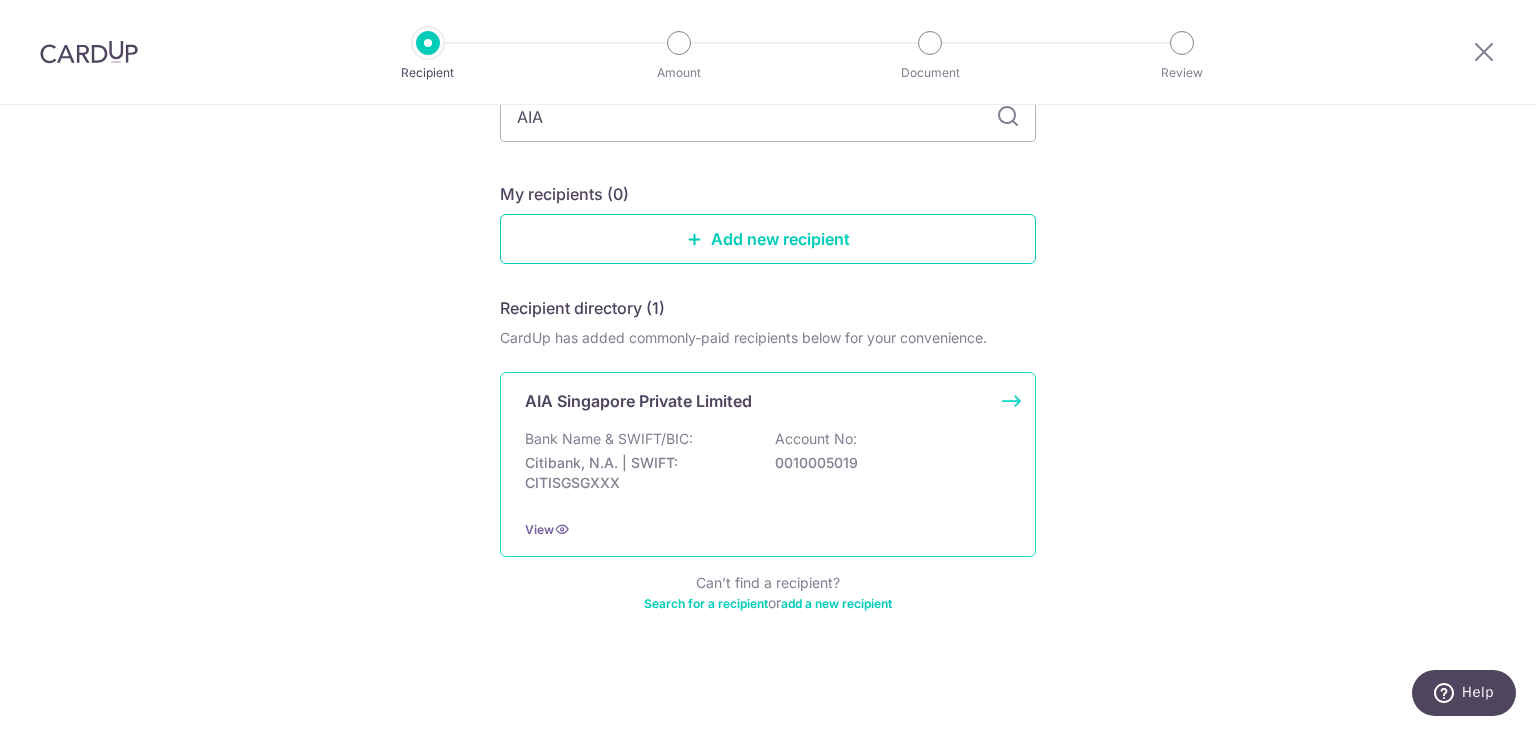 click on "Bank Name & SWIFT/BIC:" at bounding box center [609, 439] 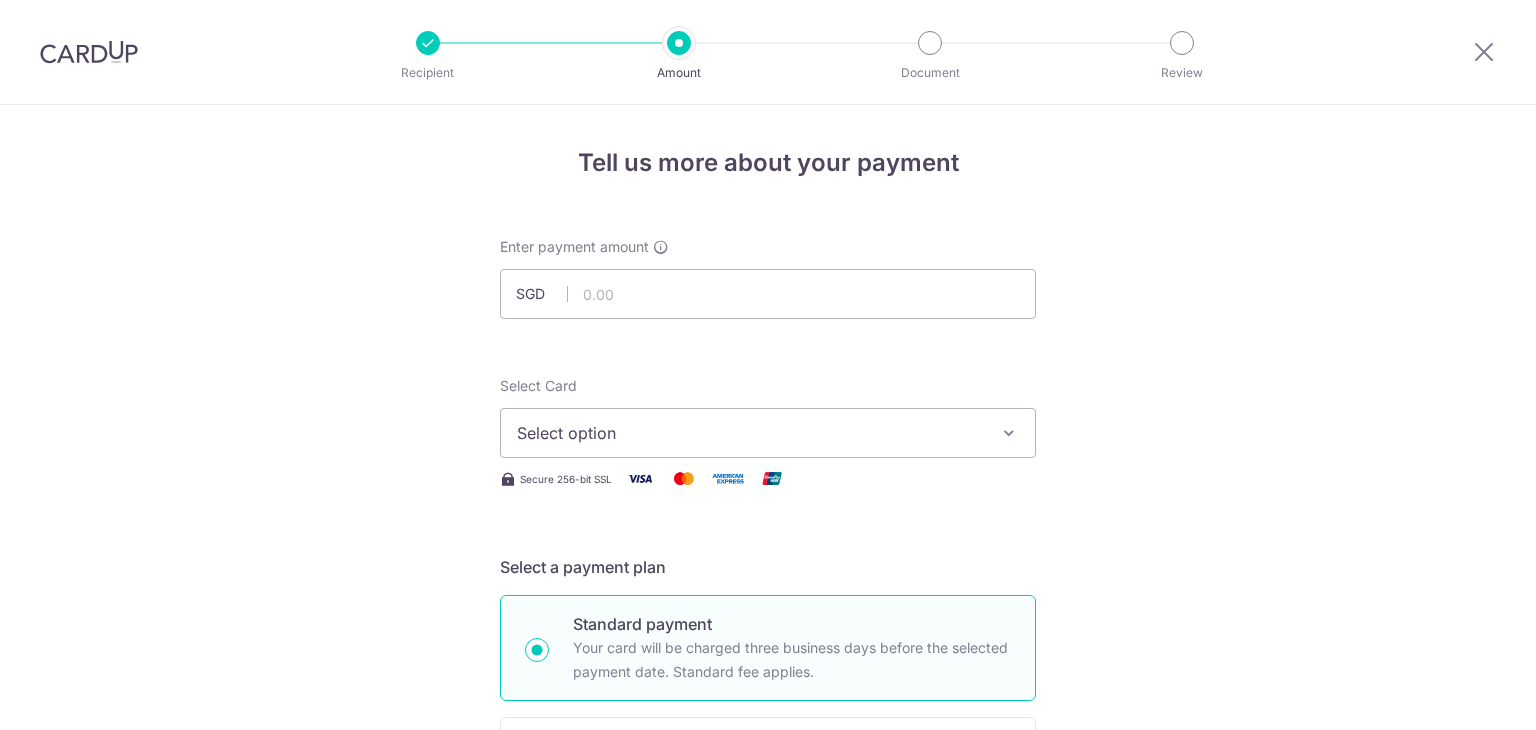 scroll, scrollTop: 0, scrollLeft: 0, axis: both 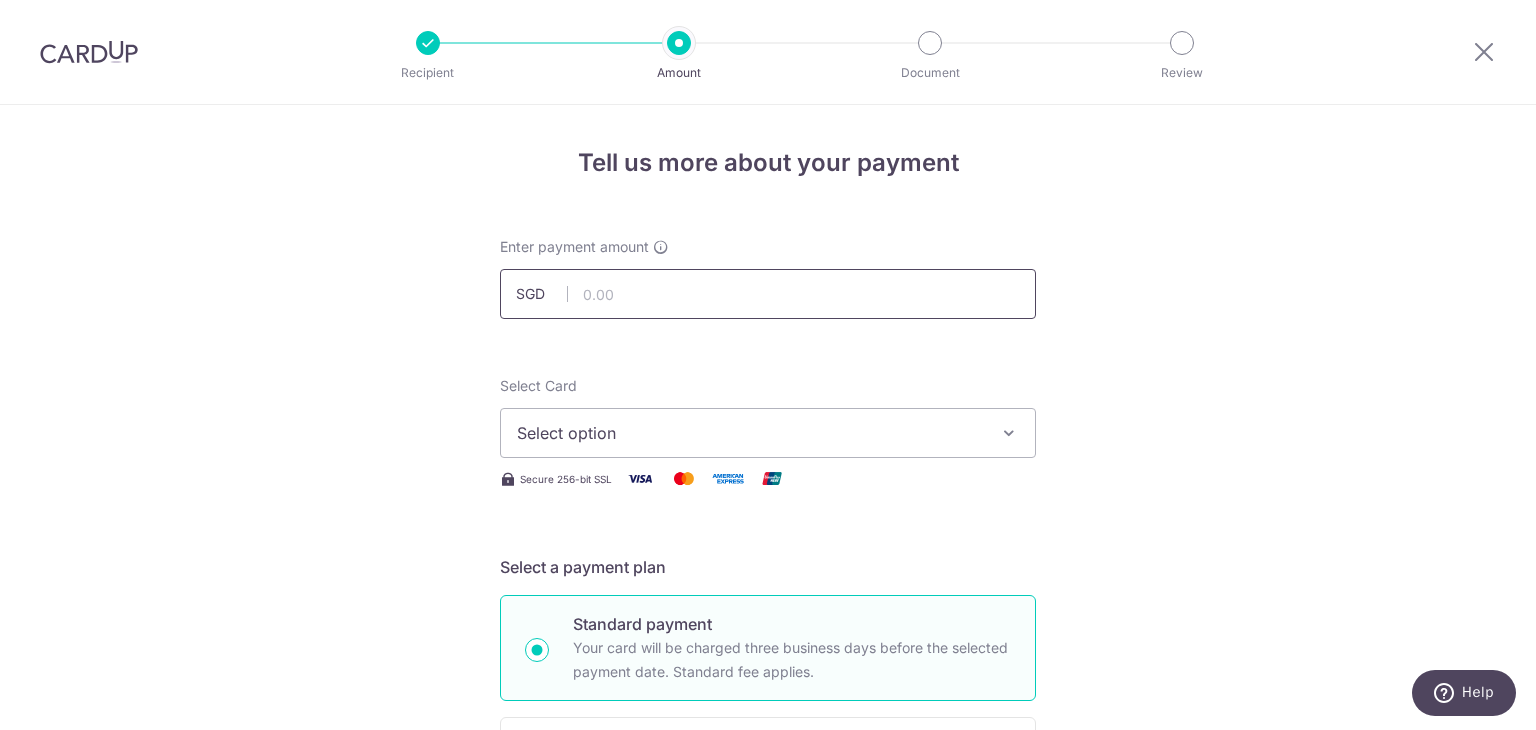 click at bounding box center [768, 294] 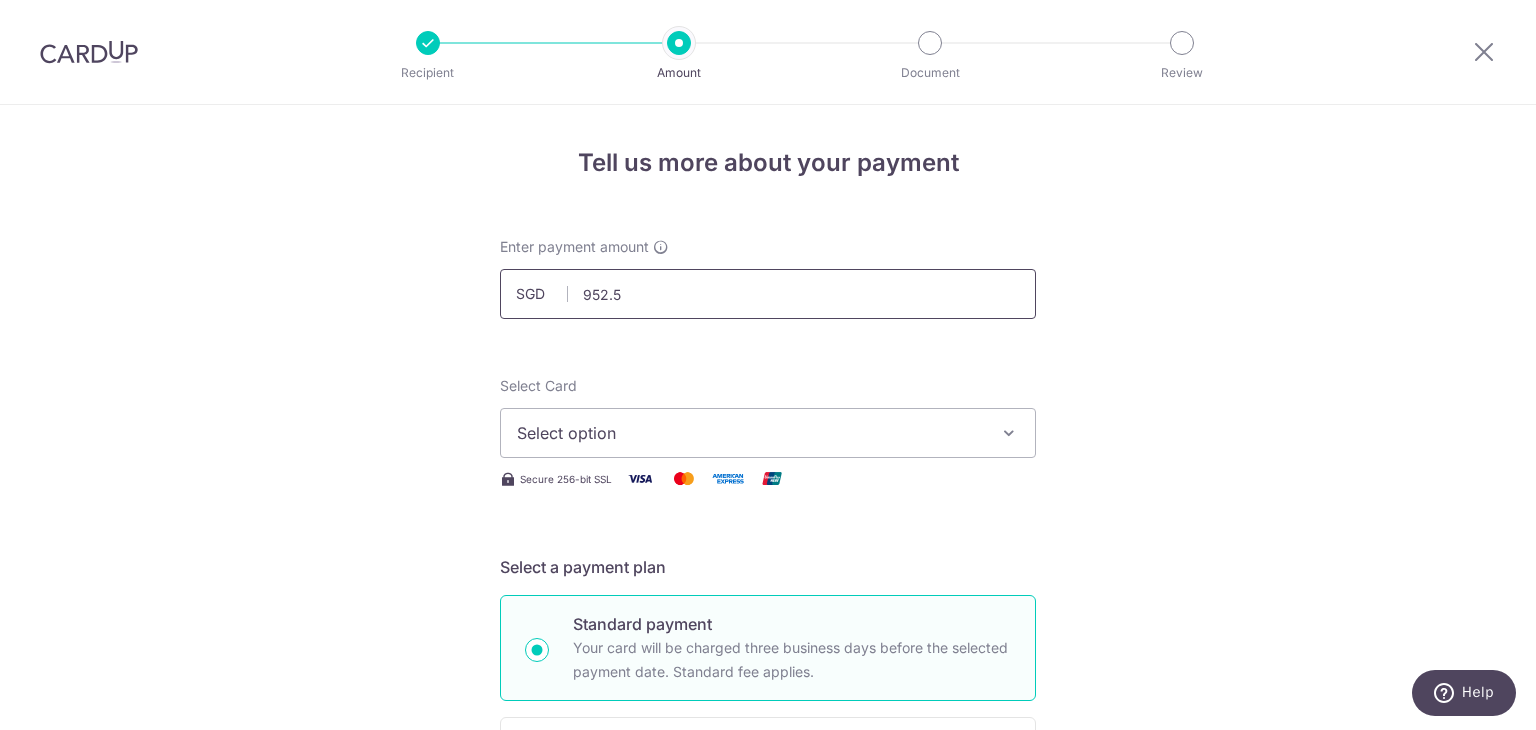 type on "952.54" 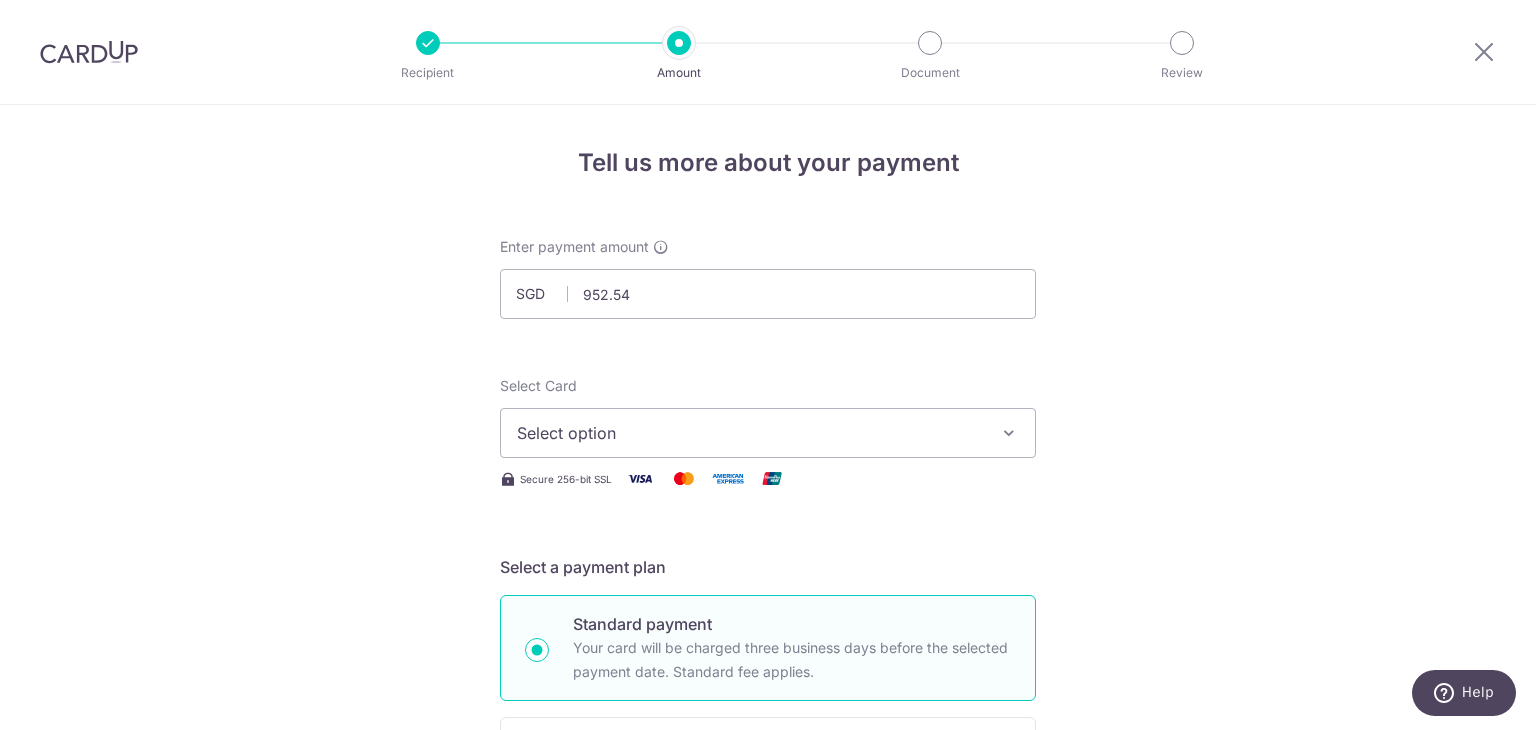 click on "Select option" at bounding box center [750, 433] 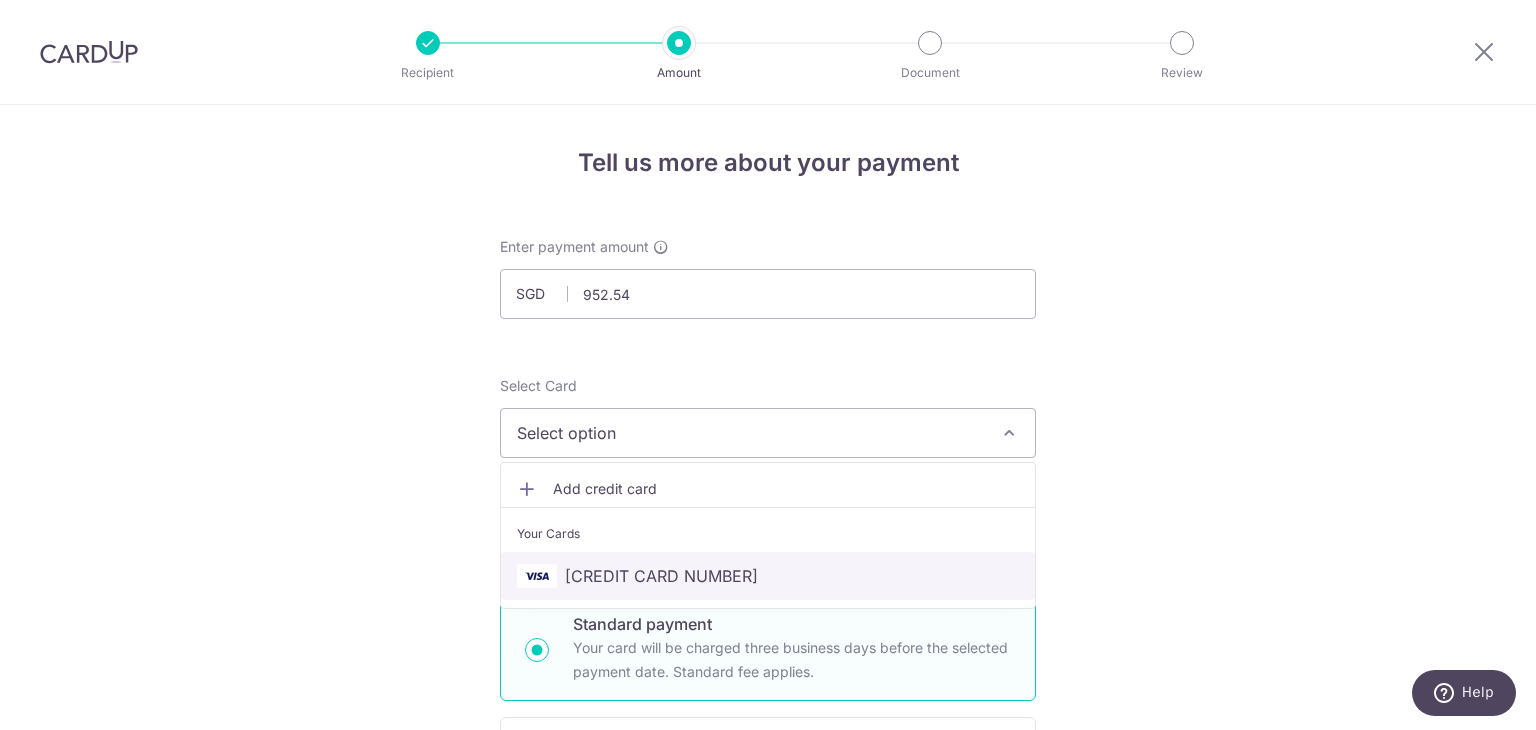click on "**** 9924" at bounding box center [661, 576] 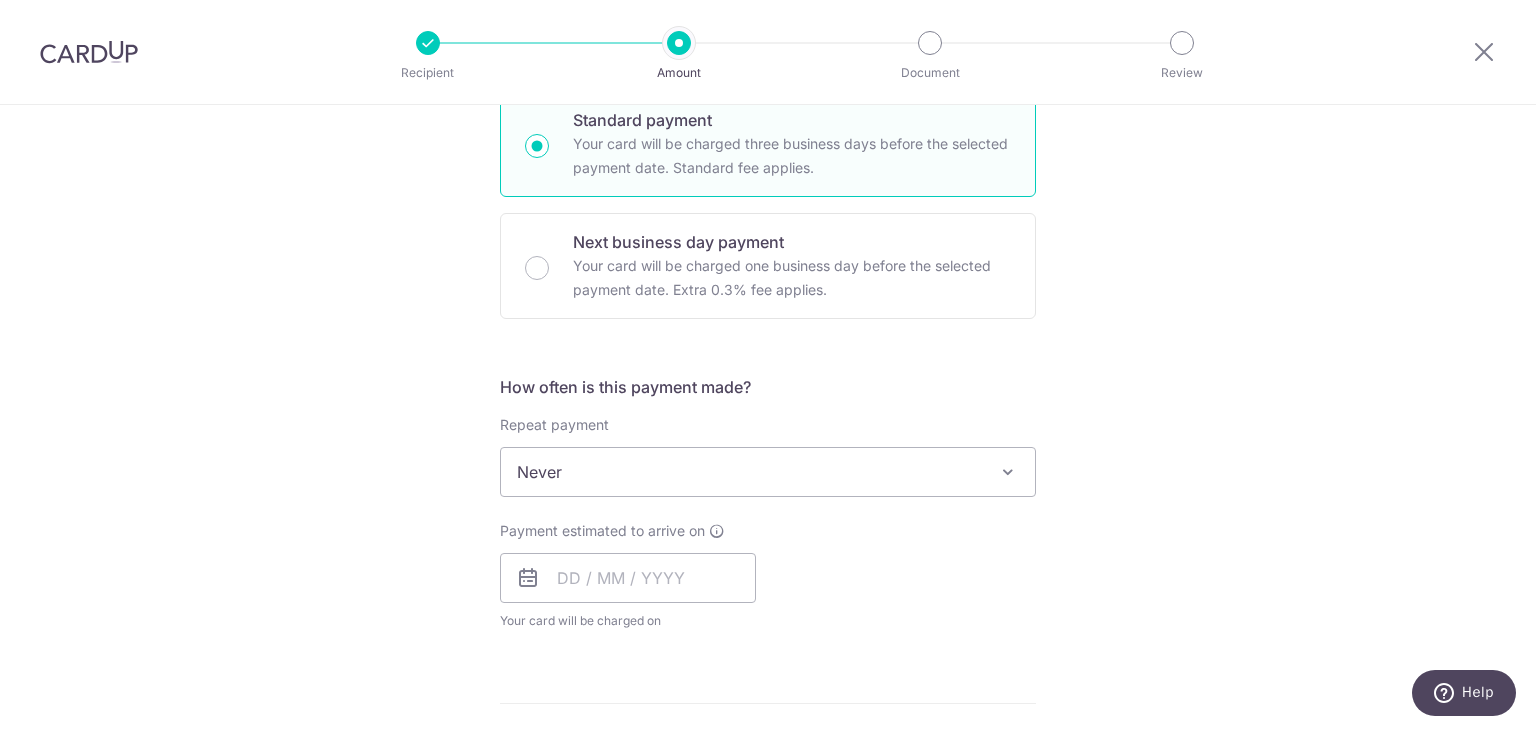 scroll, scrollTop: 600, scrollLeft: 0, axis: vertical 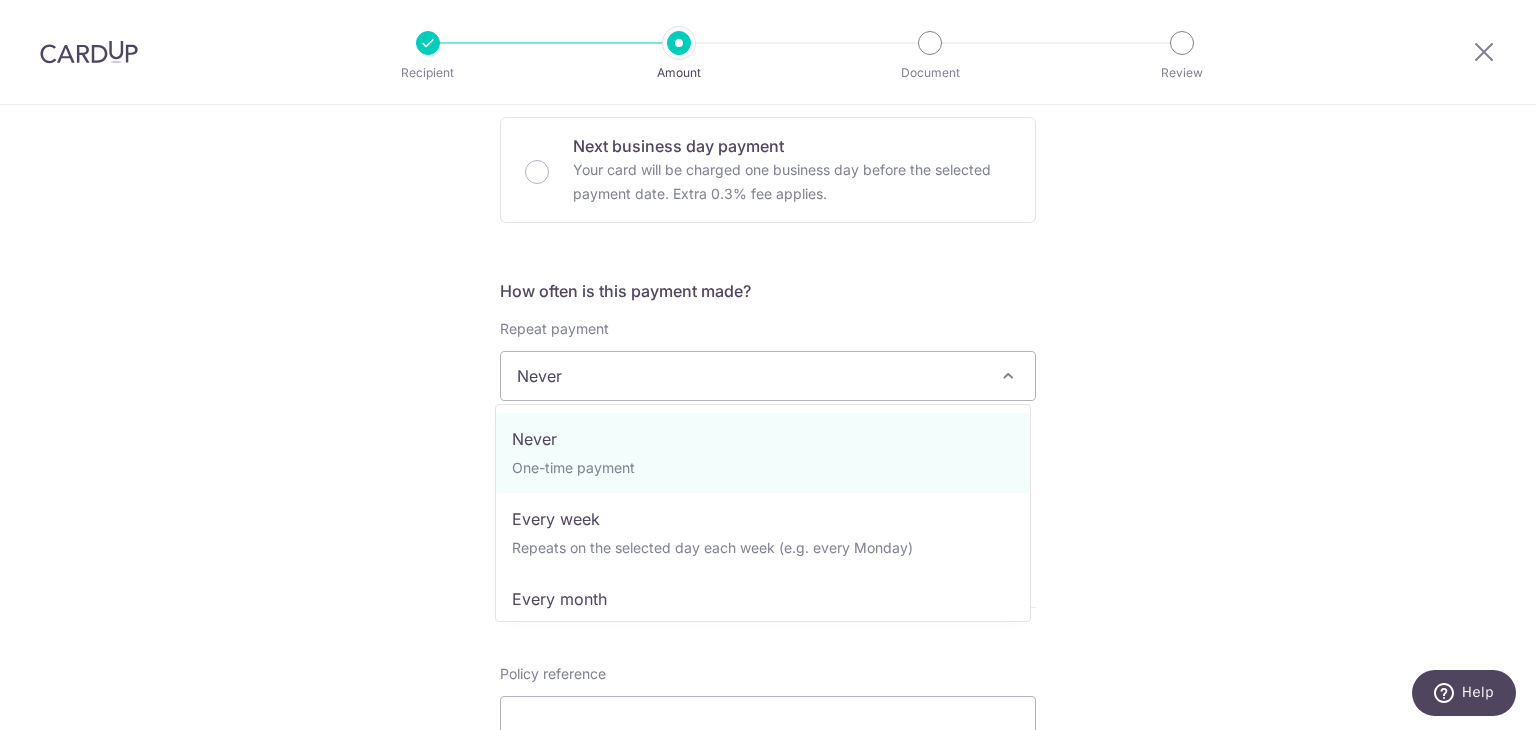 click on "Never" at bounding box center [768, 376] 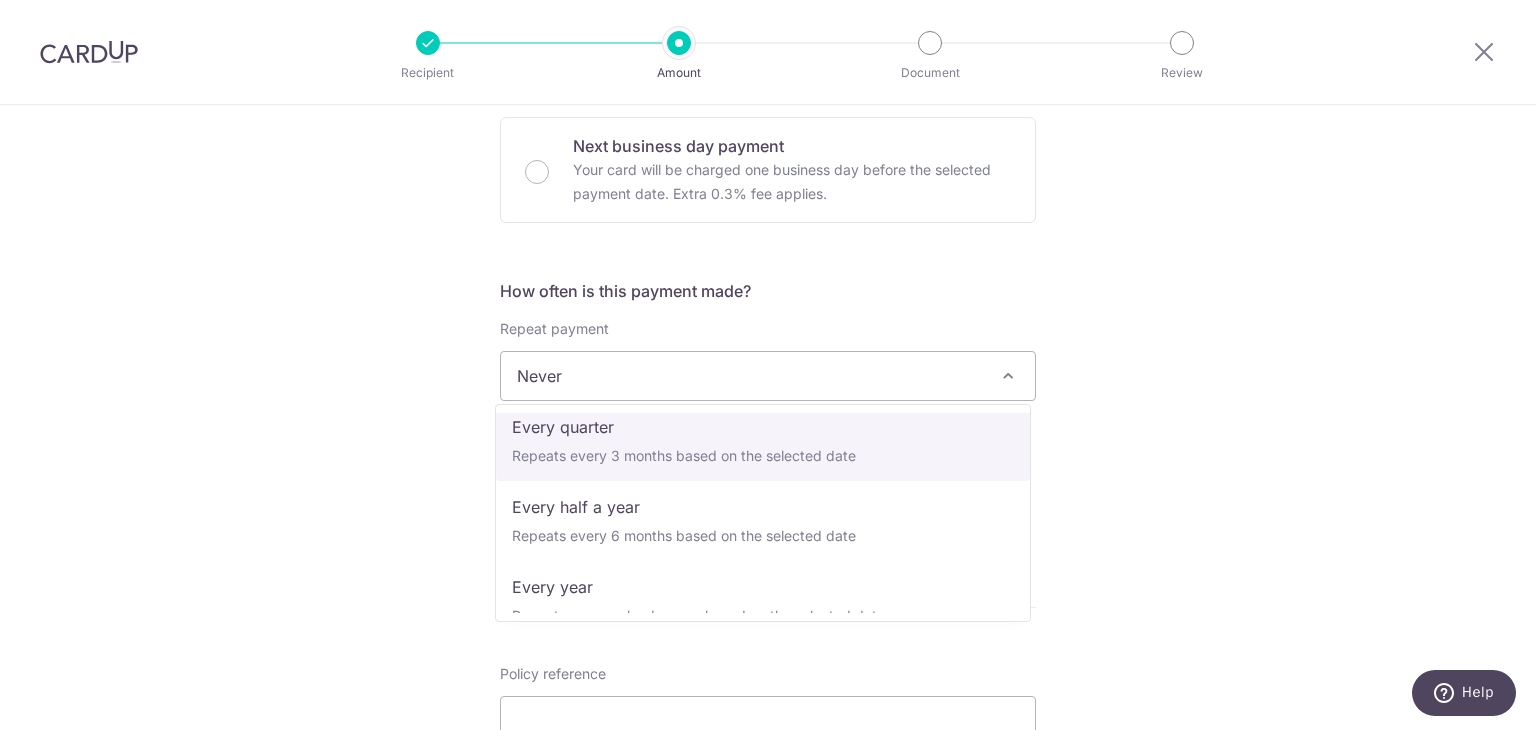 scroll, scrollTop: 280, scrollLeft: 0, axis: vertical 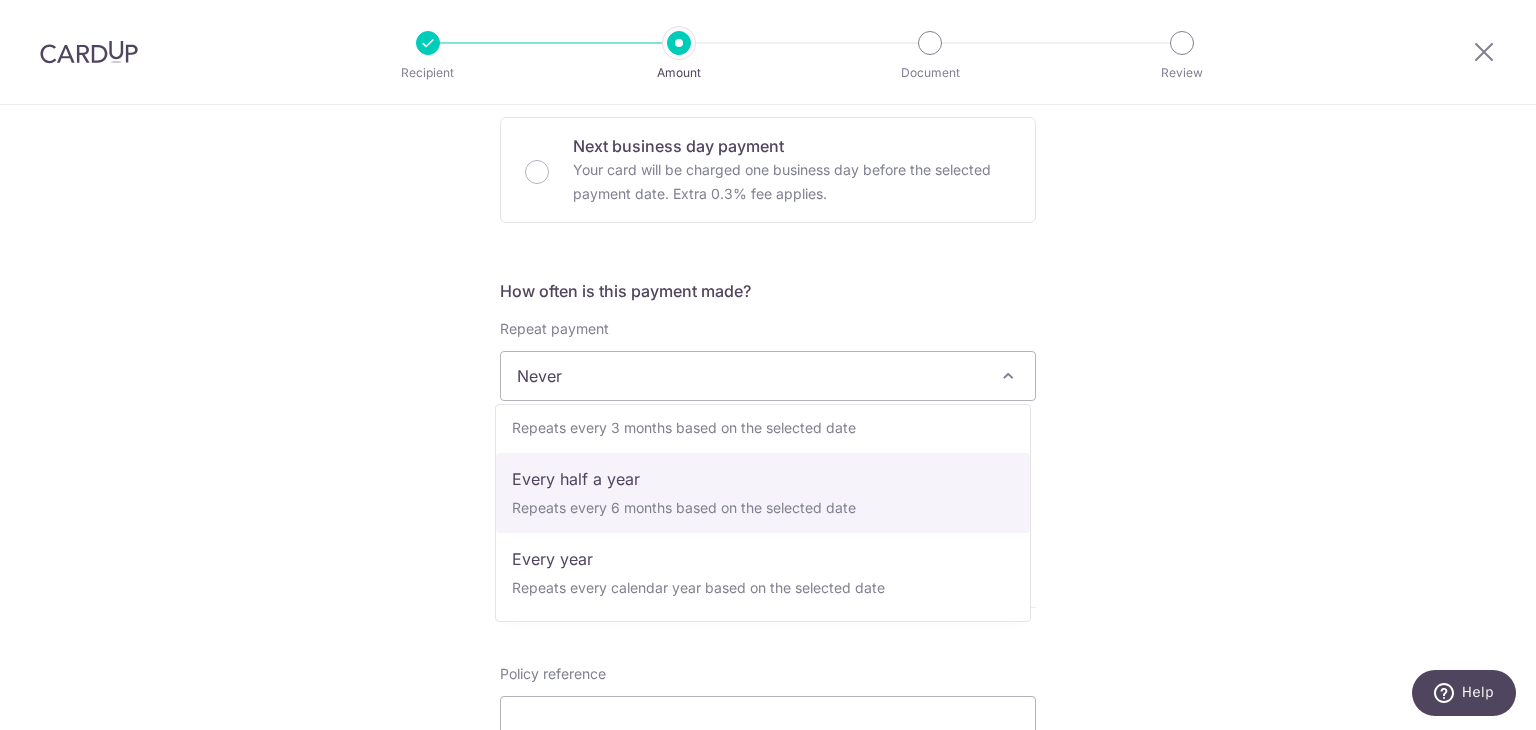 click on "Tell us more about your payment
Enter payment amount
SGD
952.54
952.54
Select Card
**** 9924
Add credit card
Your Cards
**** 9924
Secure 256-bit SSL
Text
New card details
Card
Secure 256-bit SSL" at bounding box center [768, 409] 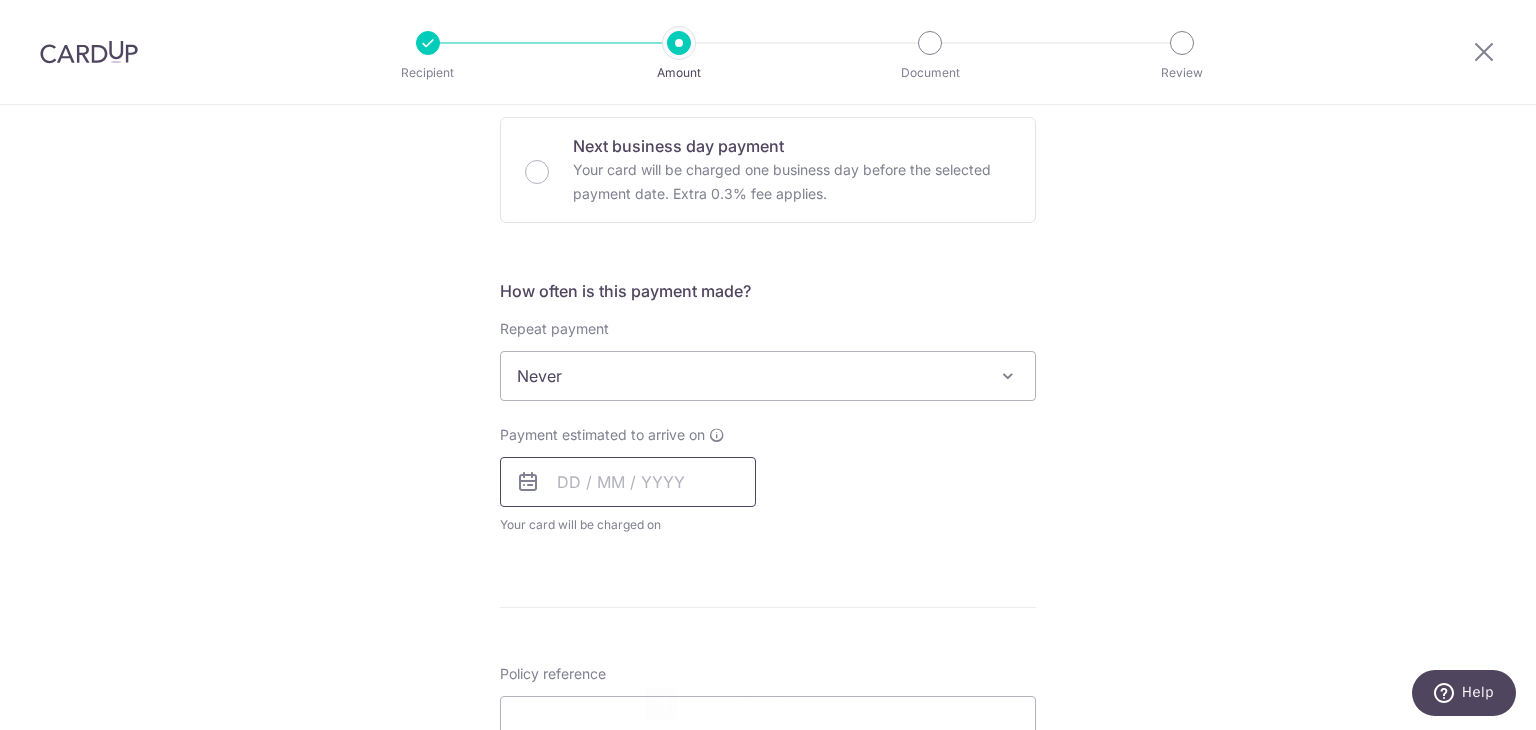 click at bounding box center (628, 482) 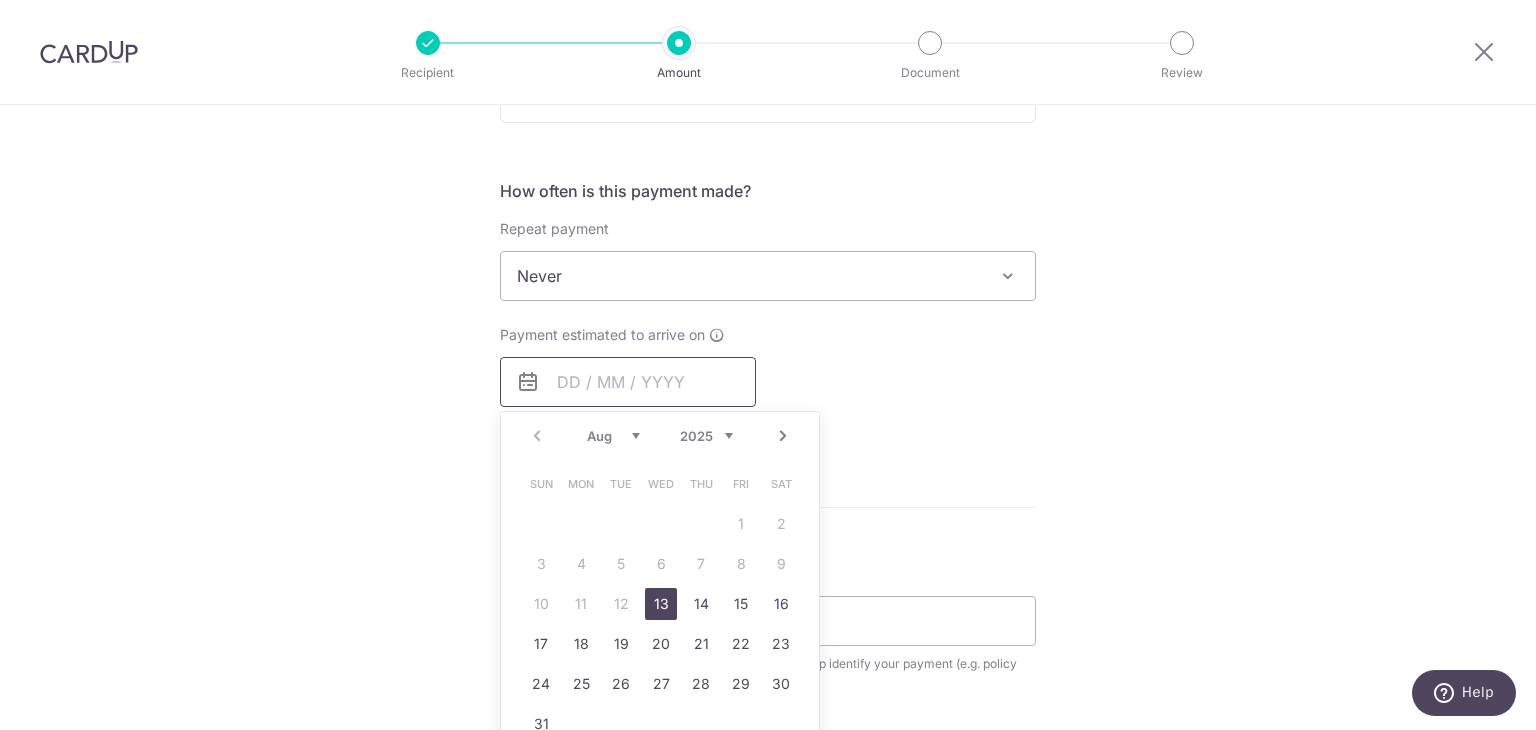 scroll, scrollTop: 800, scrollLeft: 0, axis: vertical 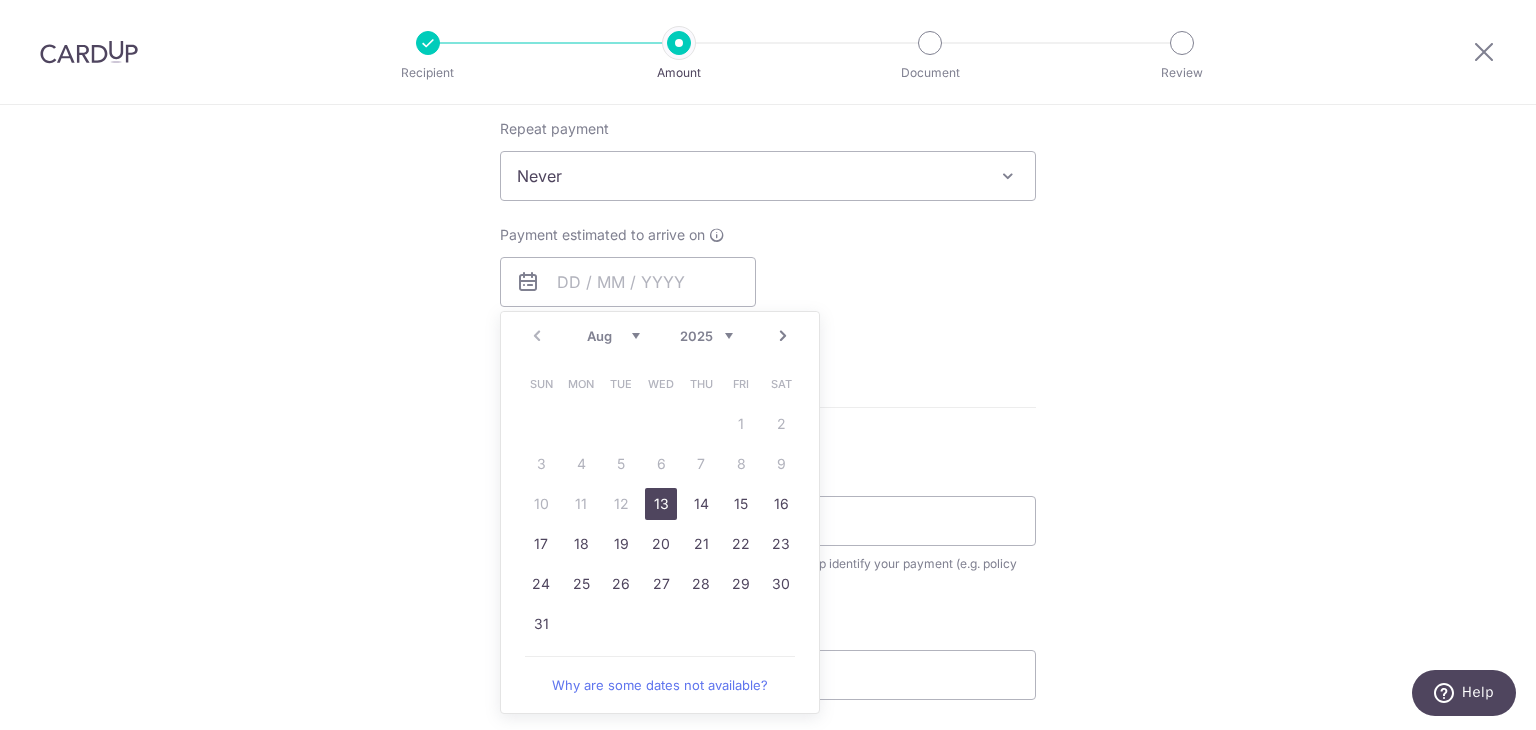 click on "13" at bounding box center [661, 504] 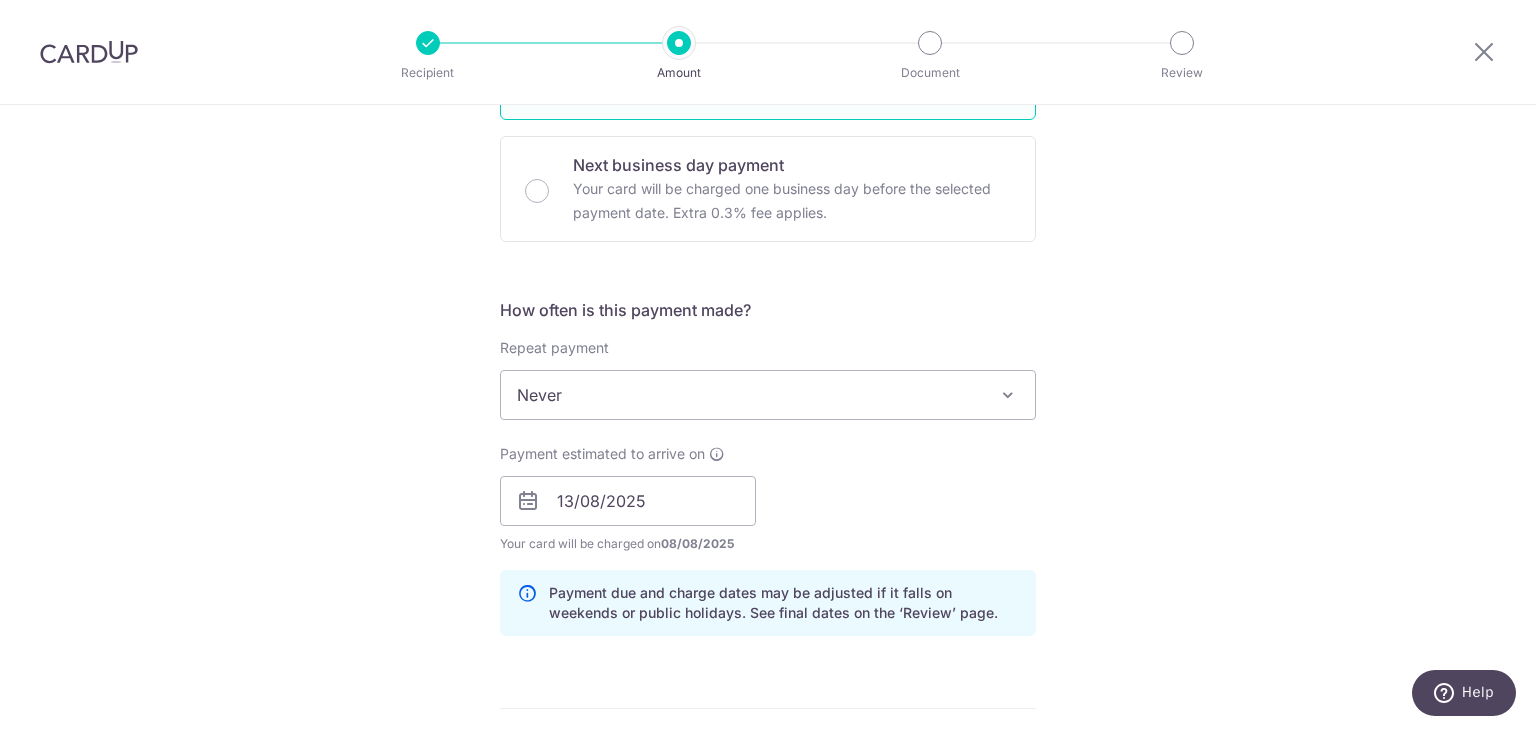 scroll, scrollTop: 600, scrollLeft: 0, axis: vertical 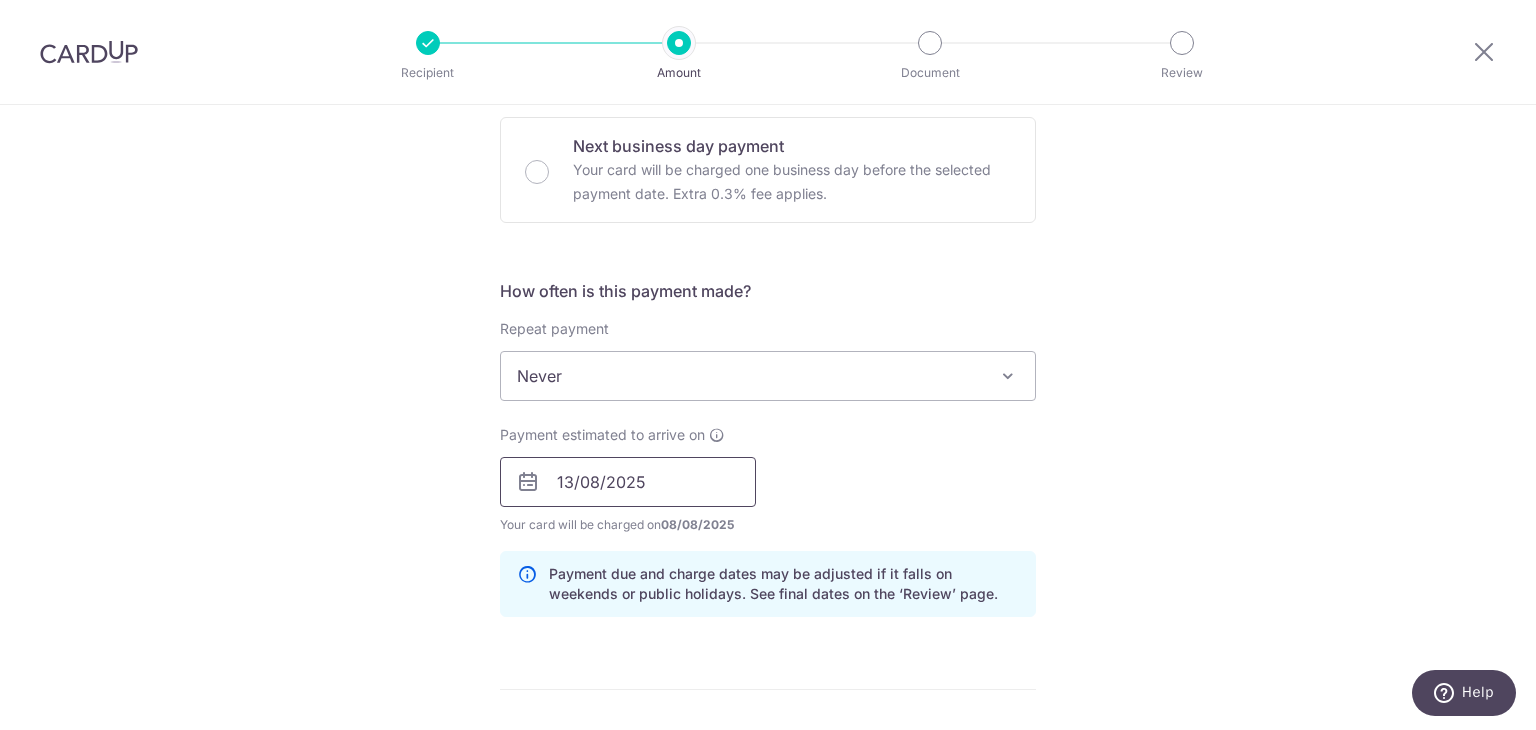 click on "13/08/2025" at bounding box center [628, 482] 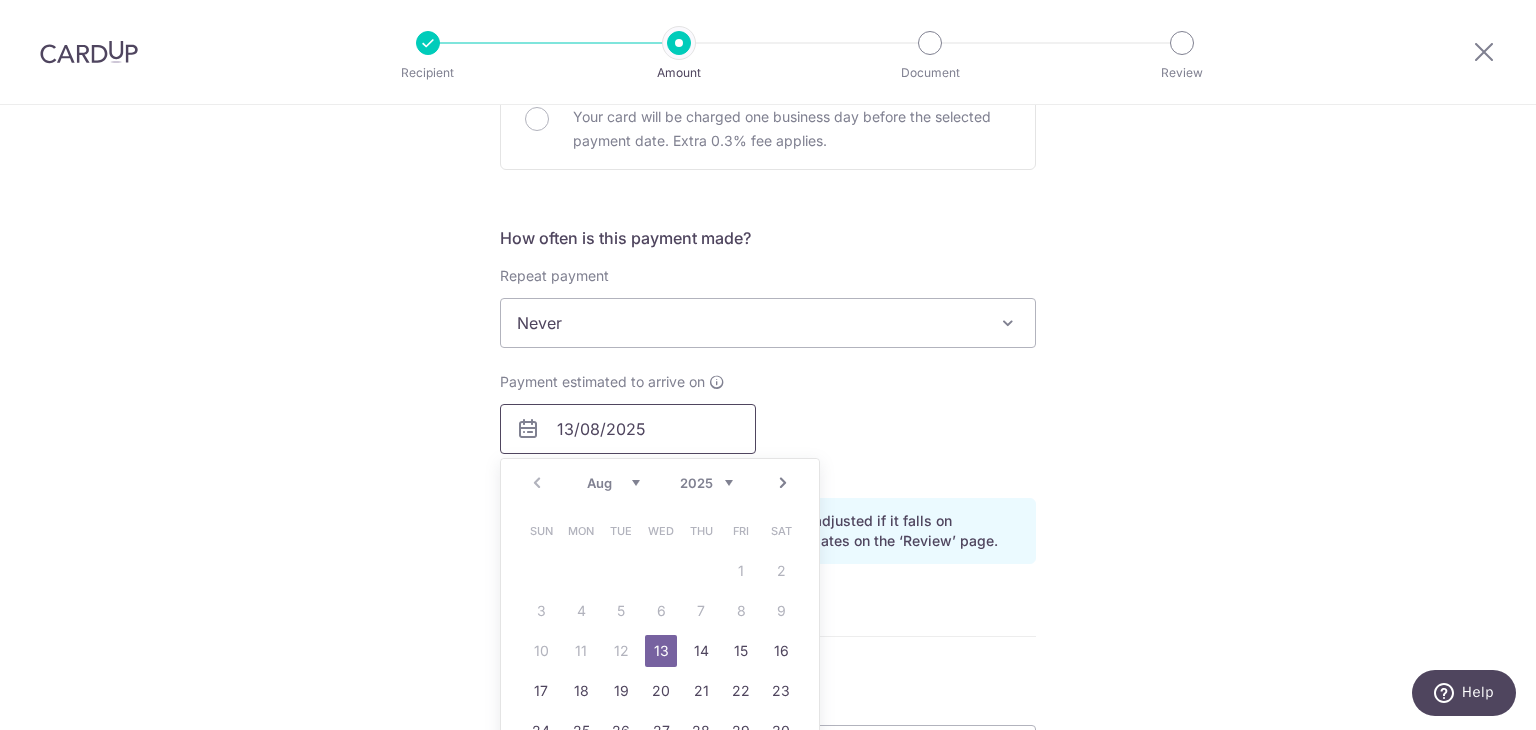 scroll, scrollTop: 700, scrollLeft: 0, axis: vertical 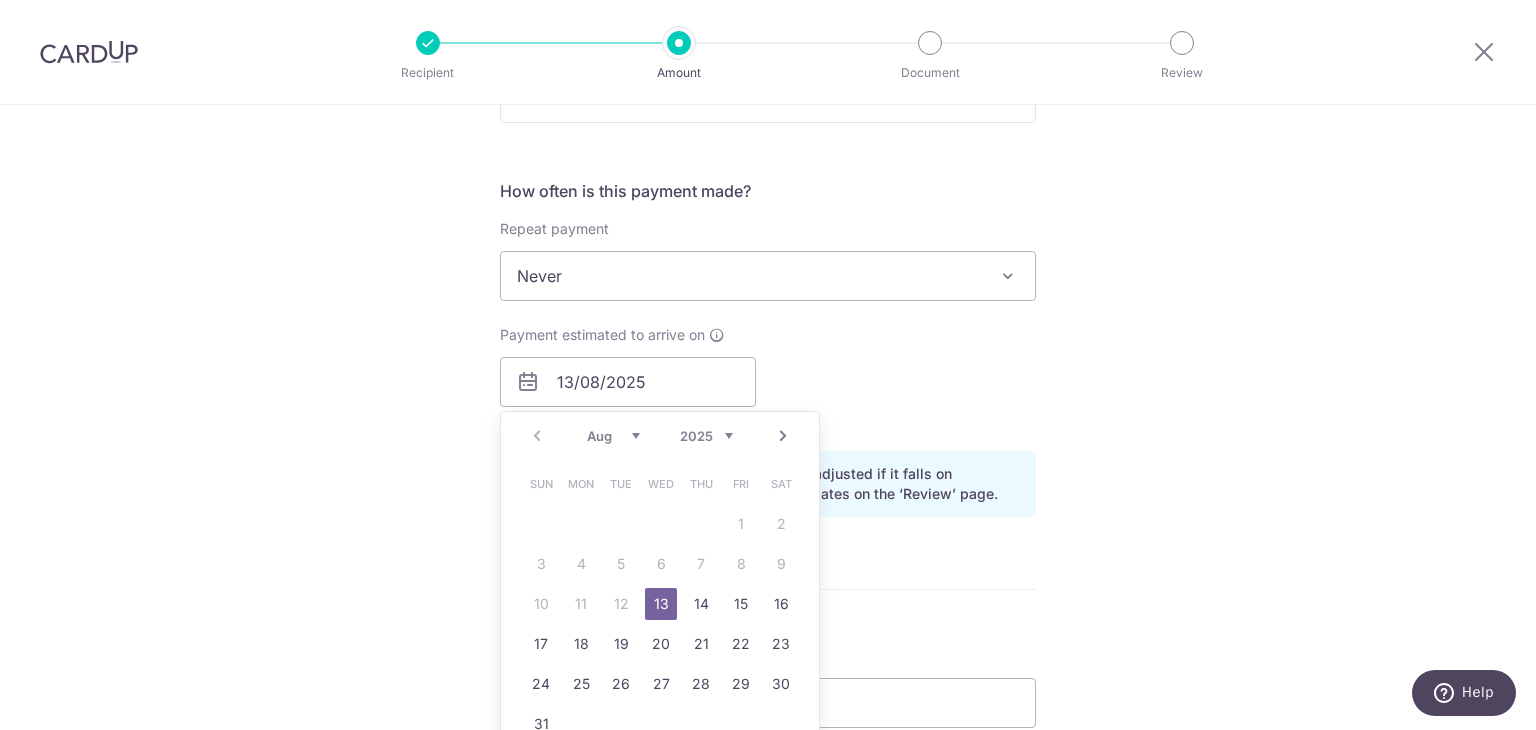 click on "Enter payment amount
SGD
952.54
952.54
Select Card
**** 9924
Add credit card
Your Cards
**** 9924
Secure 256-bit SSL
Text
New card details
Card
Secure 256-bit SSL" at bounding box center (768, 369) 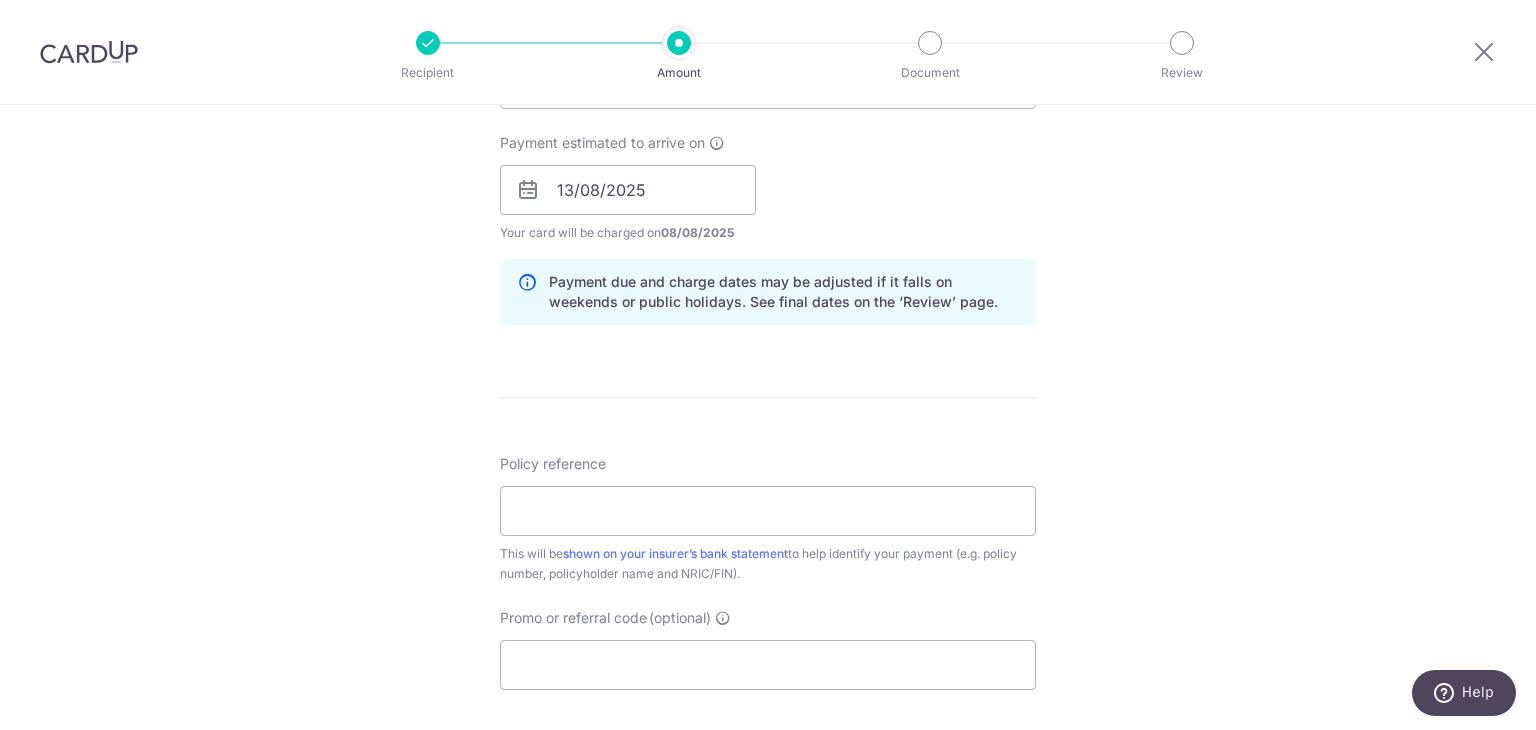scroll, scrollTop: 900, scrollLeft: 0, axis: vertical 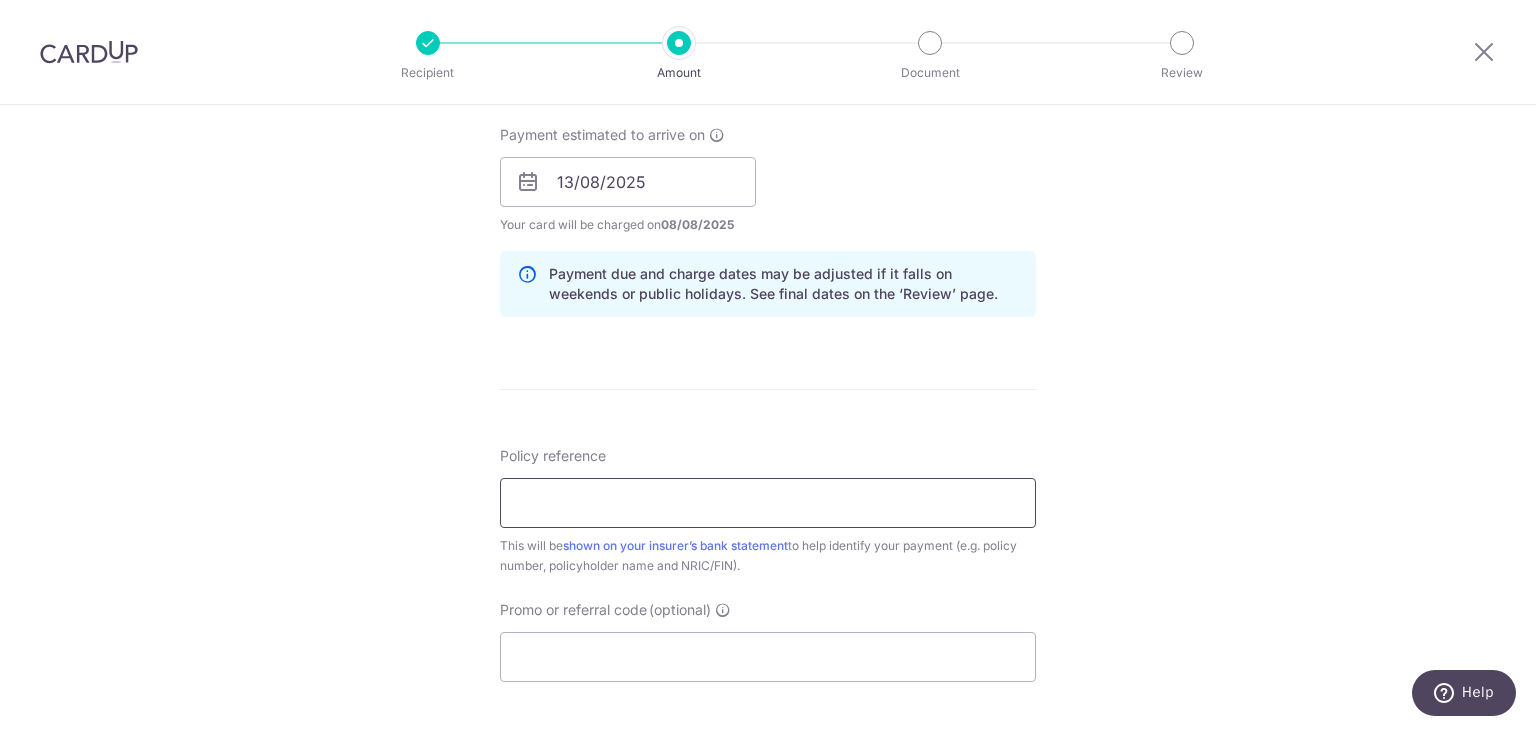 click on "Policy reference" at bounding box center [768, 503] 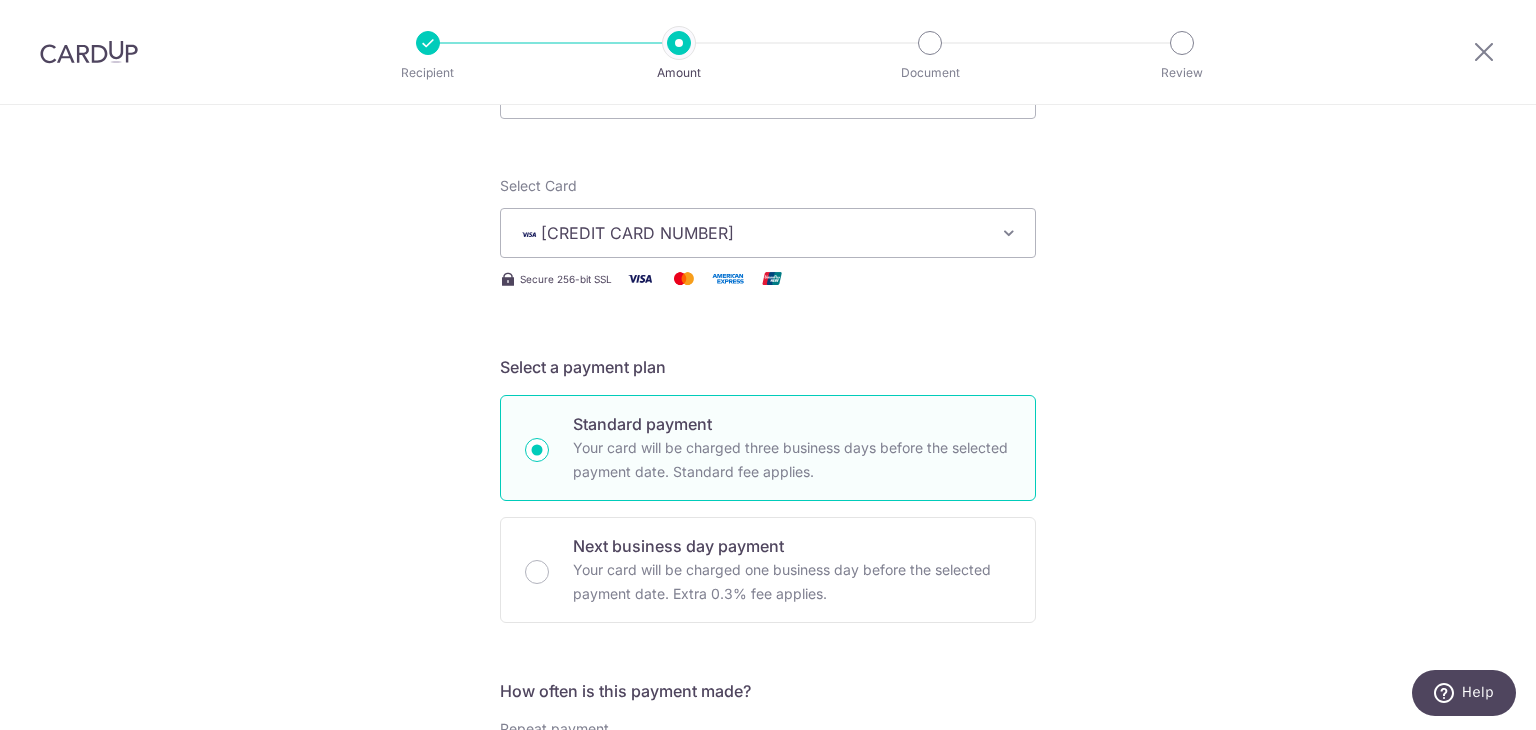 scroll, scrollTop: 0, scrollLeft: 0, axis: both 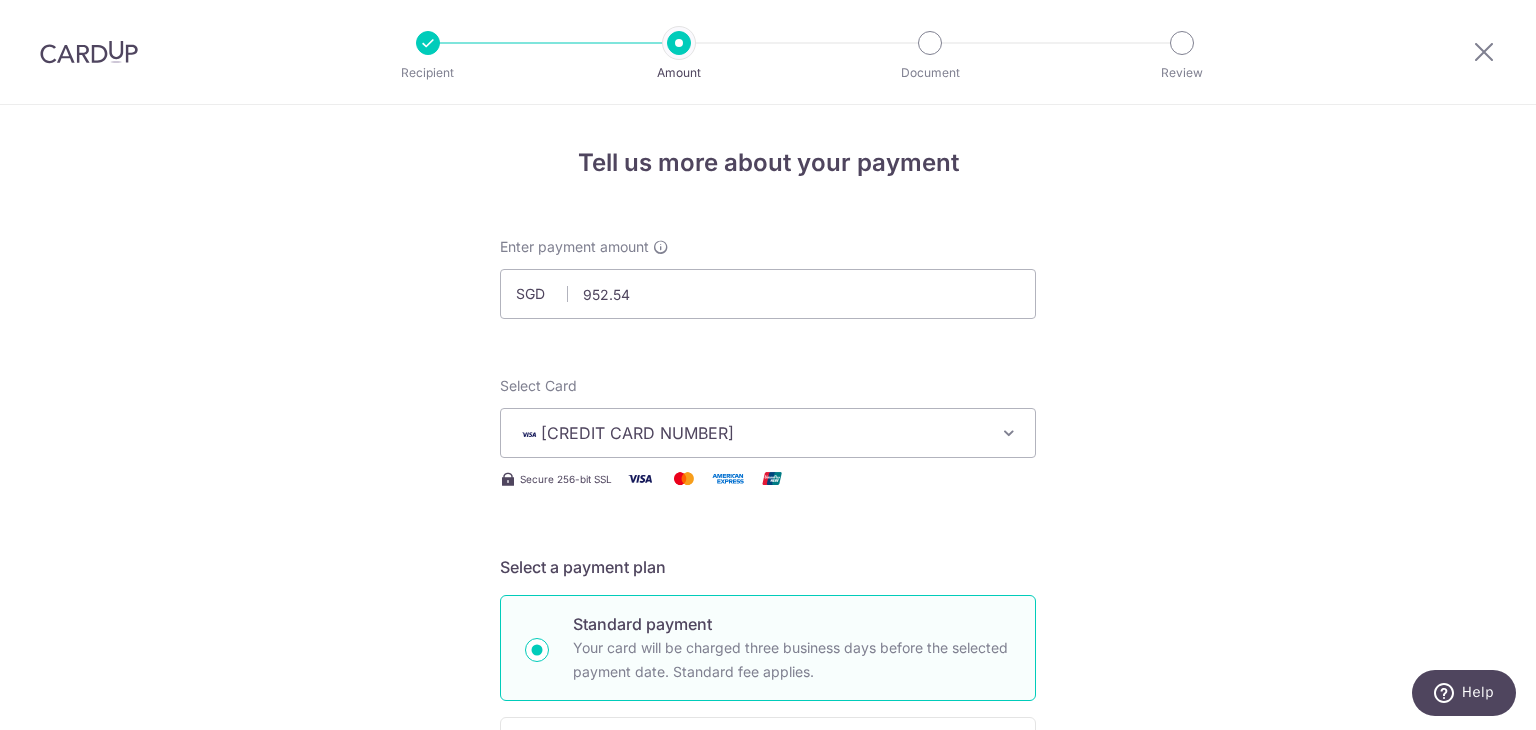 type on "E243539448" 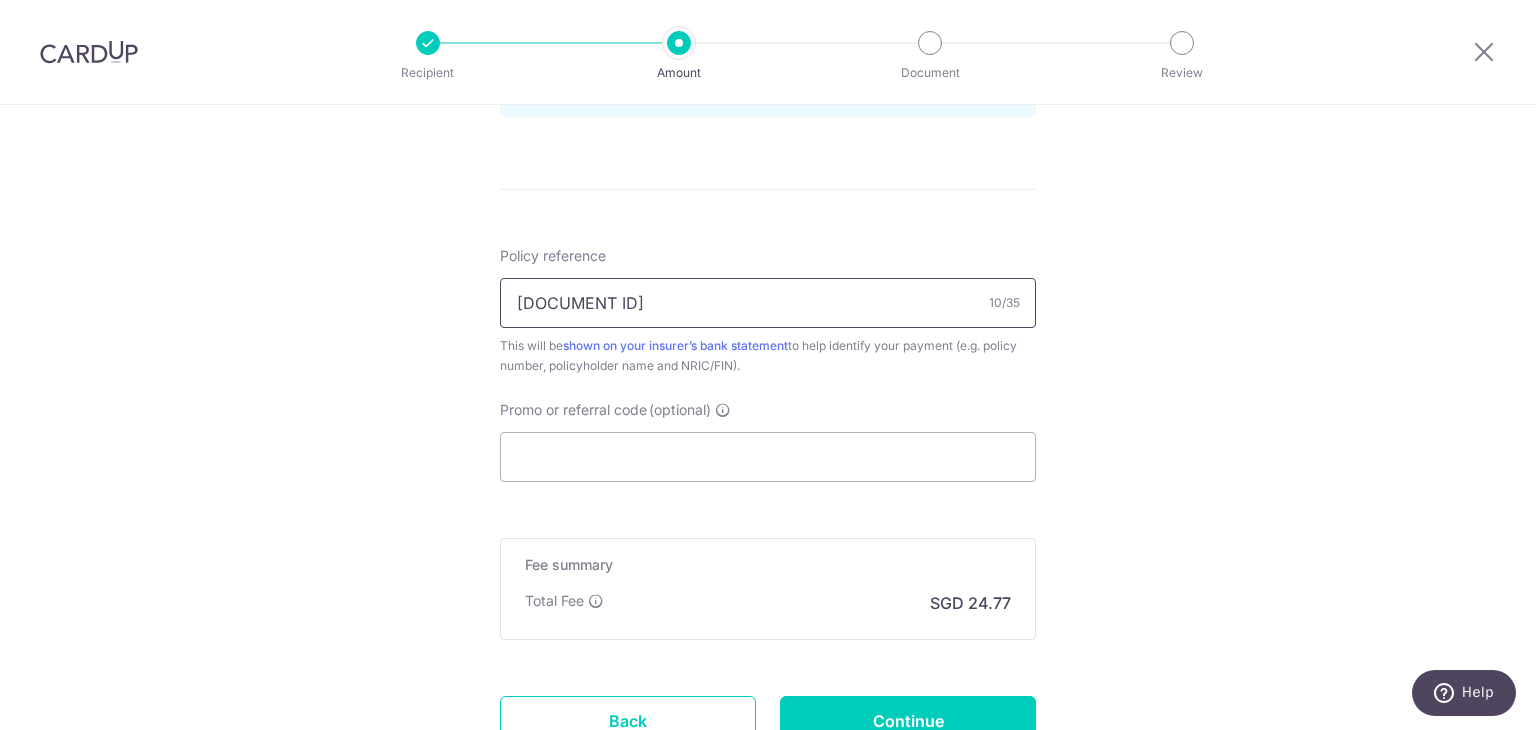 scroll, scrollTop: 1200, scrollLeft: 0, axis: vertical 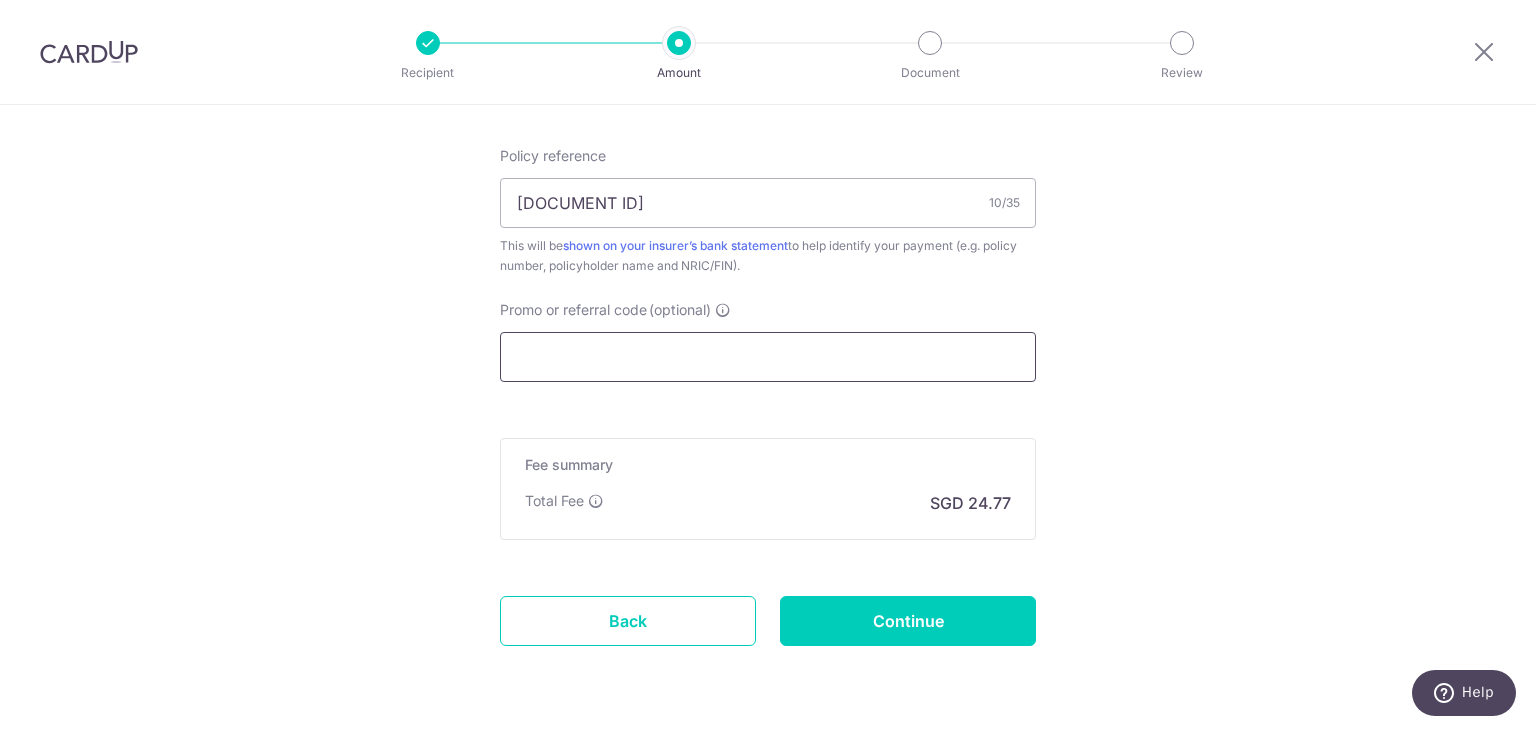 click on "Promo or referral code
(optional)" at bounding box center [768, 357] 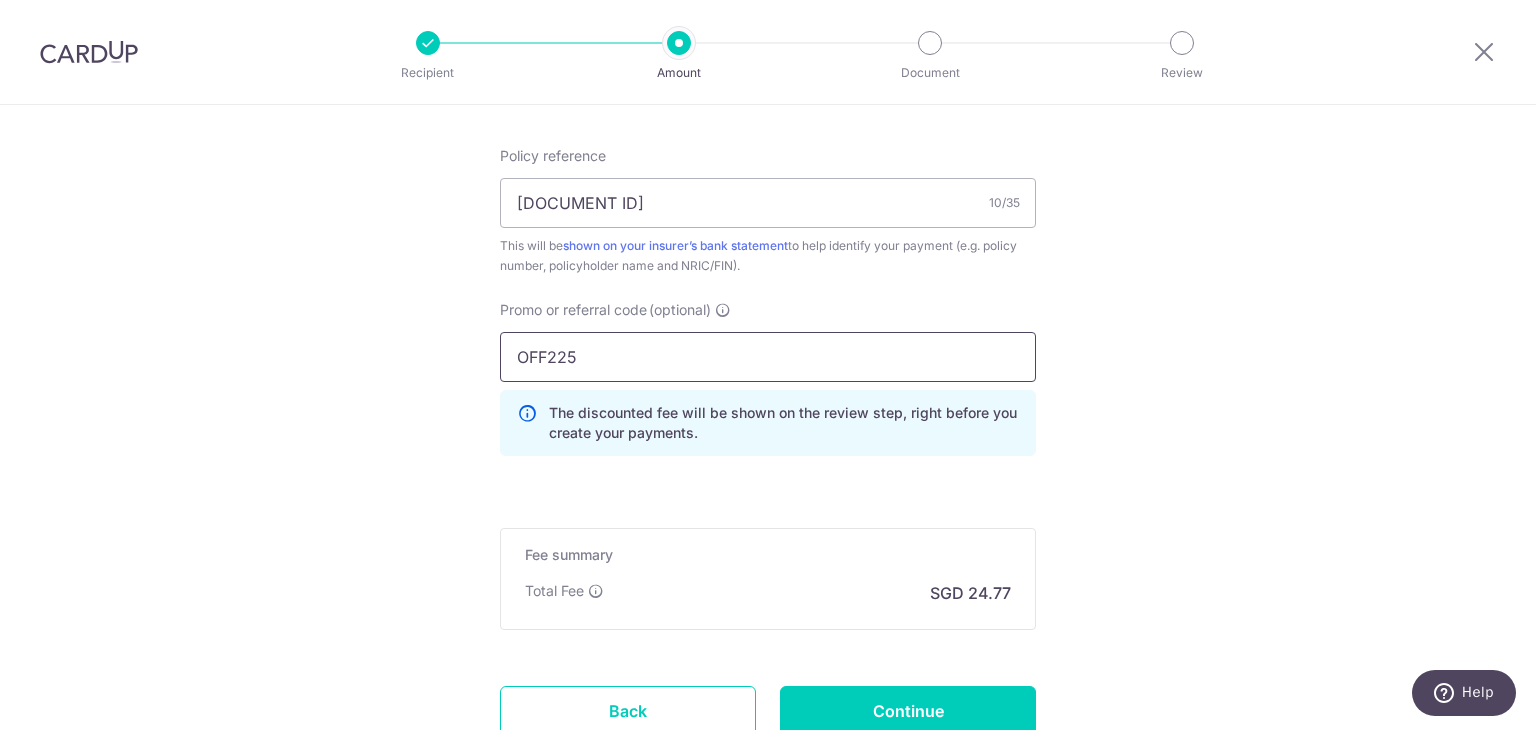 type on "OFF225" 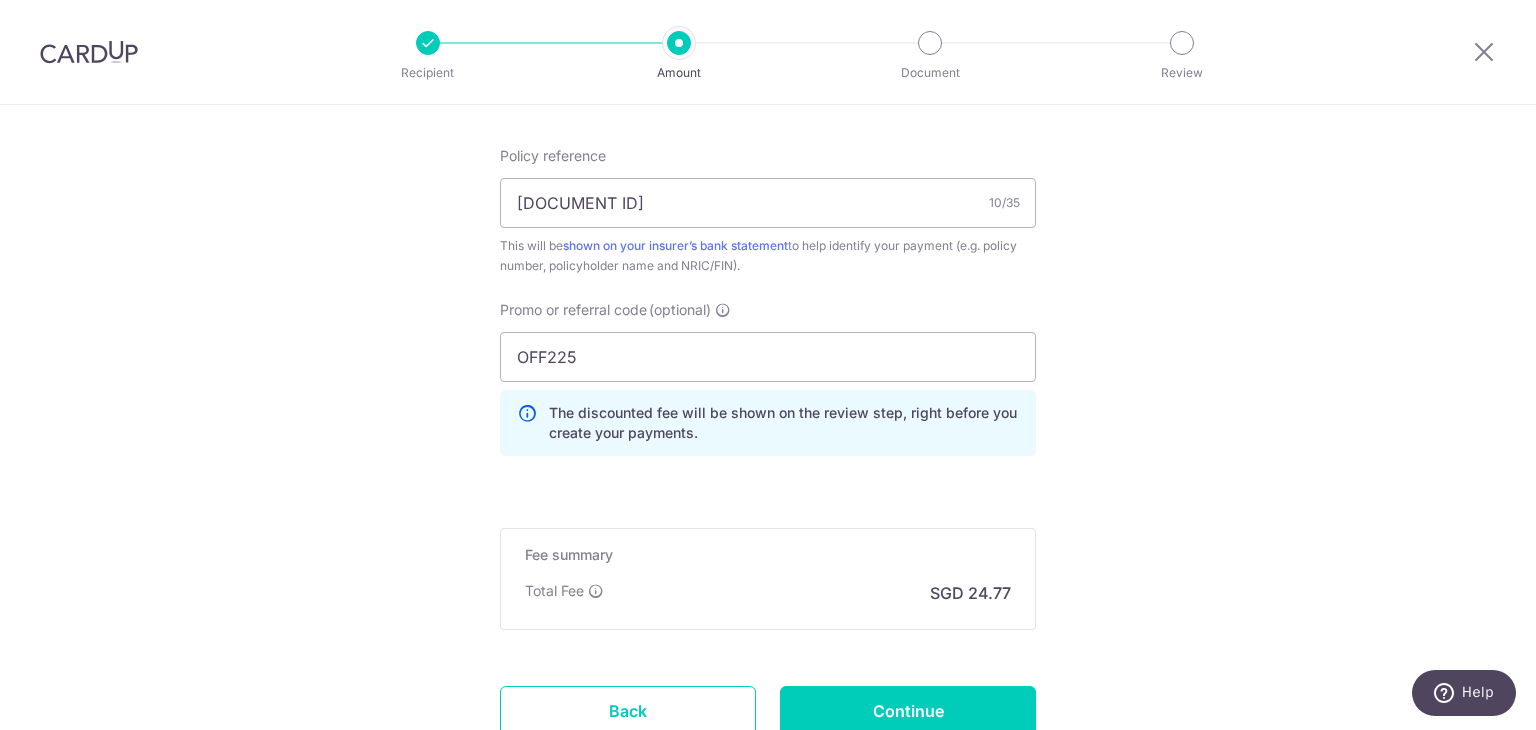 click on "Tell us more about your payment
Enter payment amount
SGD
952.54
952.54
Select Card
**** 9924
Add credit card
Your Cards
**** 9924
Secure 256-bit SSL
Text
New card details
Card
Secure 256-bit SSL" at bounding box center [768, -105] 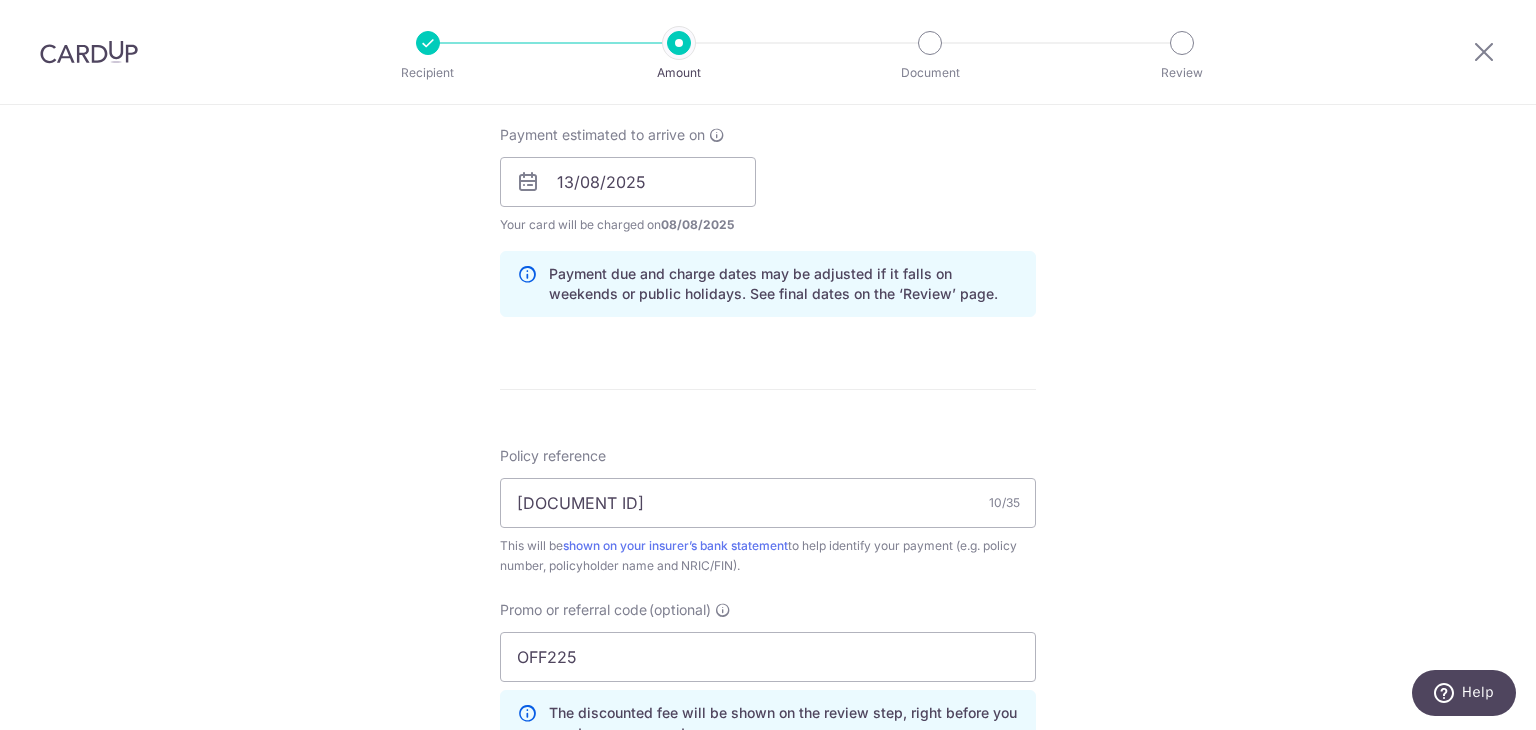 scroll, scrollTop: 1353, scrollLeft: 0, axis: vertical 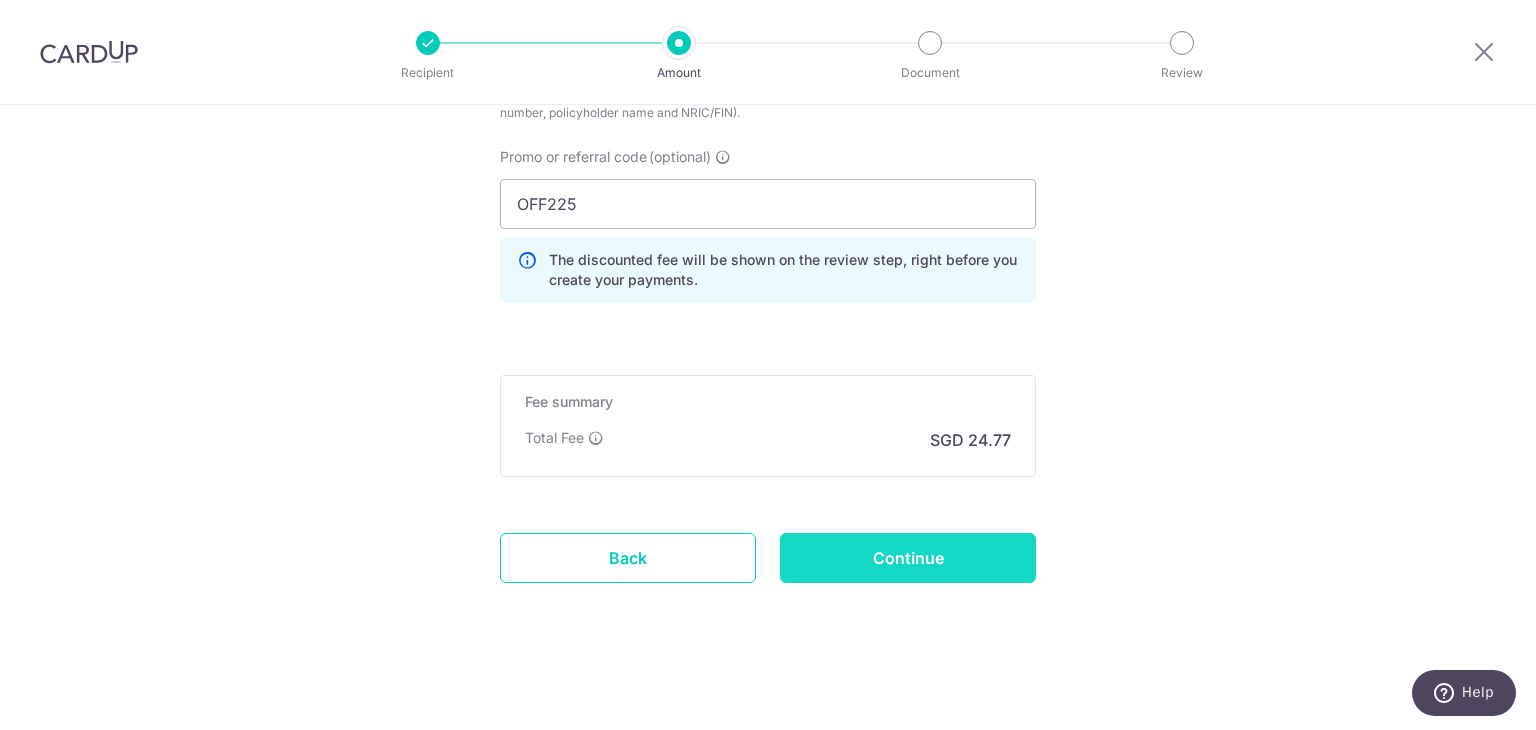 click on "Continue" at bounding box center (908, 558) 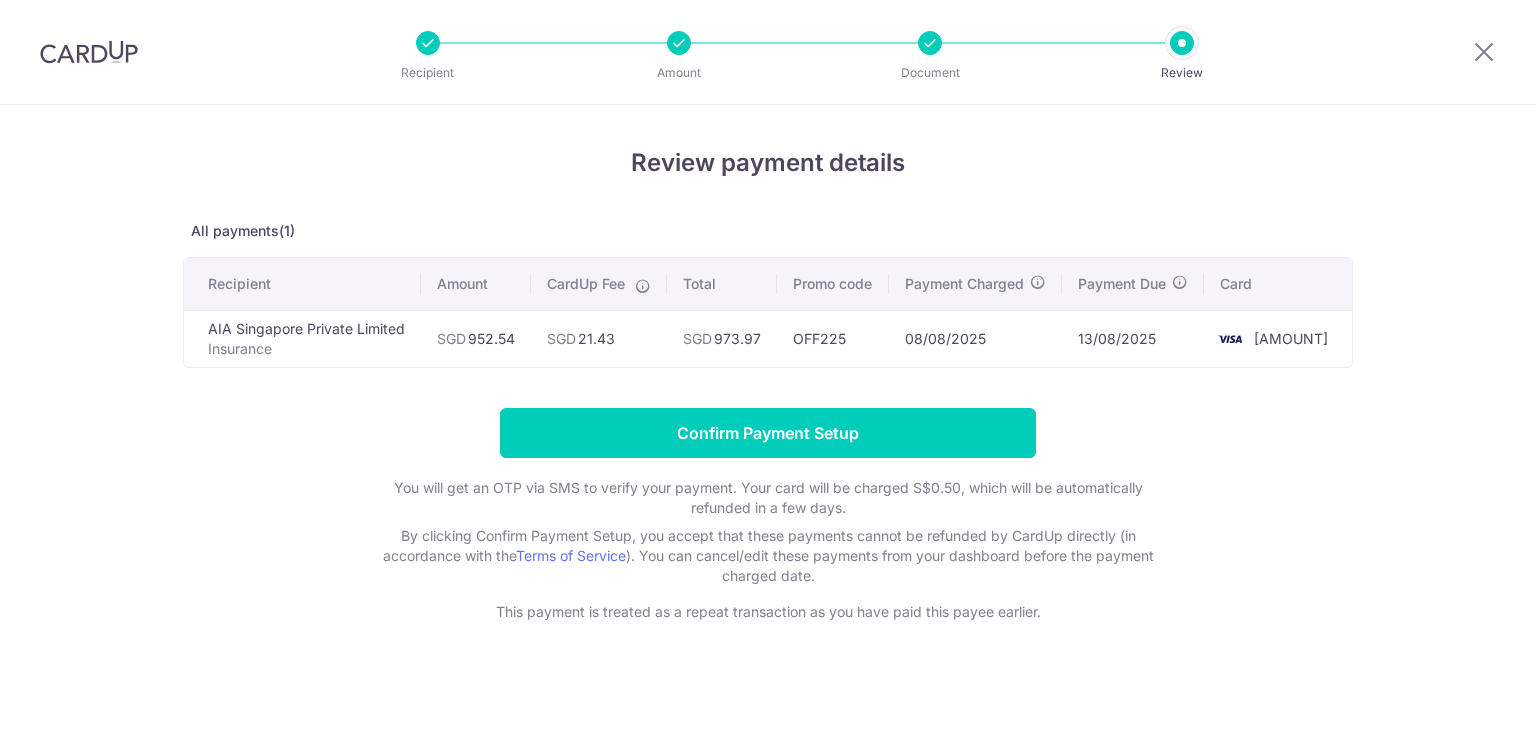 scroll, scrollTop: 0, scrollLeft: 0, axis: both 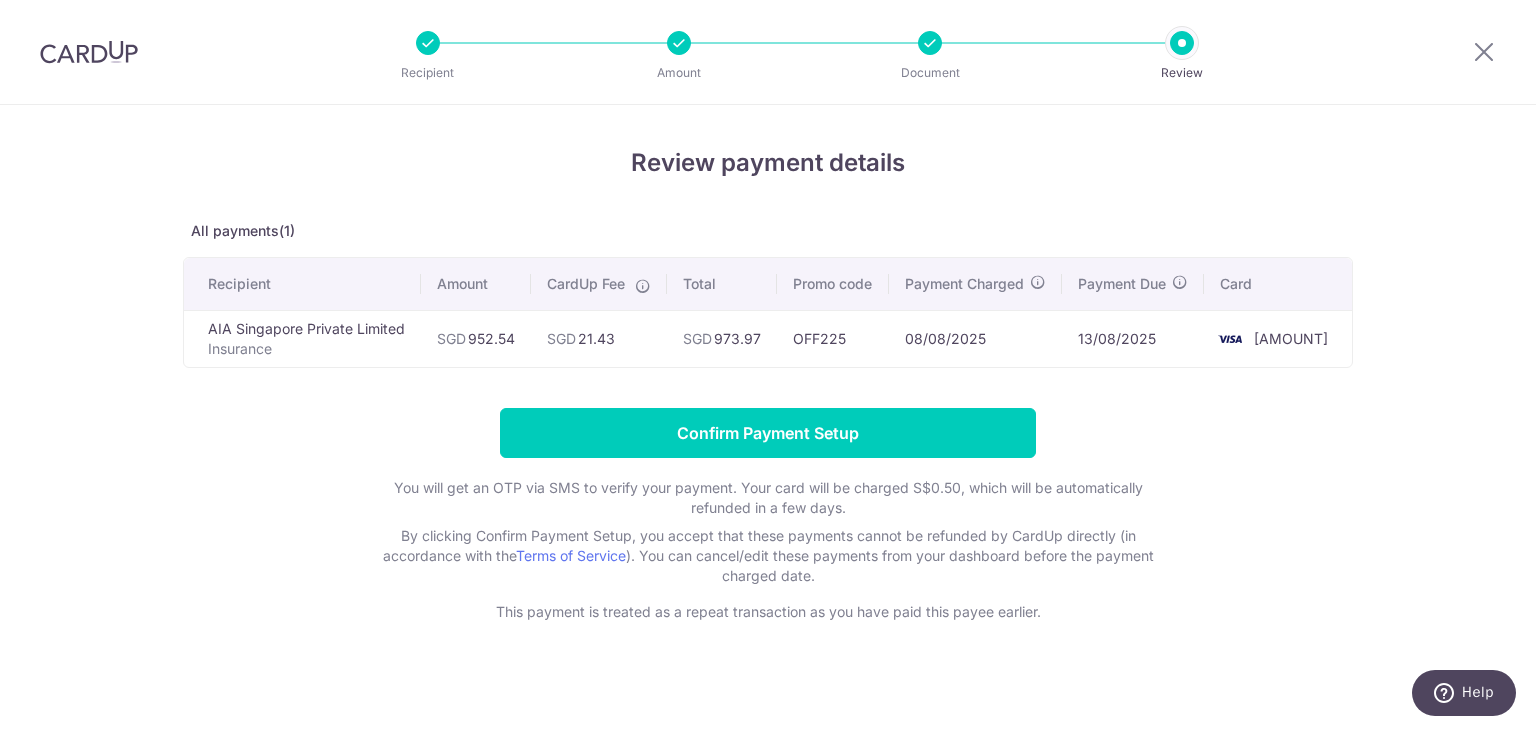 click on "All payments(1)" at bounding box center (768, 231) 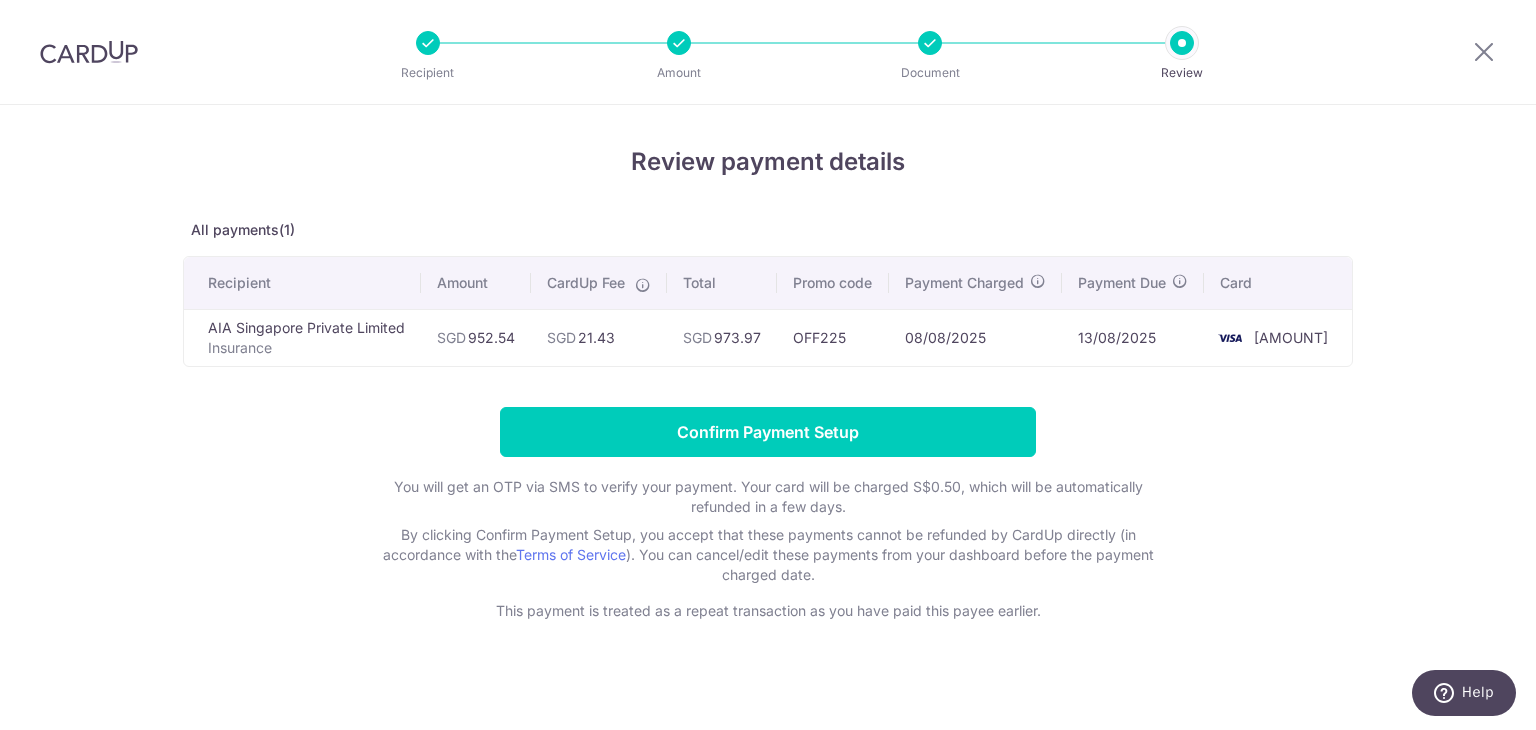 scroll, scrollTop: 0, scrollLeft: 0, axis: both 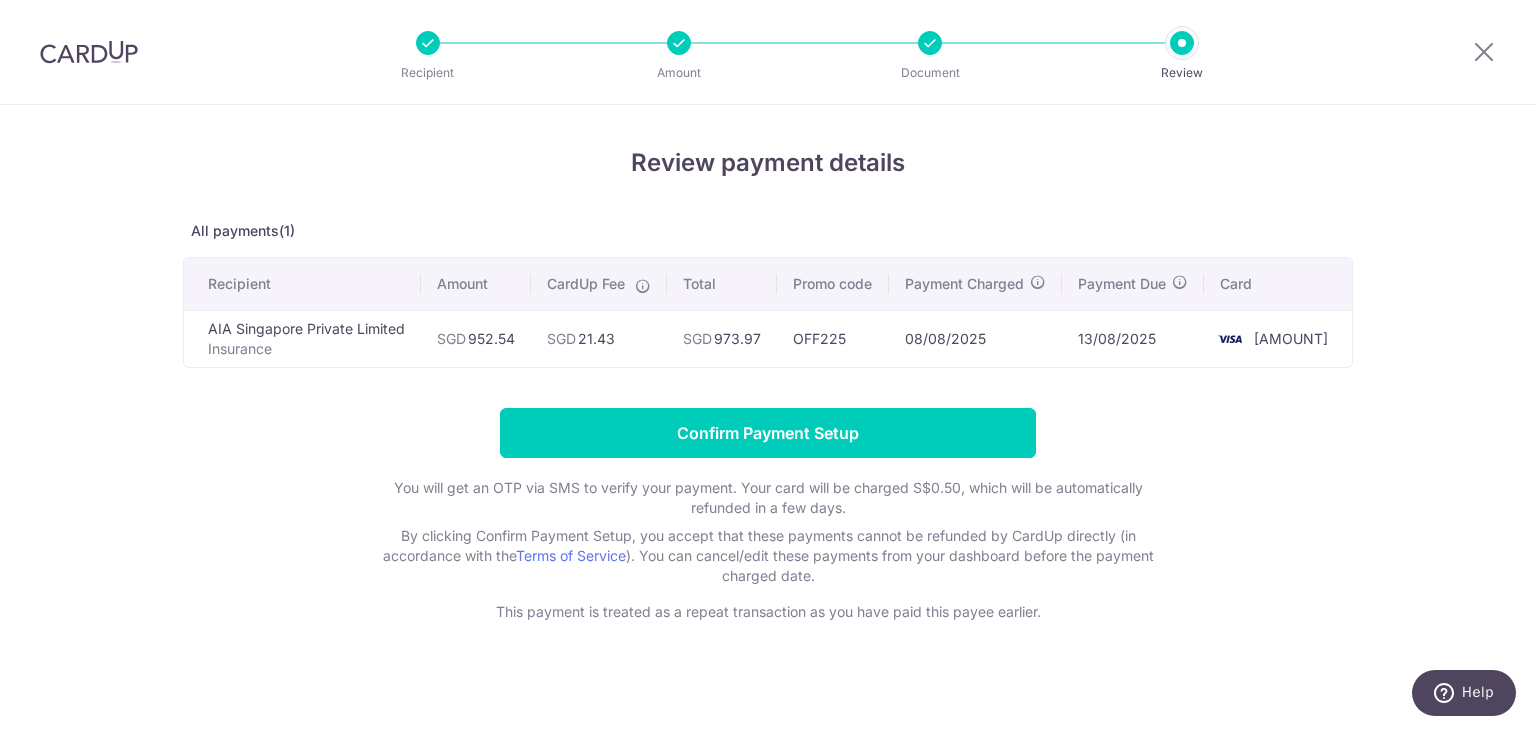 click on "Review payment details
All payments(1)
Recipient
Amount
CardUp Fee
Total
Promo code
Payment Charged
Payment Due
Card
AIA Singapore Private Limited
Insurance
SGD   952.54
SGD   21.43
SGD 9924" at bounding box center [768, 422] 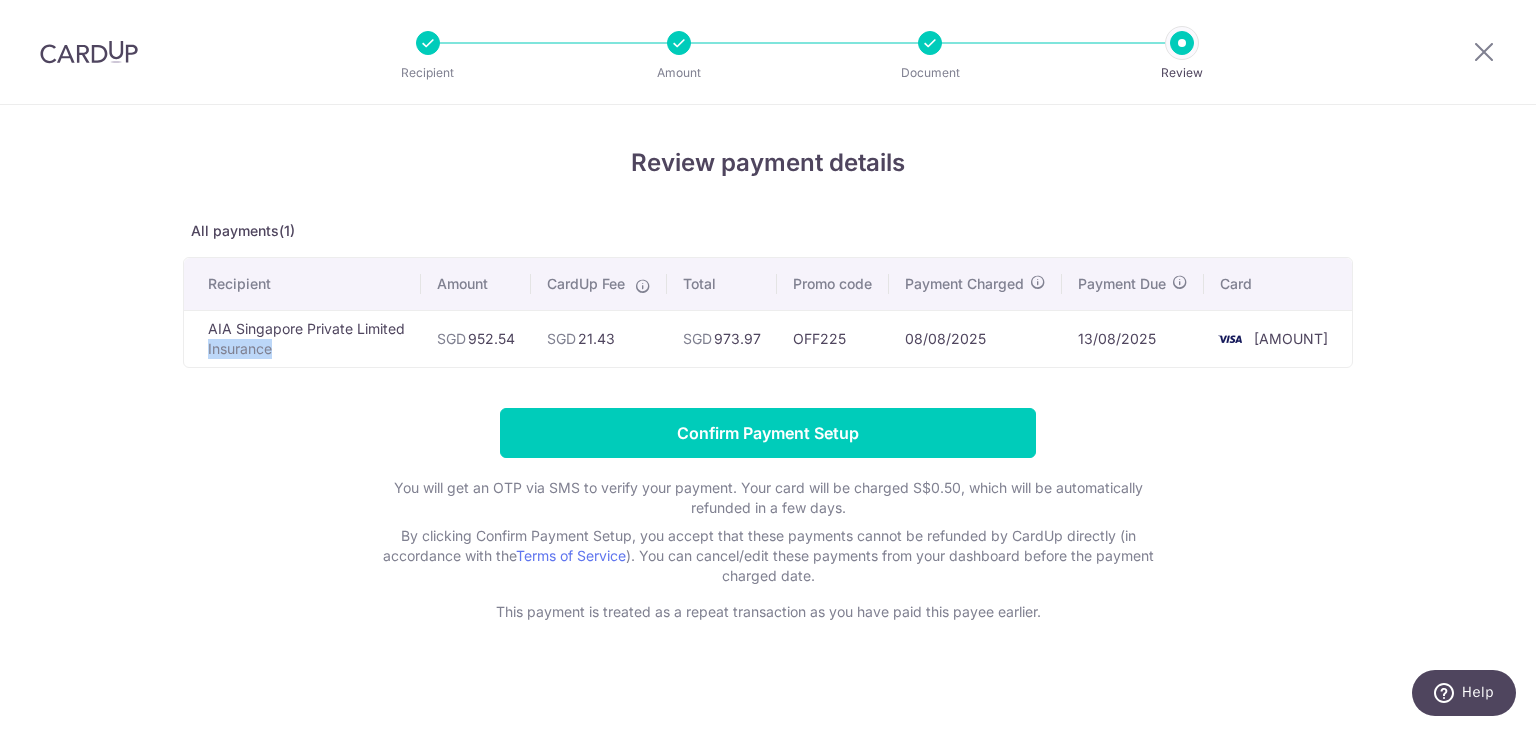 click on "Insurance" at bounding box center (306, 349) 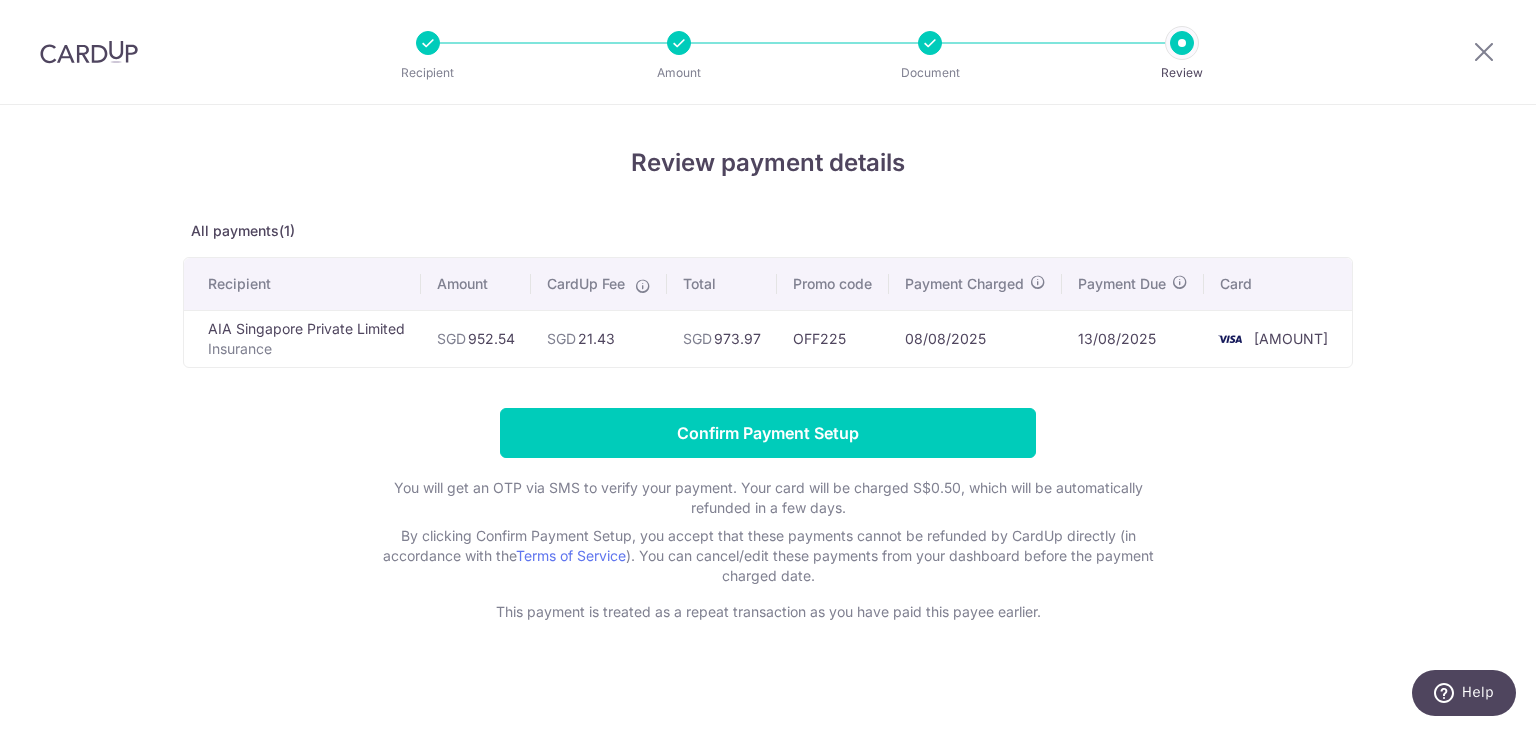 click on "Recipient Amount Document Review" at bounding box center [805, 52] 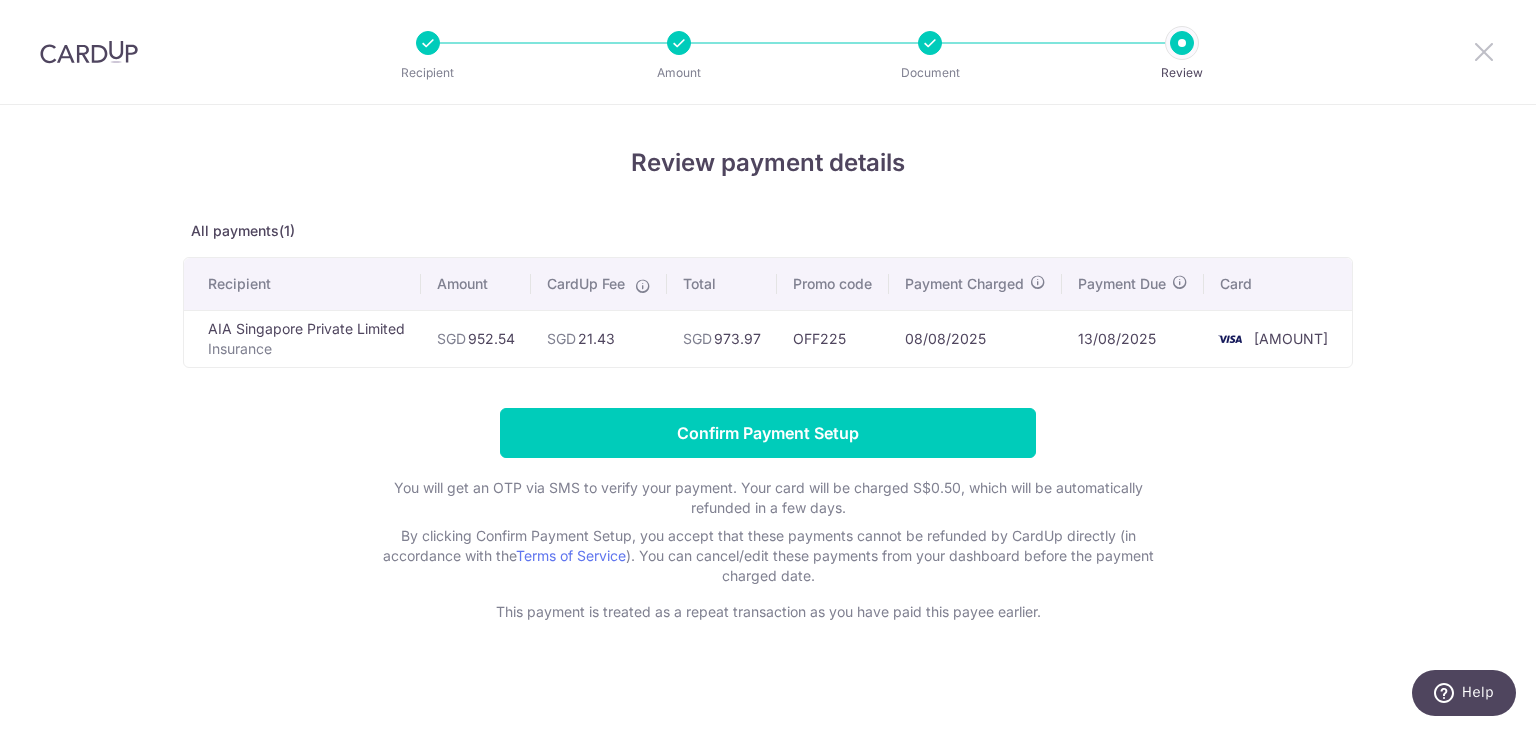 click at bounding box center (1484, 51) 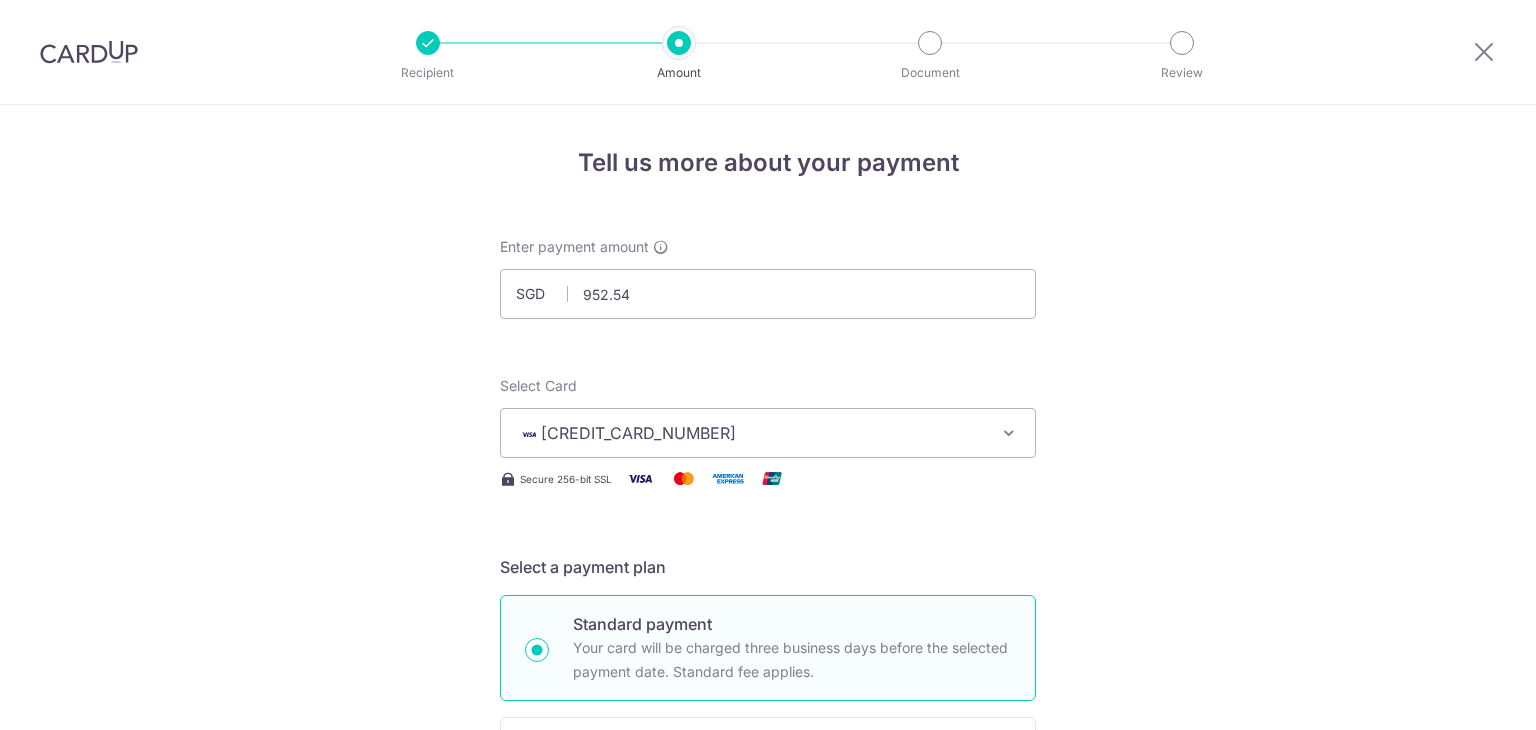 scroll, scrollTop: 0, scrollLeft: 0, axis: both 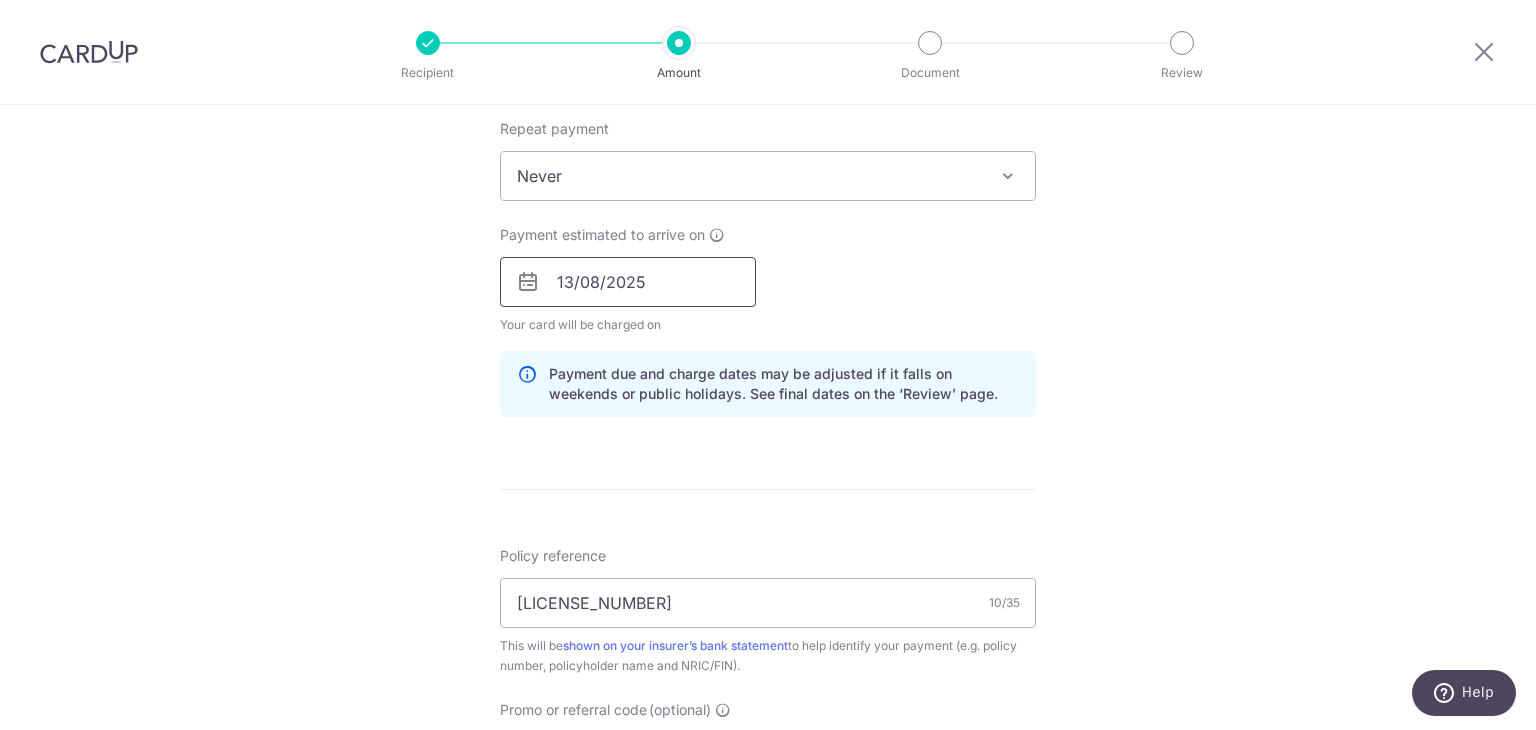 click on "13/08/2025" at bounding box center (628, 282) 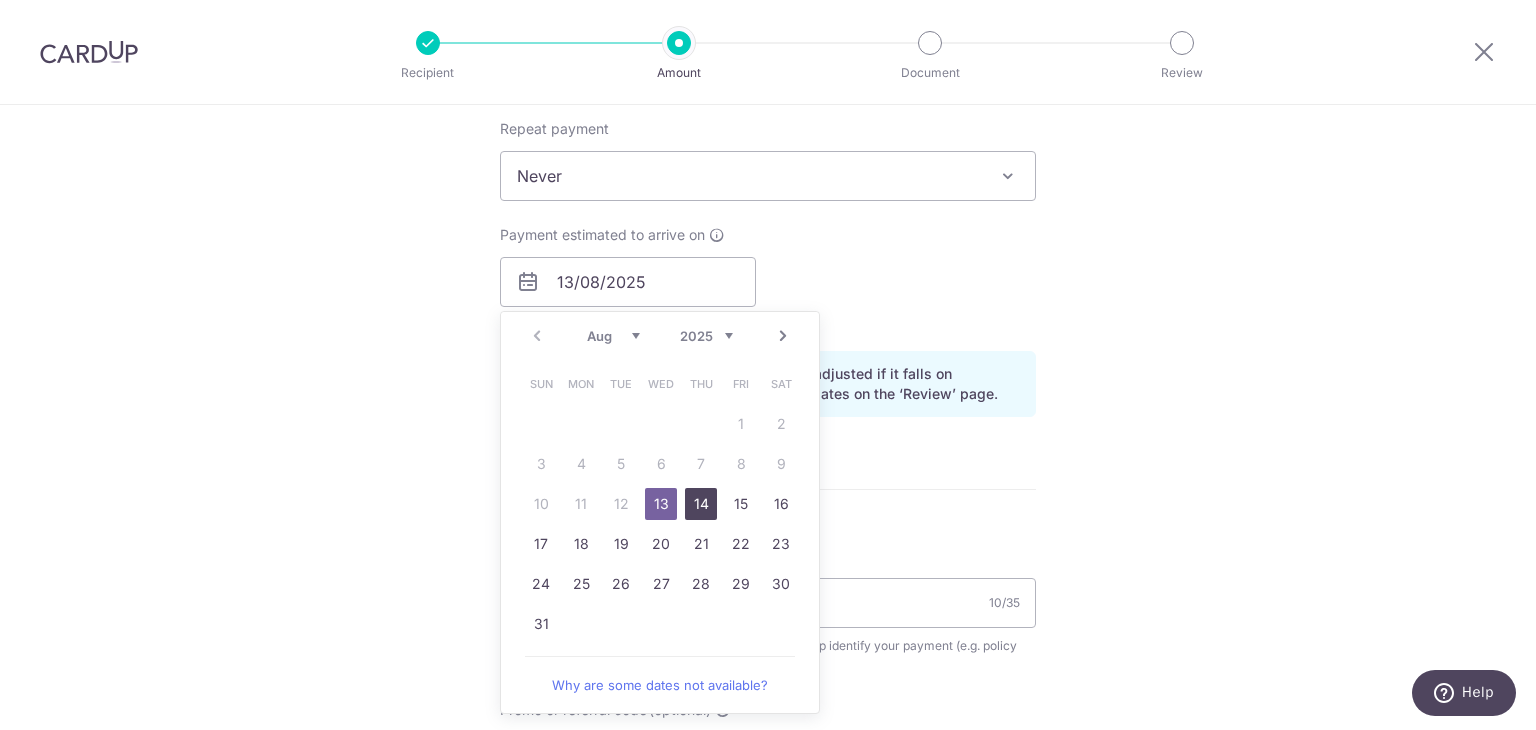 click on "14" at bounding box center [701, 504] 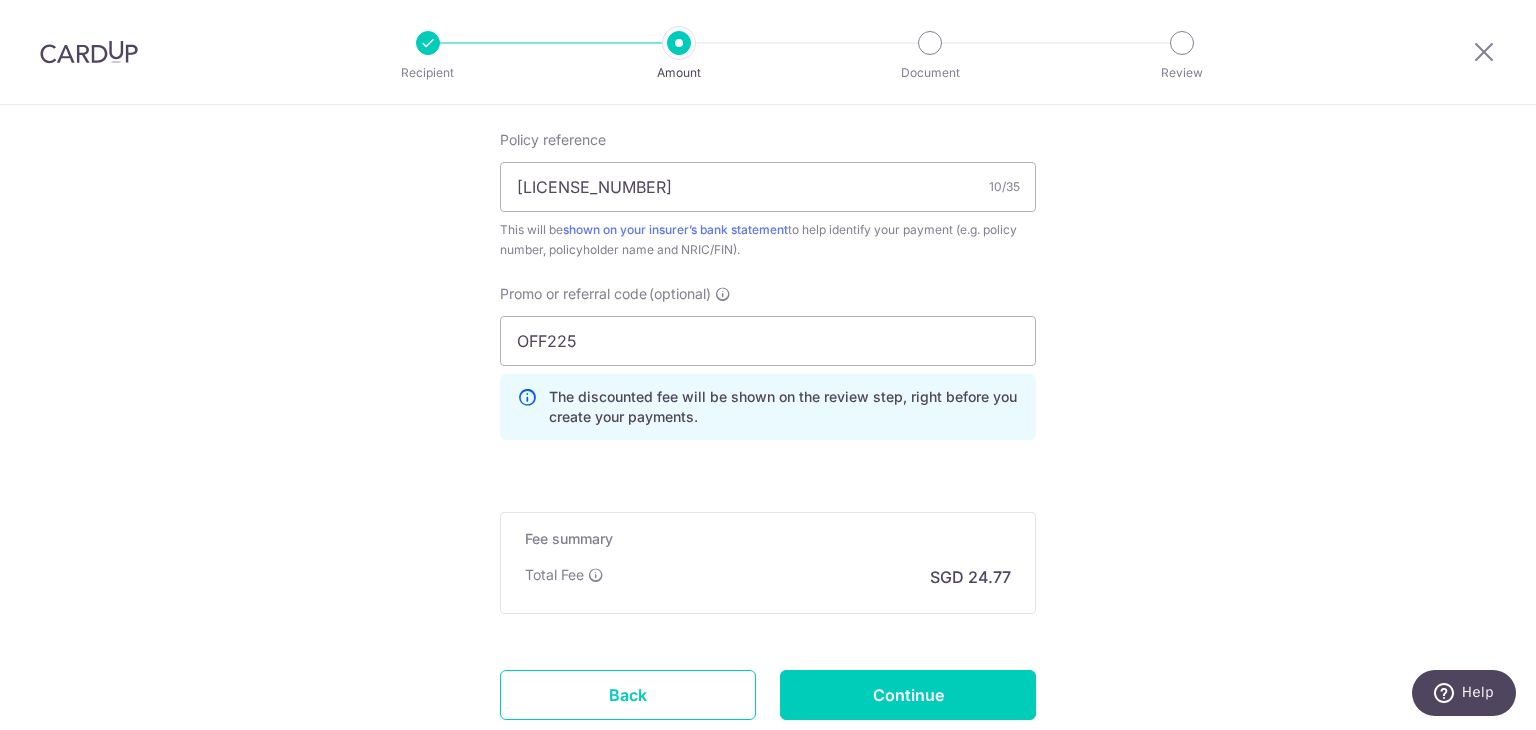 scroll, scrollTop: 1300, scrollLeft: 0, axis: vertical 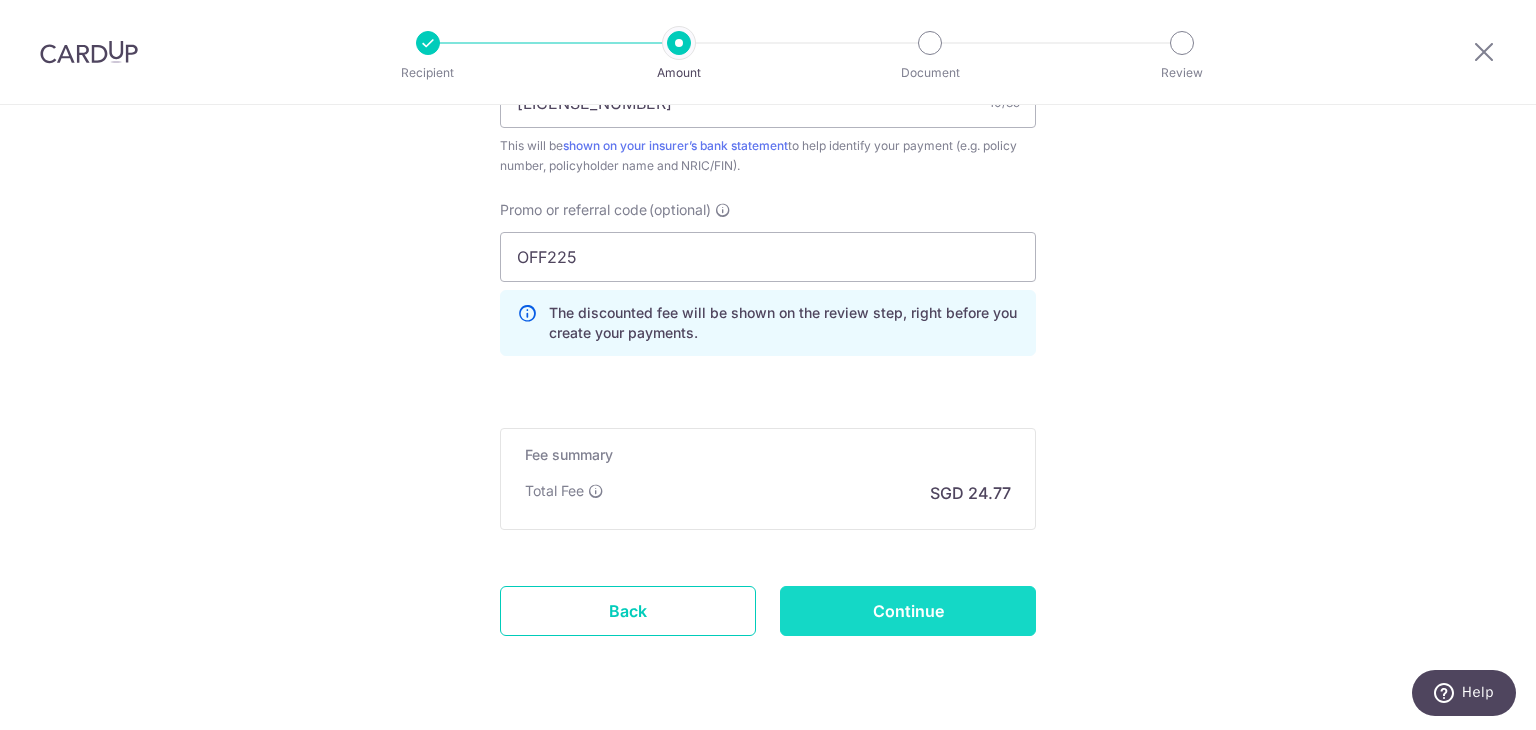 click on "Continue" at bounding box center [908, 611] 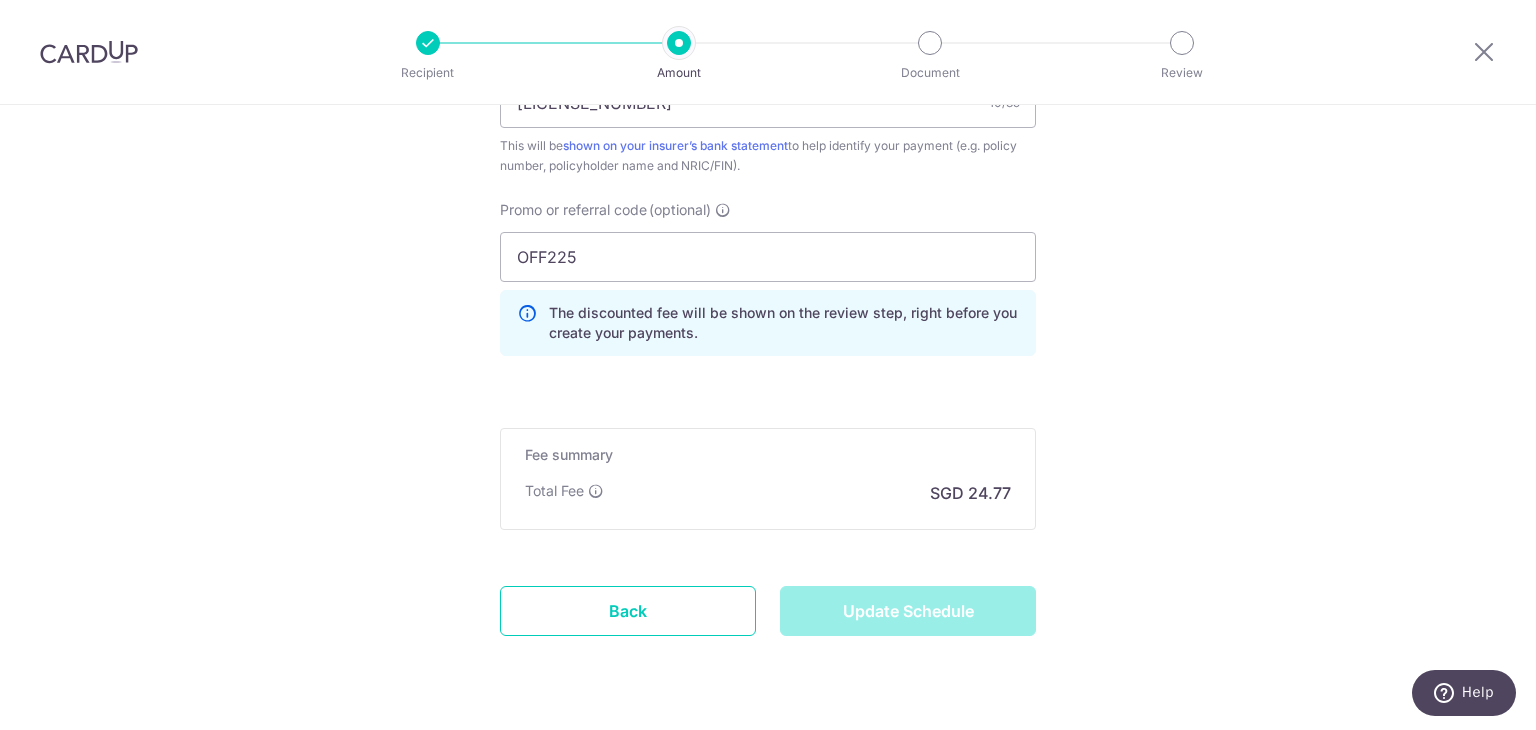 type on "Update Schedule" 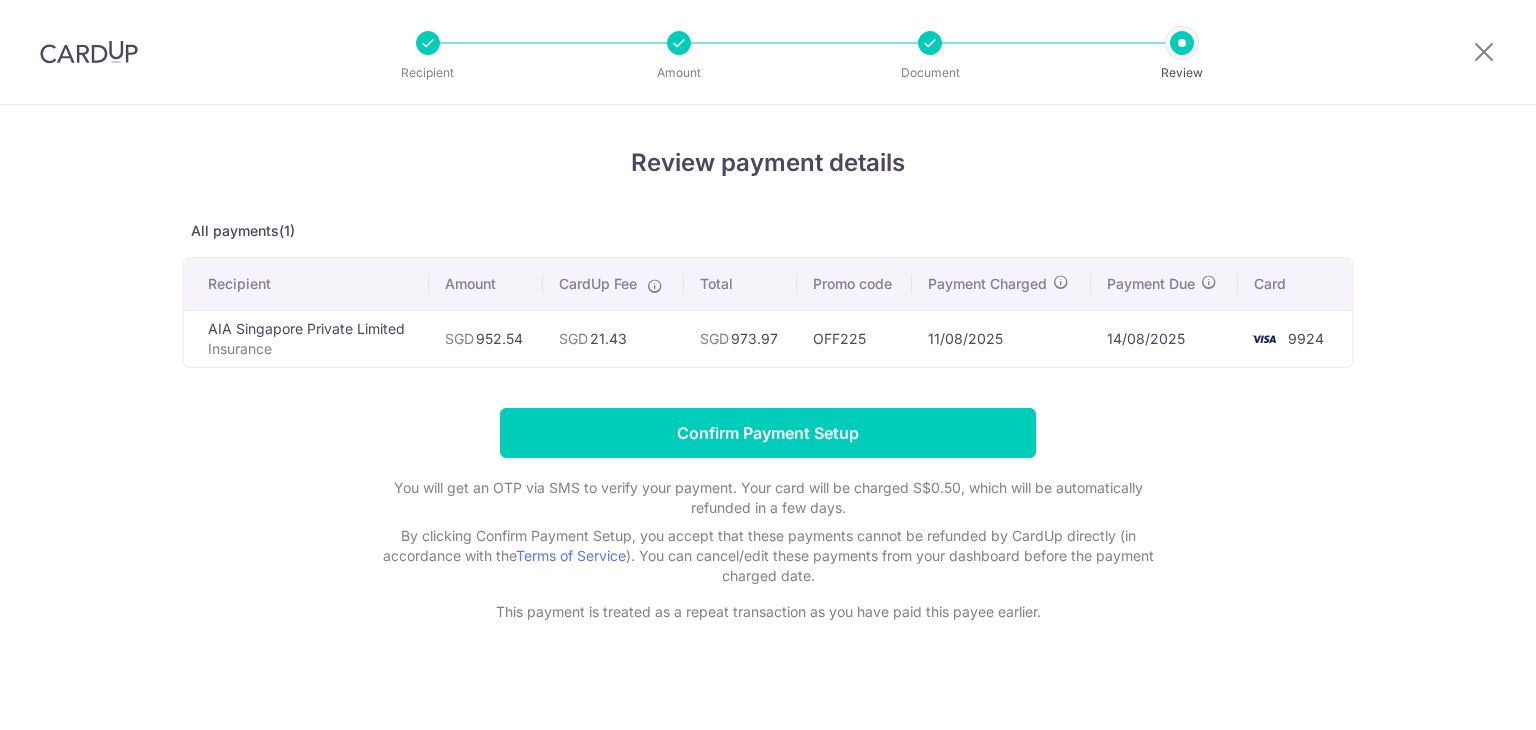 scroll, scrollTop: 0, scrollLeft: 0, axis: both 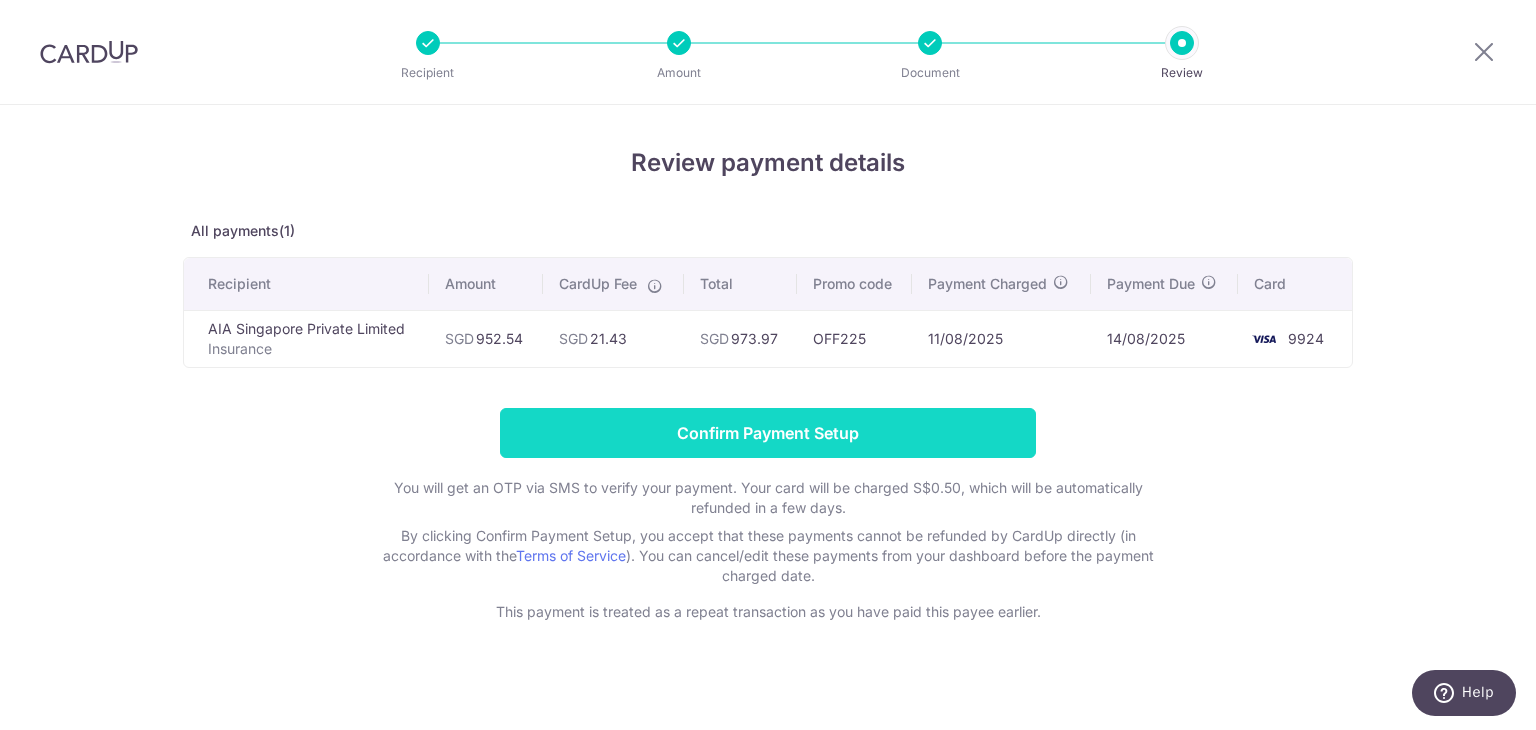 click on "Confirm Payment Setup" at bounding box center [768, 433] 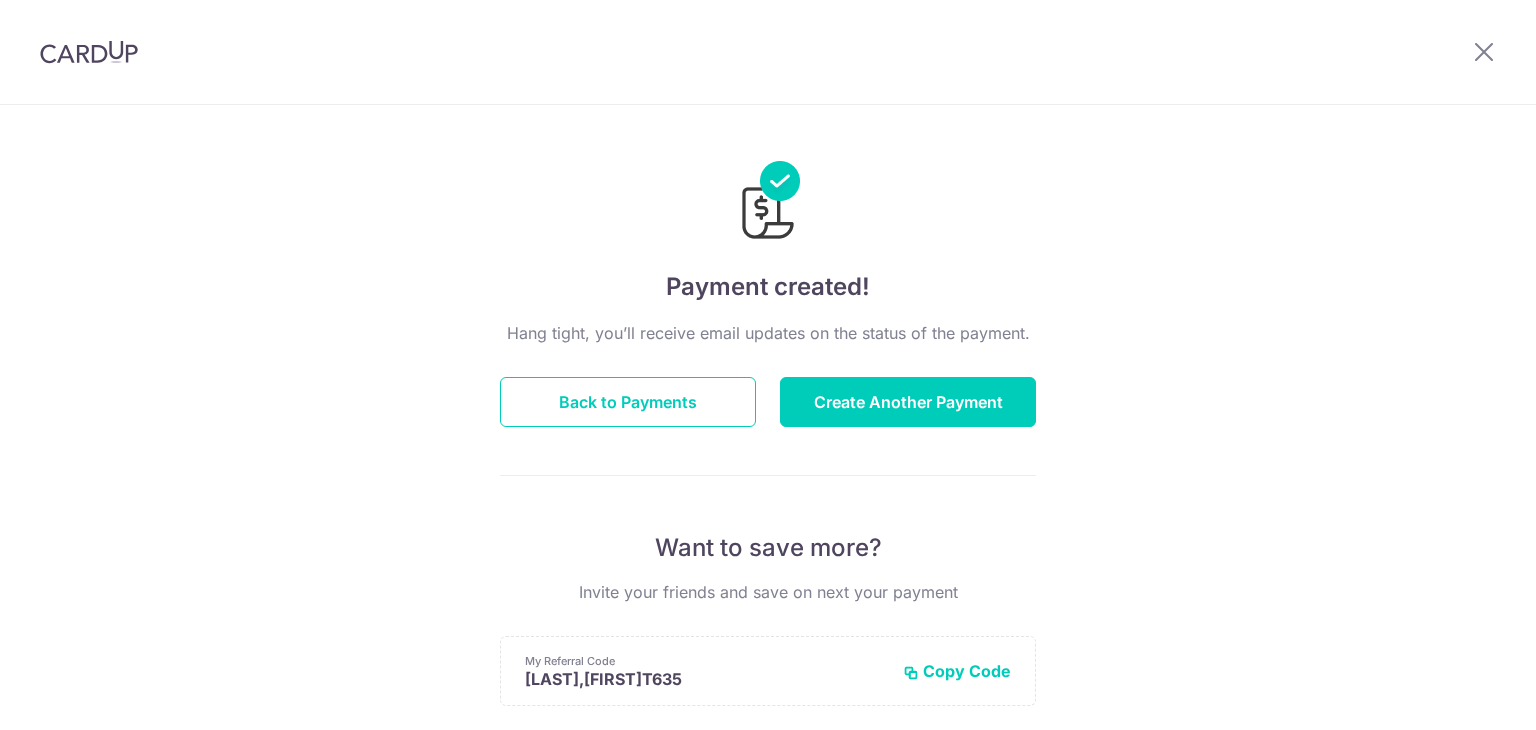 scroll, scrollTop: 0, scrollLeft: 0, axis: both 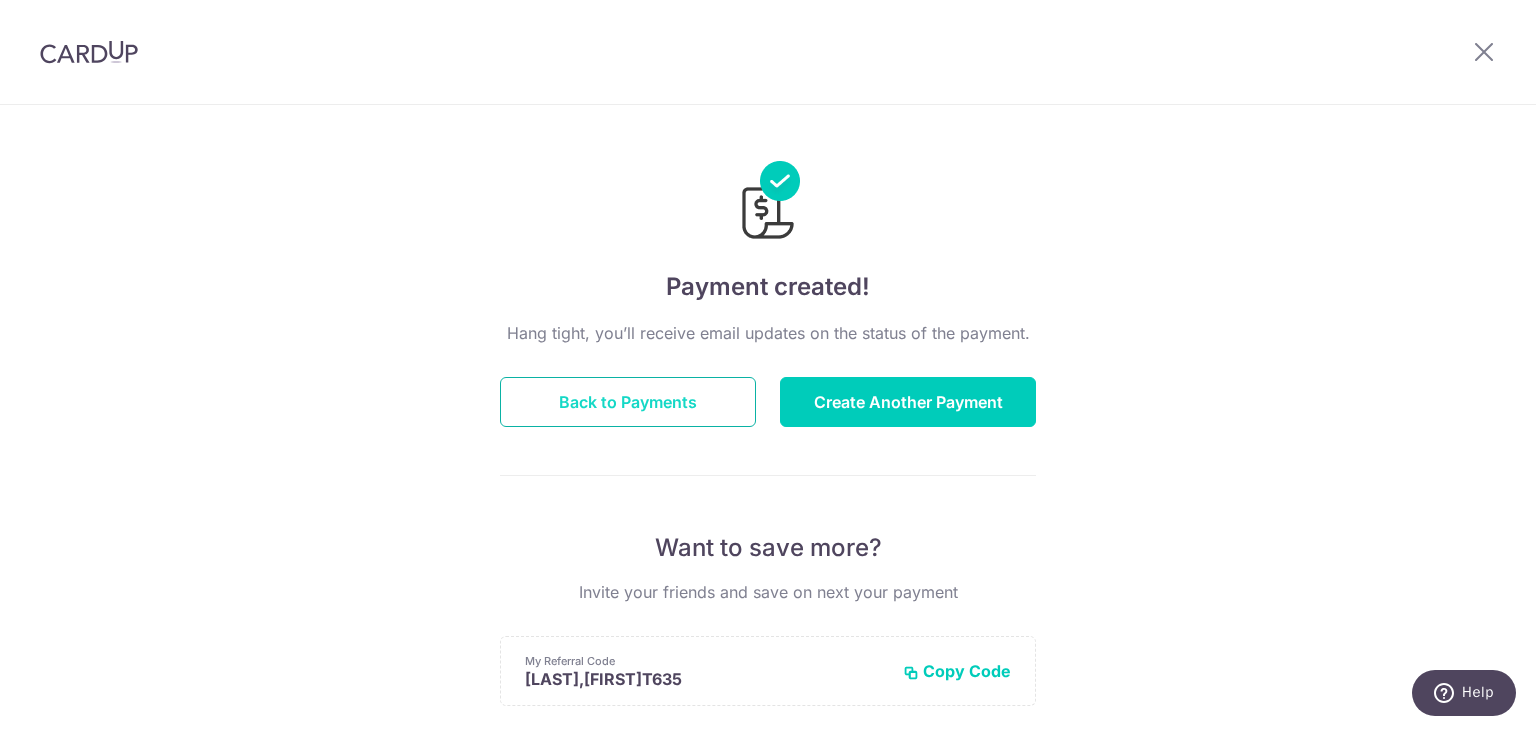 click on "Back to Payments" at bounding box center (628, 402) 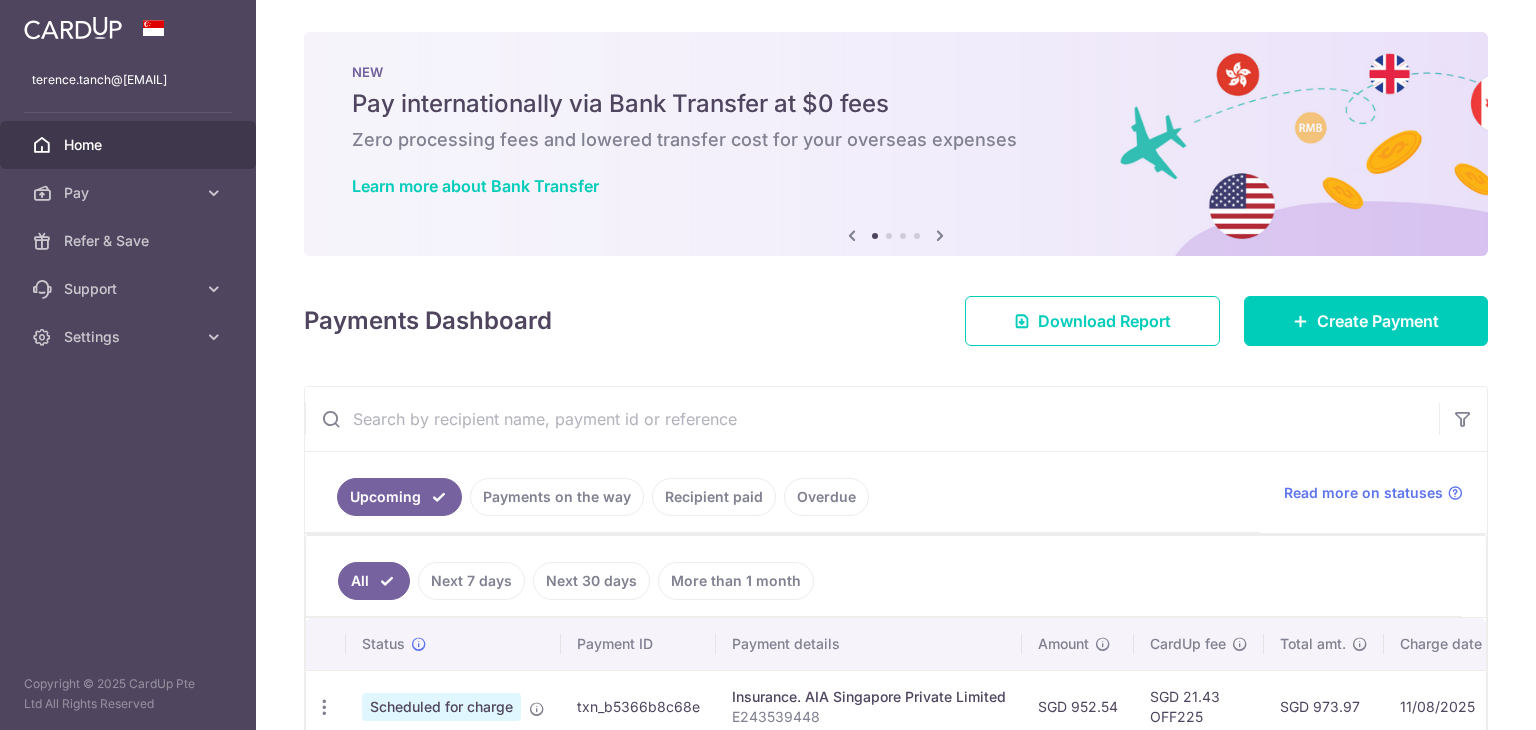 scroll, scrollTop: 0, scrollLeft: 0, axis: both 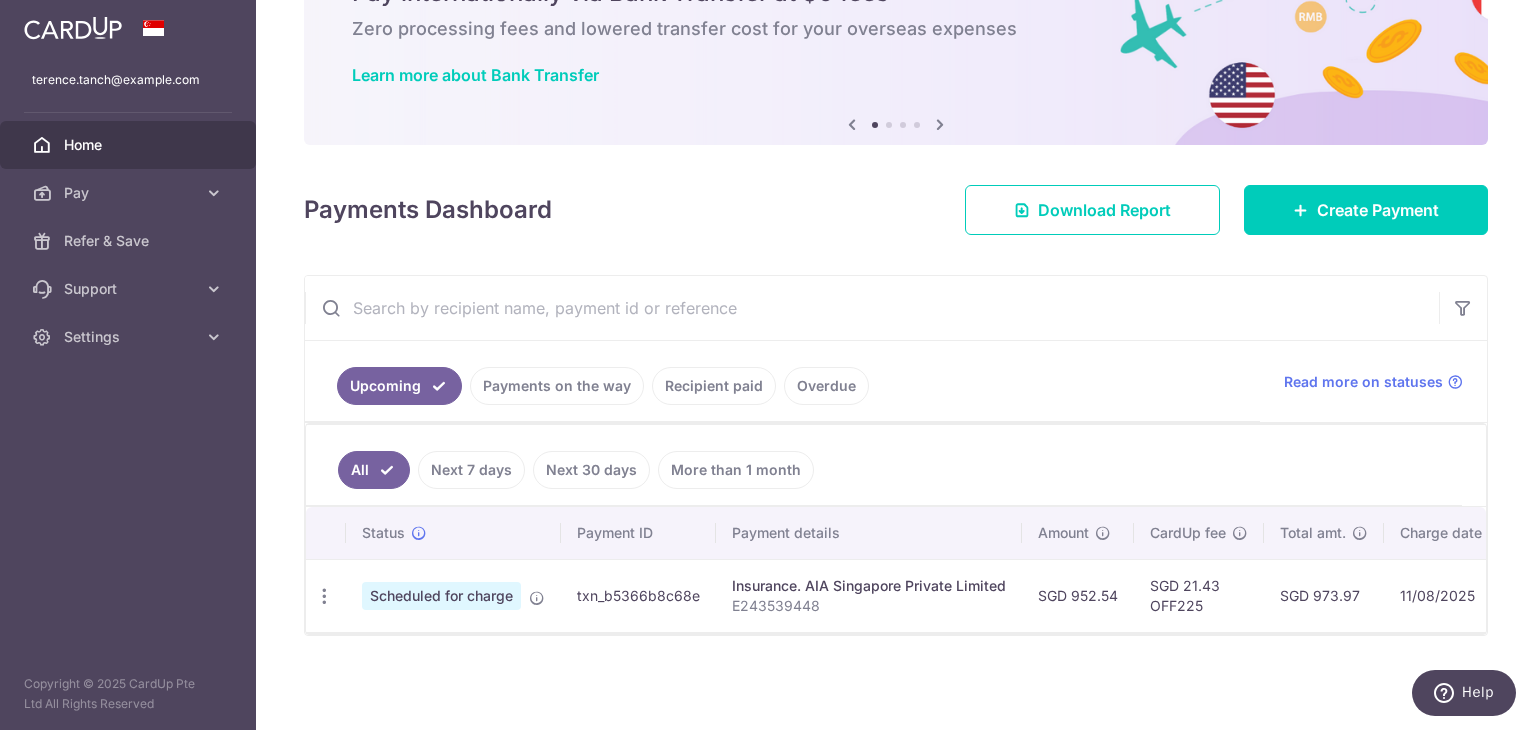 click on "Next 7 days" at bounding box center (471, 470) 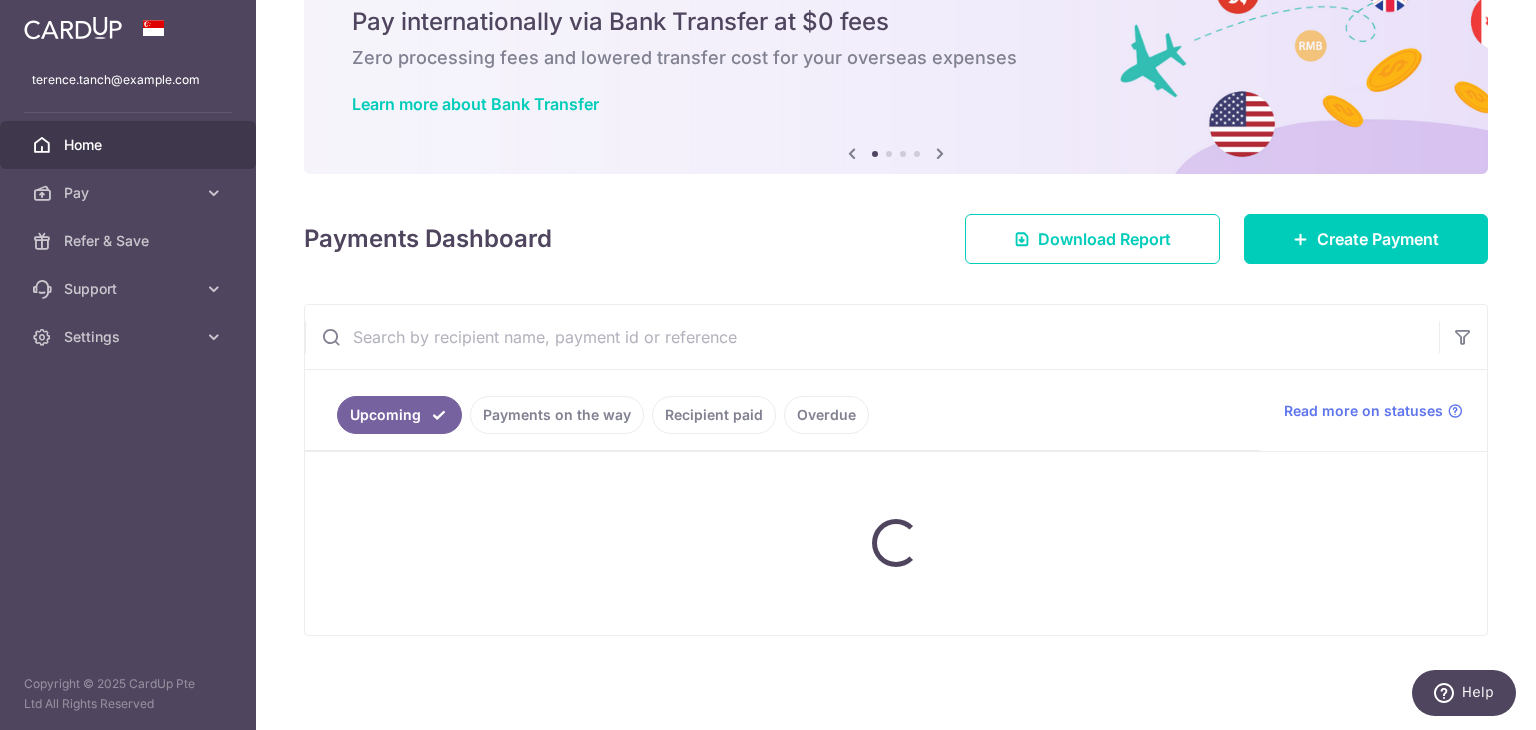 scroll, scrollTop: 118, scrollLeft: 0, axis: vertical 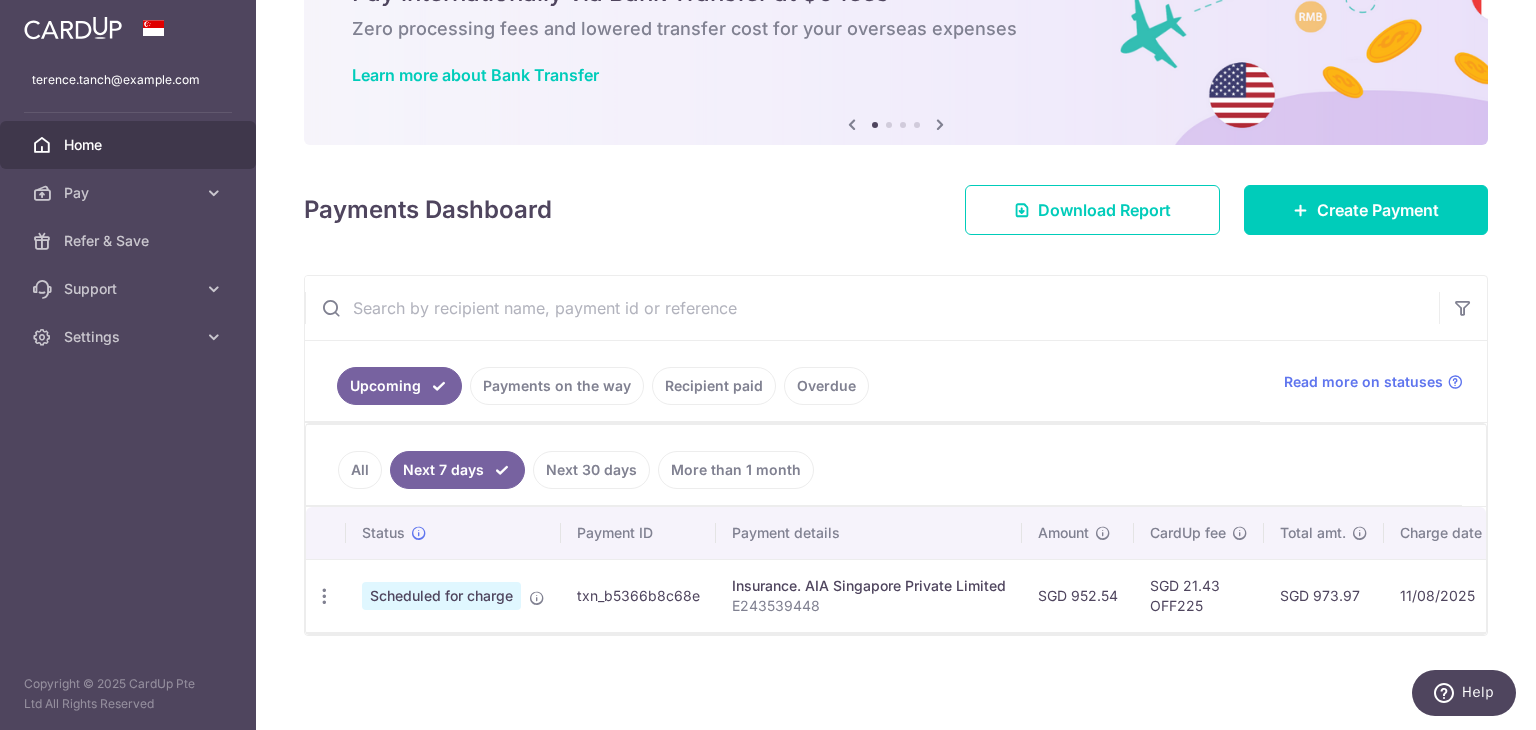 click on "More than 1 month" at bounding box center (736, 470) 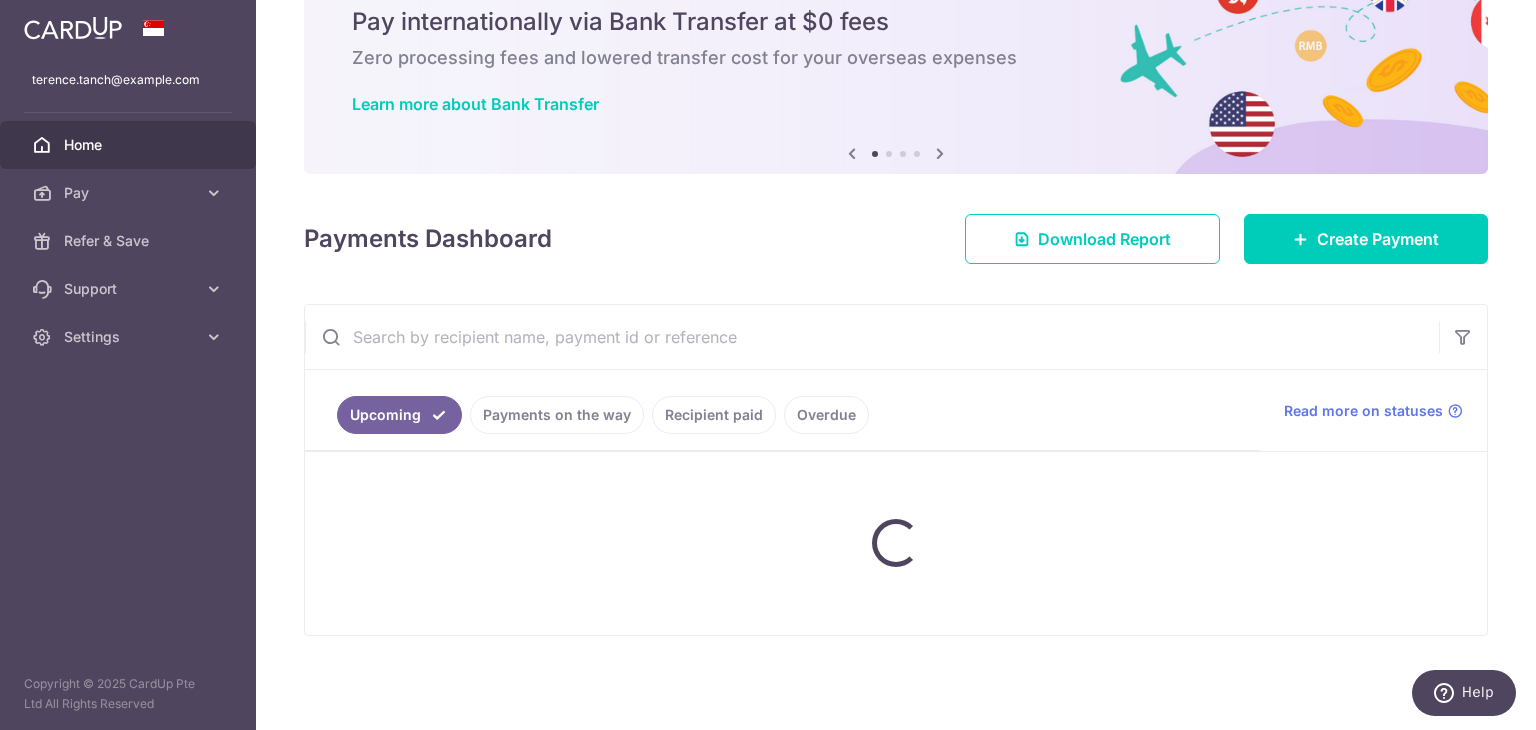 scroll, scrollTop: 118, scrollLeft: 0, axis: vertical 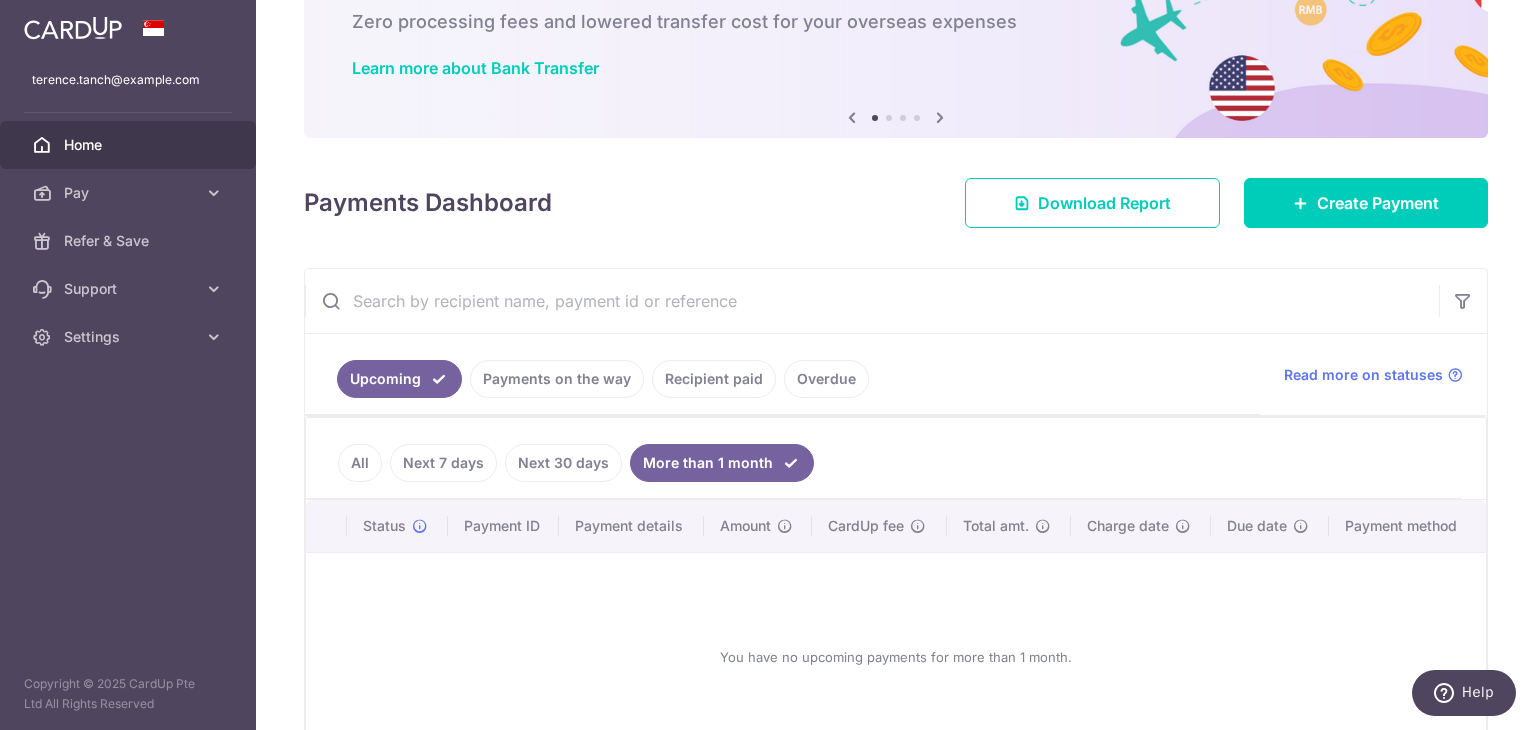 click on "All" at bounding box center (360, 463) 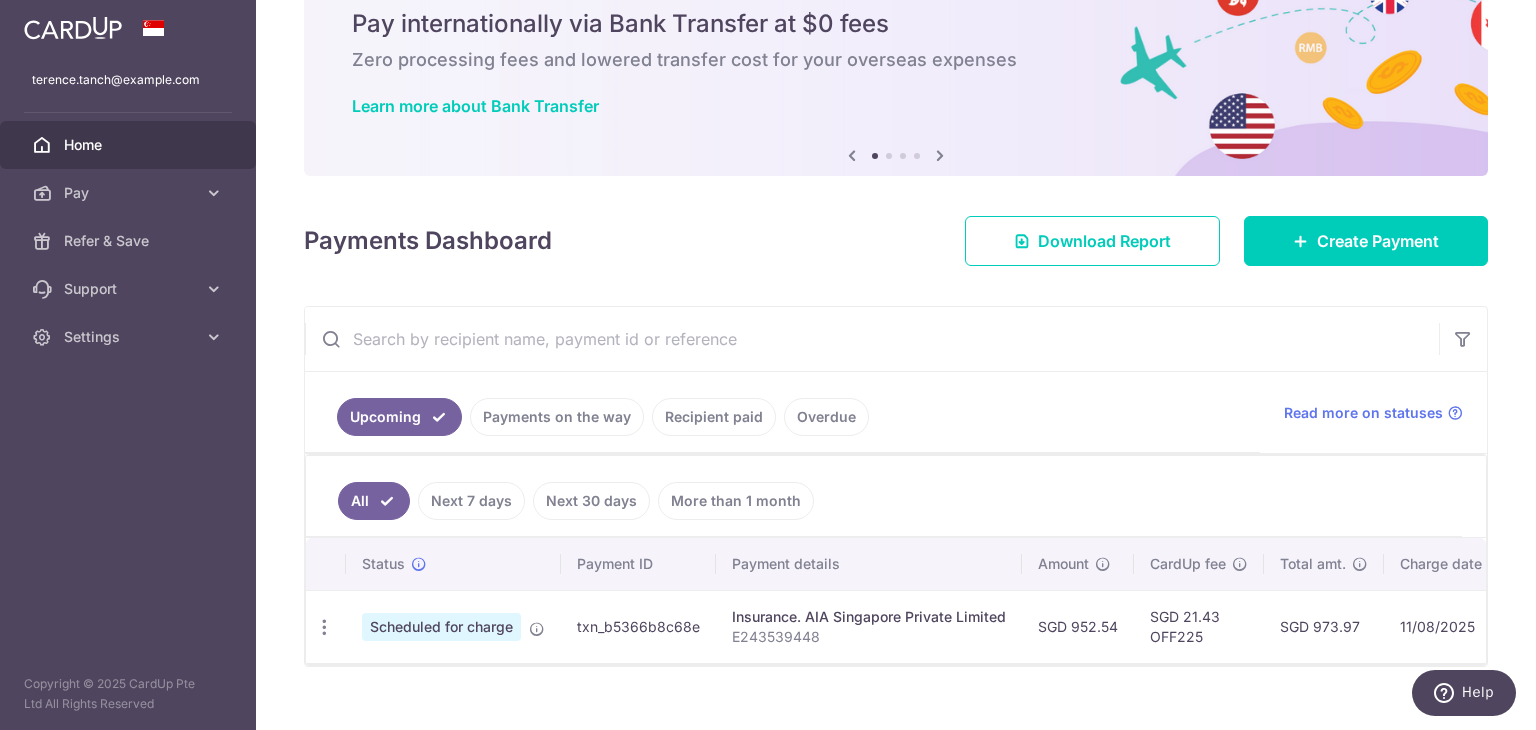 scroll, scrollTop: 118, scrollLeft: 0, axis: vertical 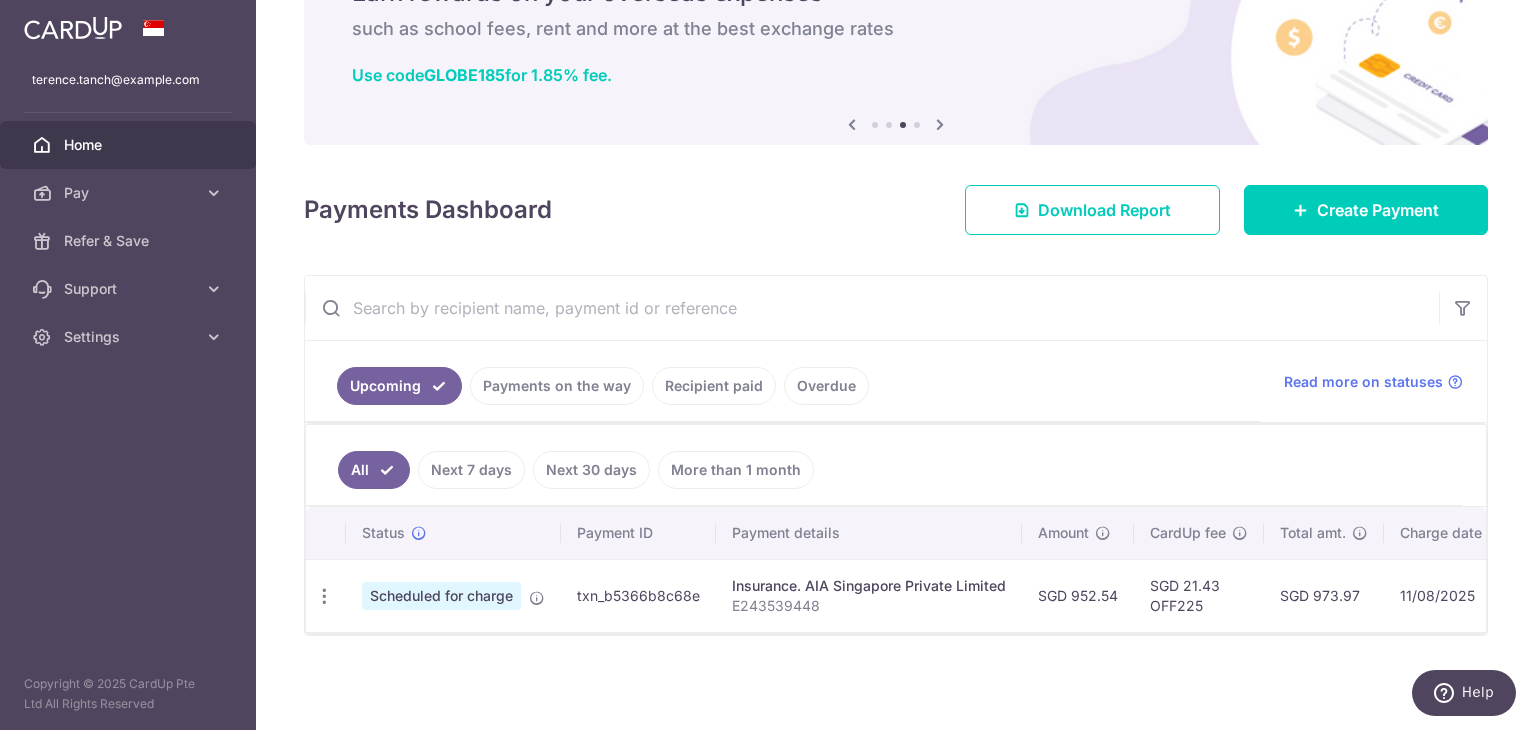drag, startPoint x: 1121, startPoint y: 584, endPoint x: 1068, endPoint y: 584, distance: 53 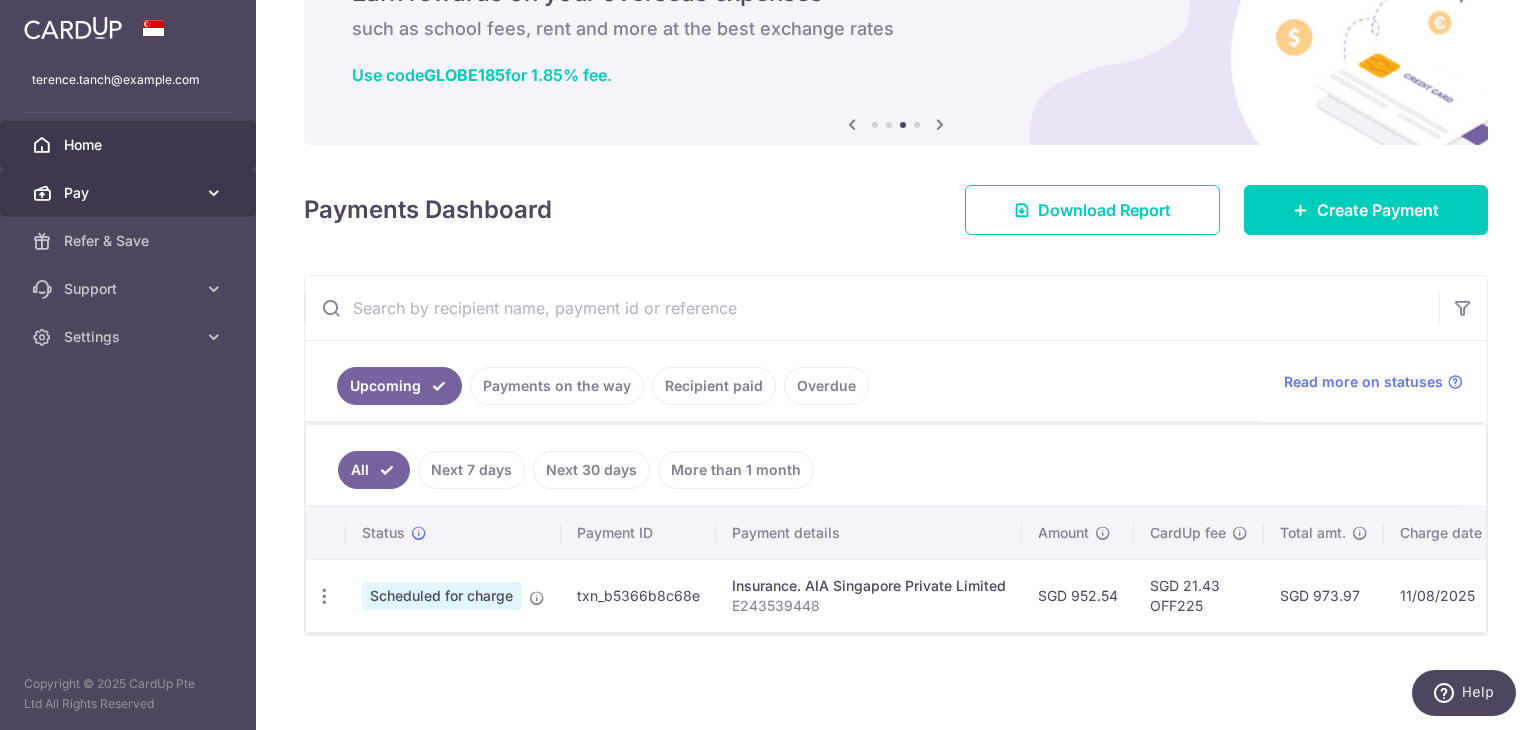 click on "Pay" at bounding box center [128, 193] 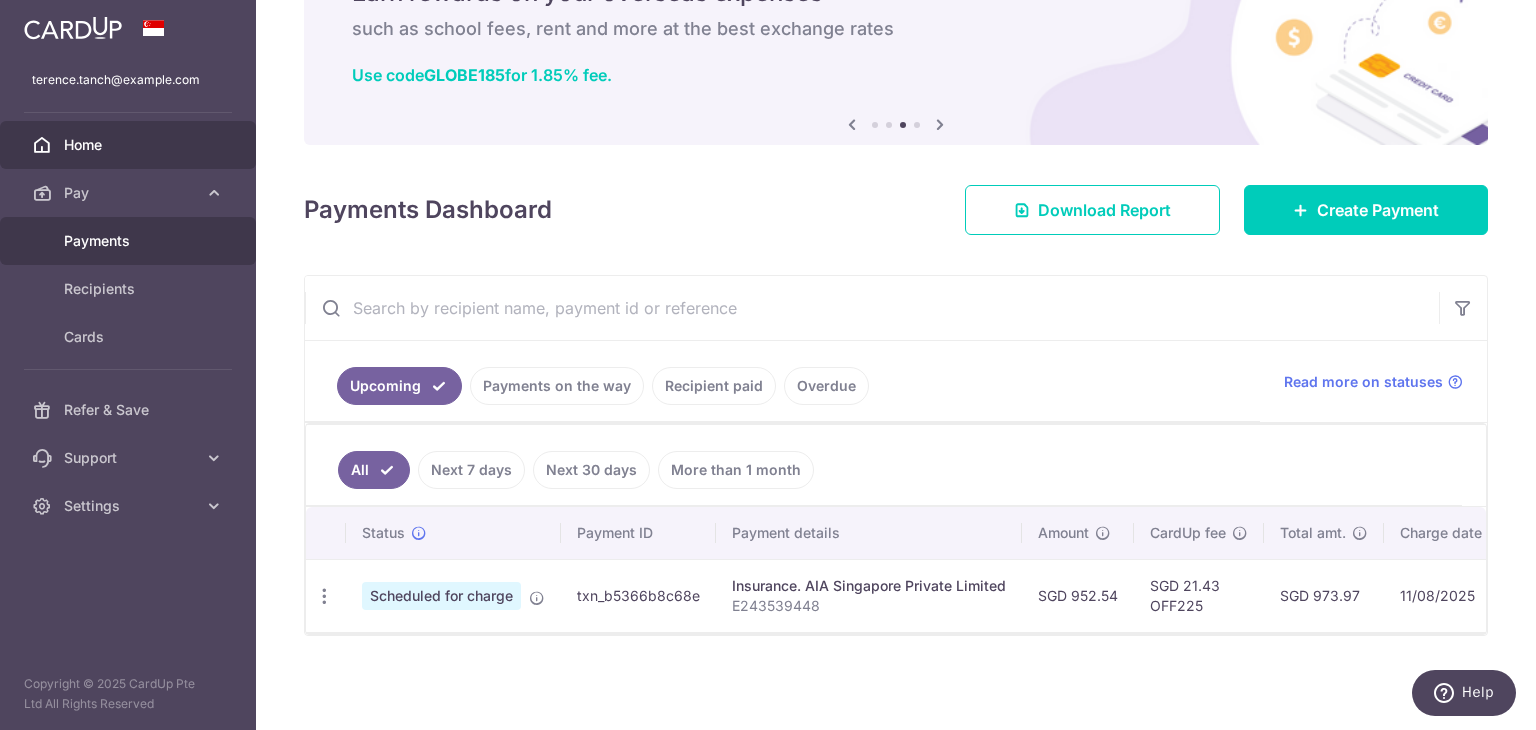 click on "Payments" at bounding box center [130, 241] 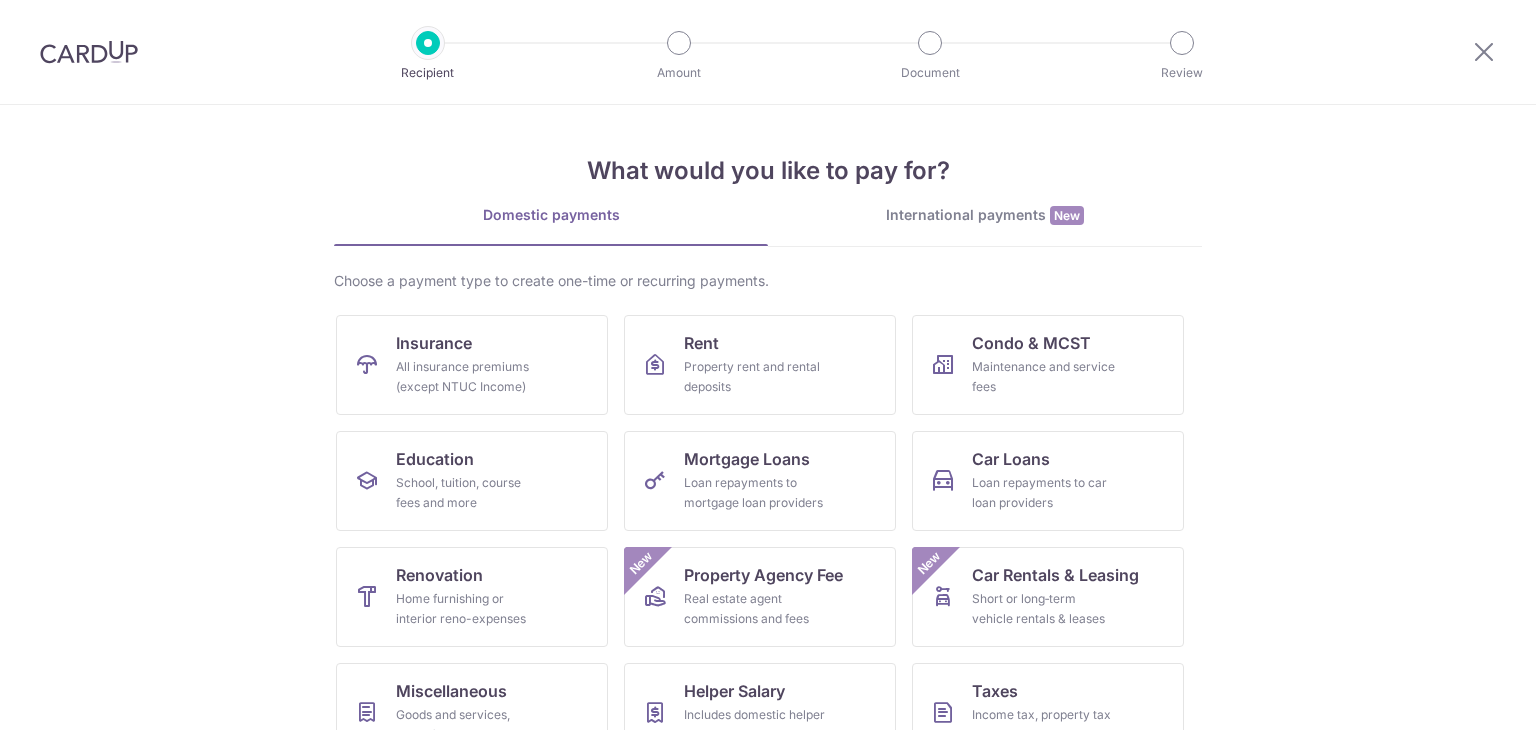 scroll, scrollTop: 0, scrollLeft: 0, axis: both 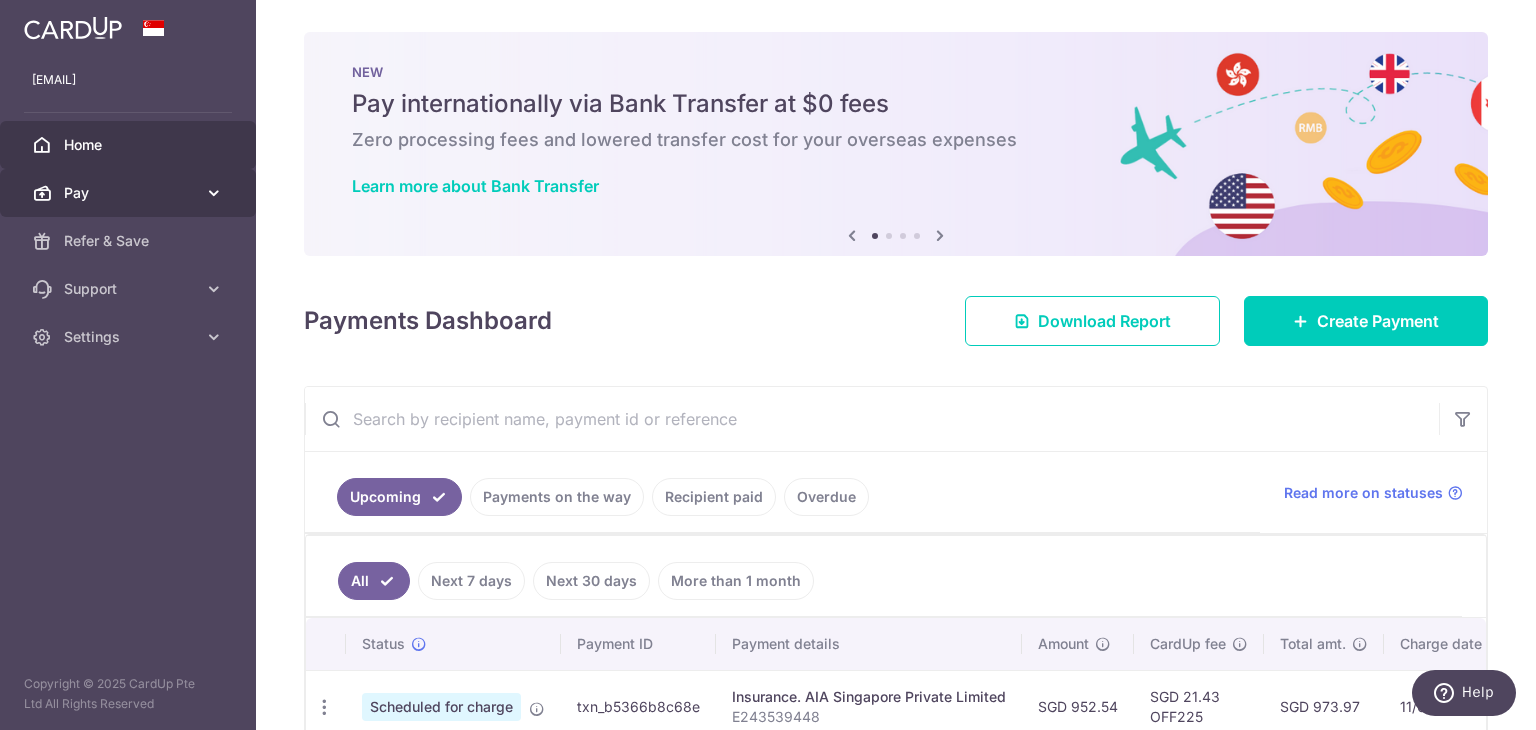 click on "Pay" at bounding box center [130, 193] 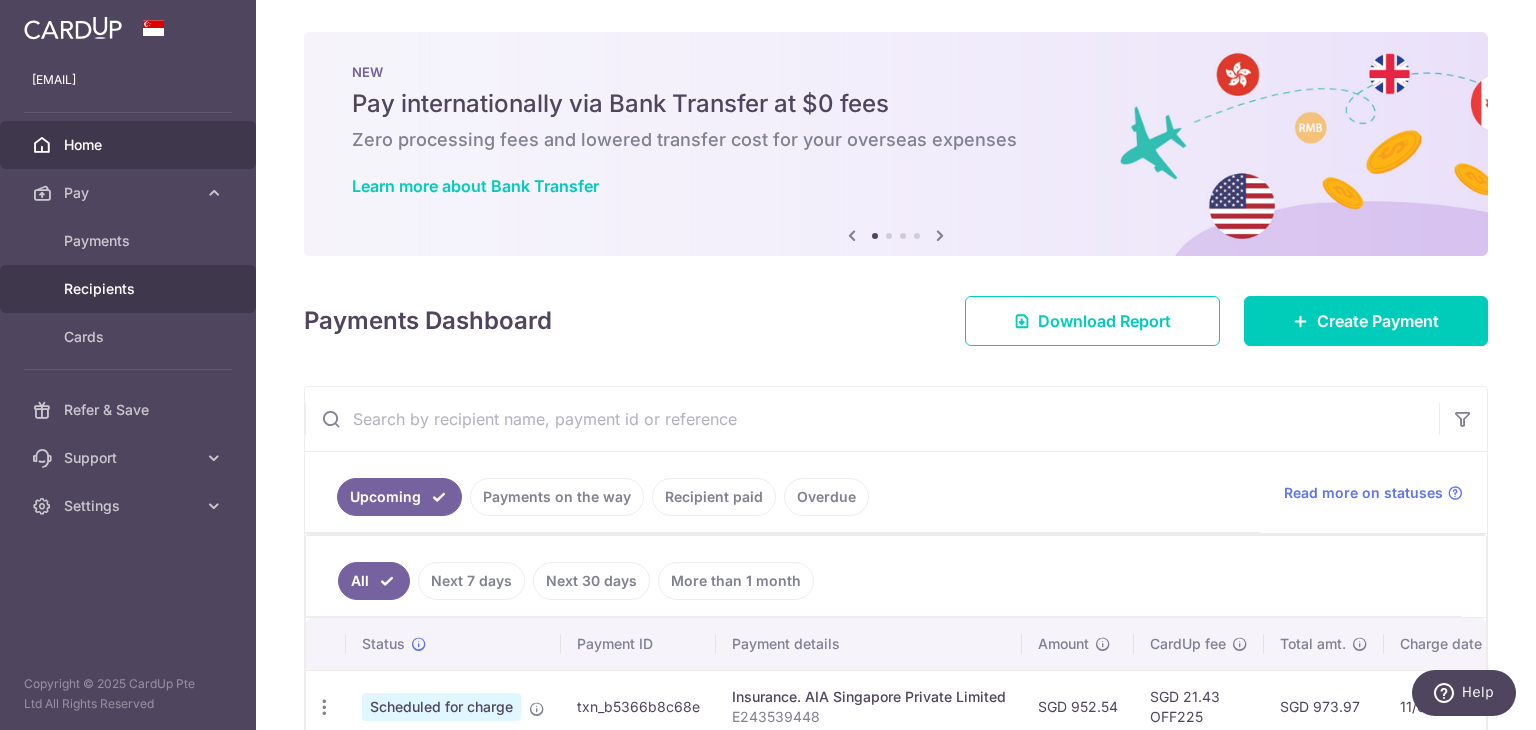click on "Recipients" at bounding box center (128, 289) 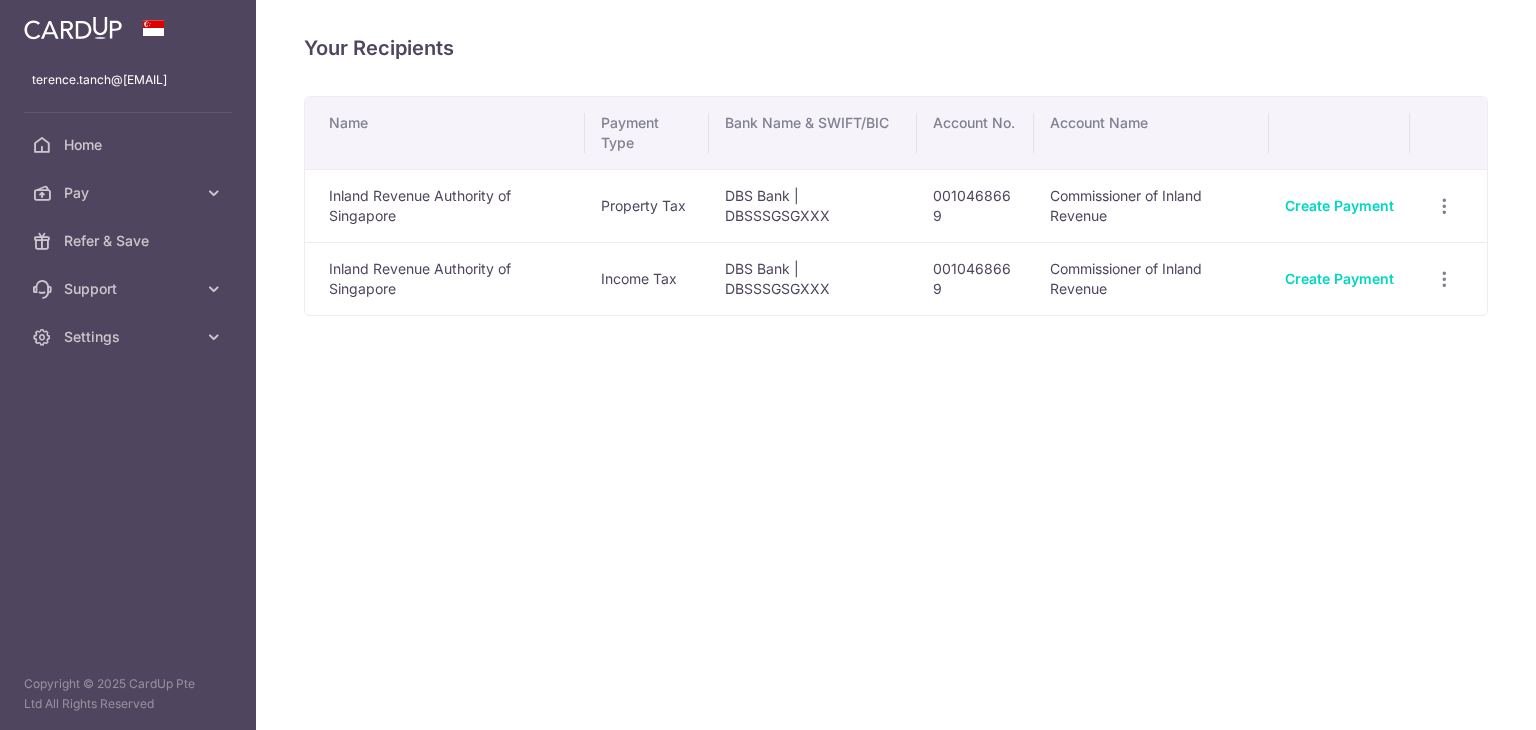 scroll, scrollTop: 0, scrollLeft: 0, axis: both 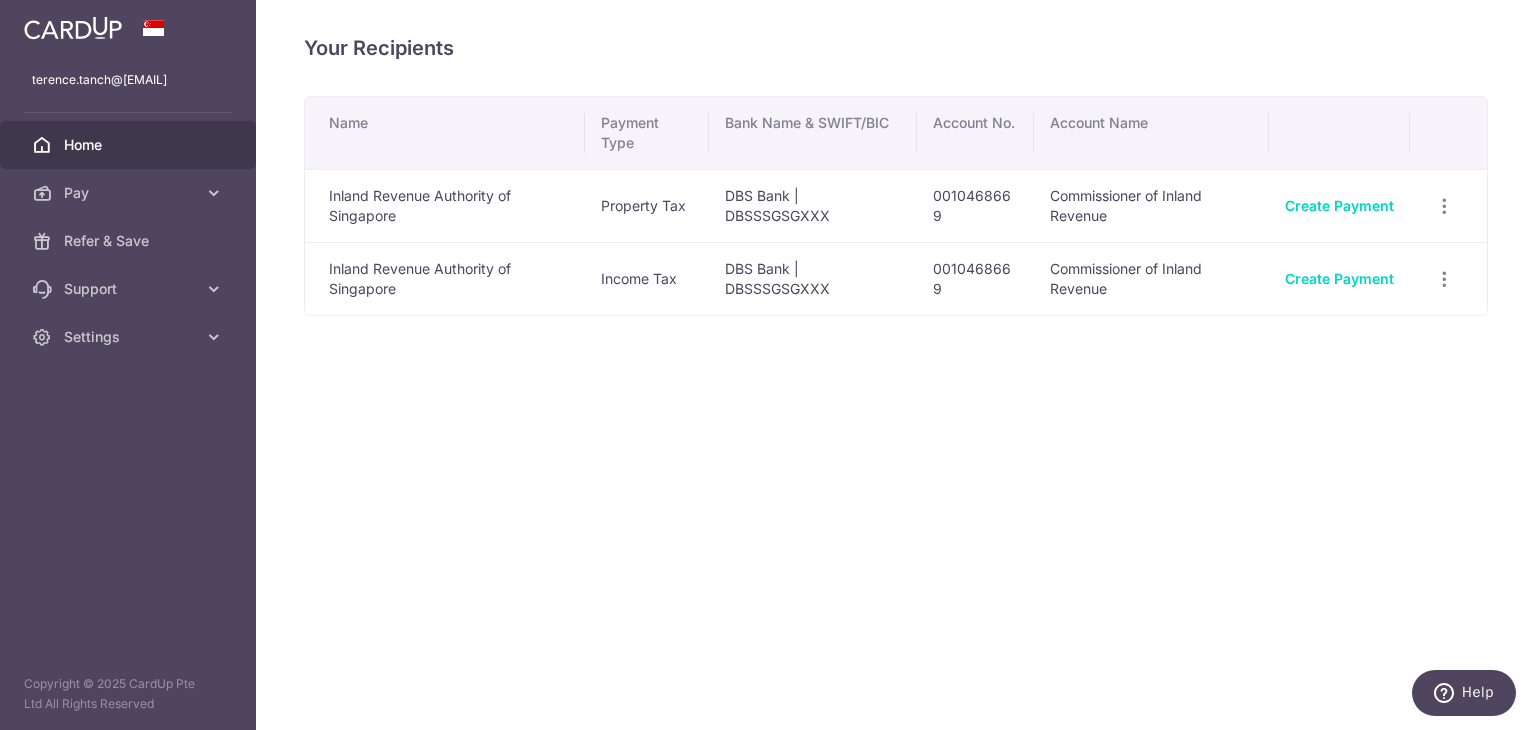 click on "Home" at bounding box center [130, 145] 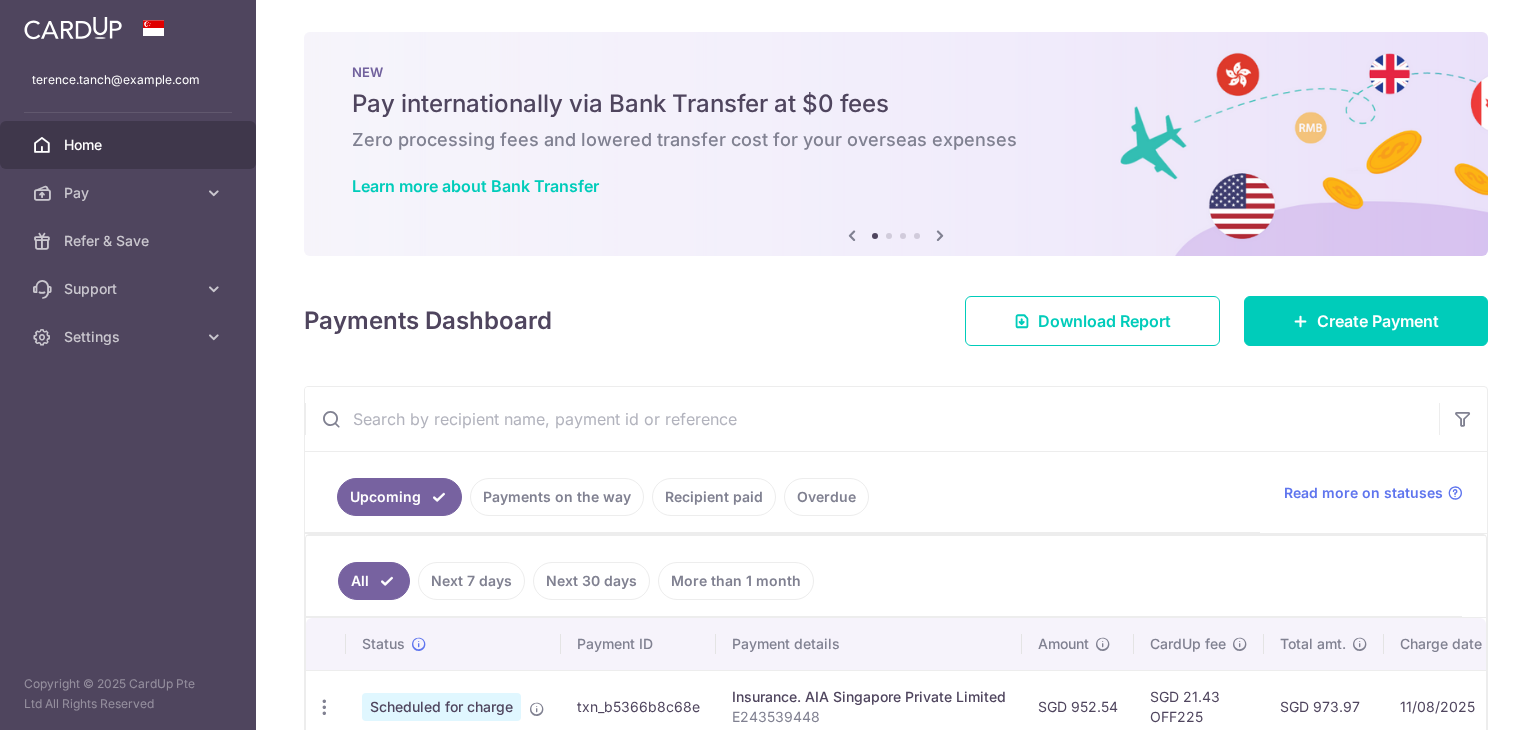scroll, scrollTop: 0, scrollLeft: 0, axis: both 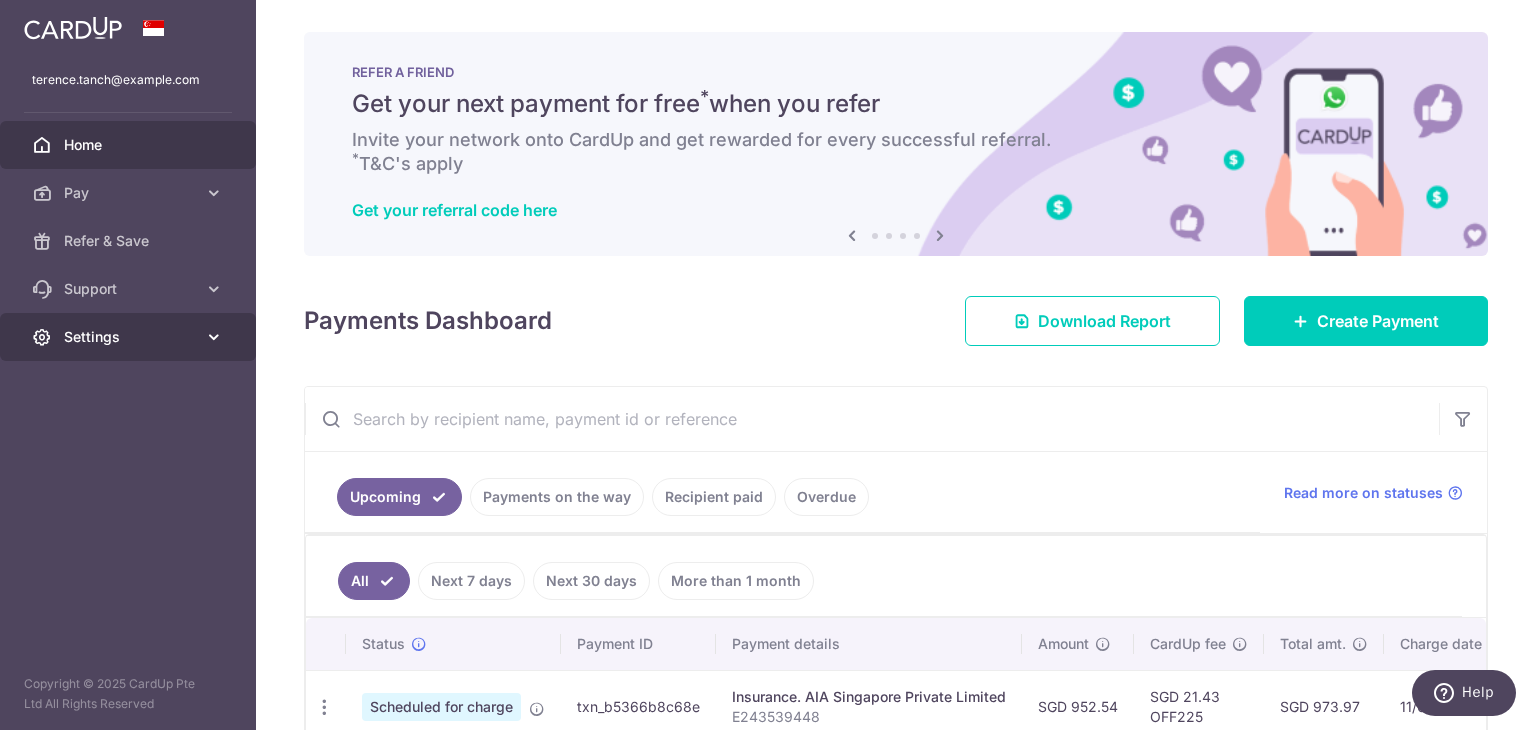 click on "Settings" at bounding box center [128, 337] 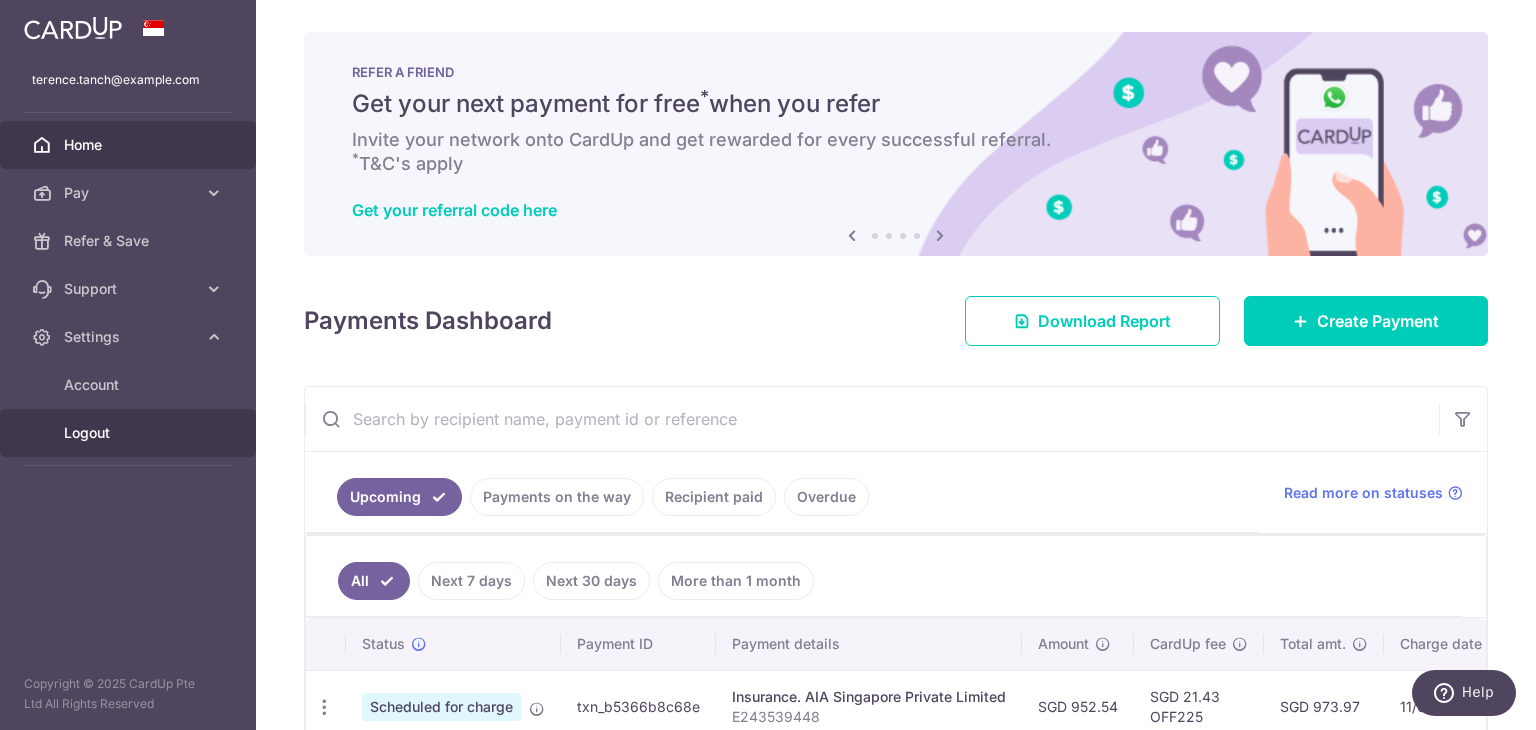 click on "Logout" at bounding box center (128, 433) 